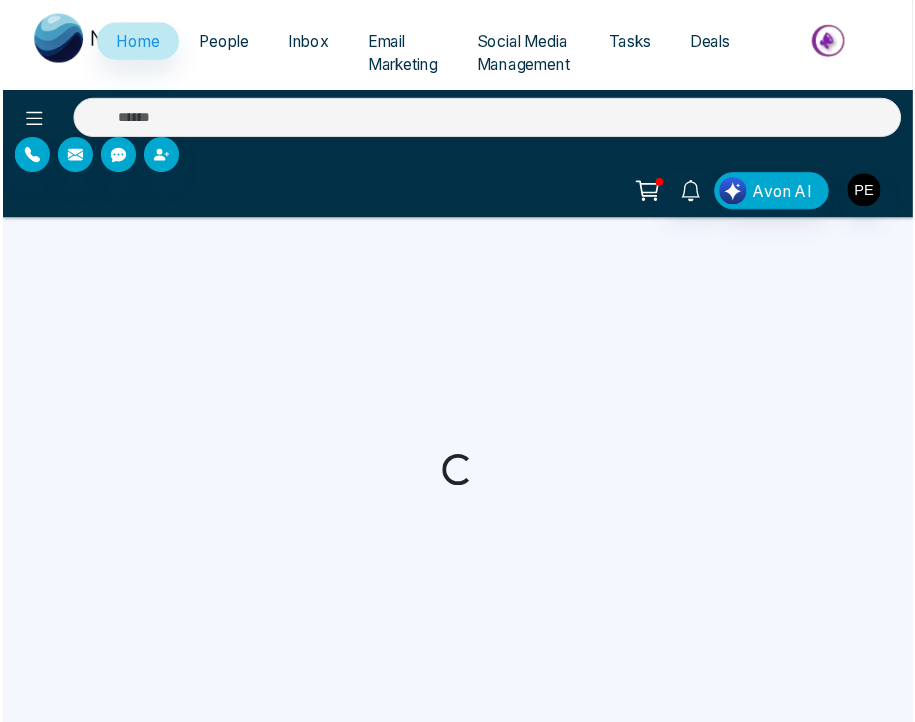 scroll, scrollTop: 0, scrollLeft: 0, axis: both 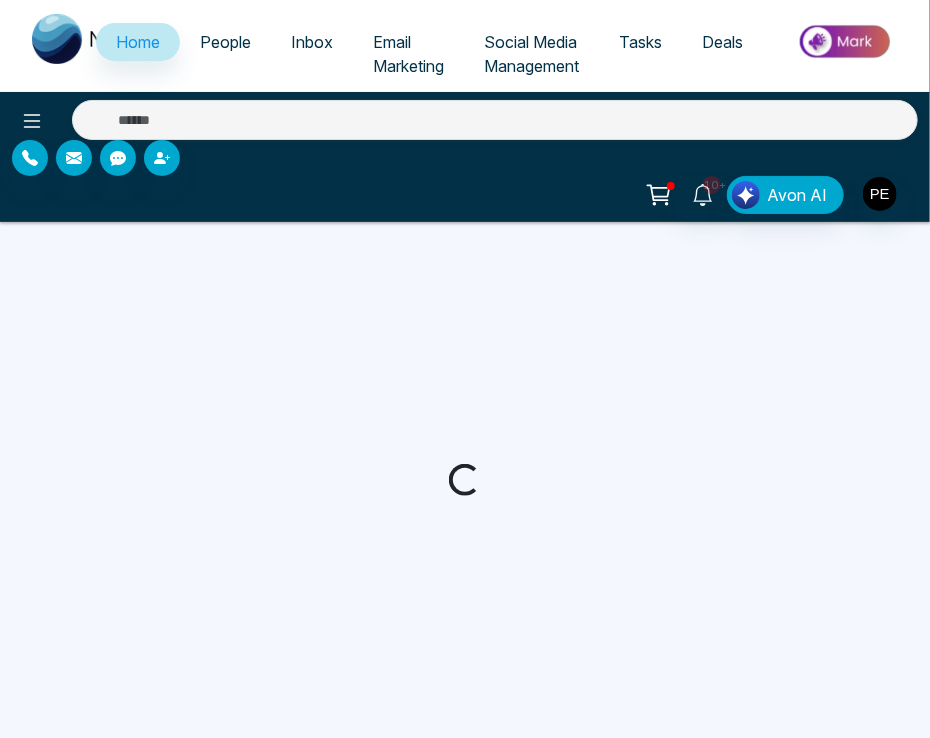 select on "*" 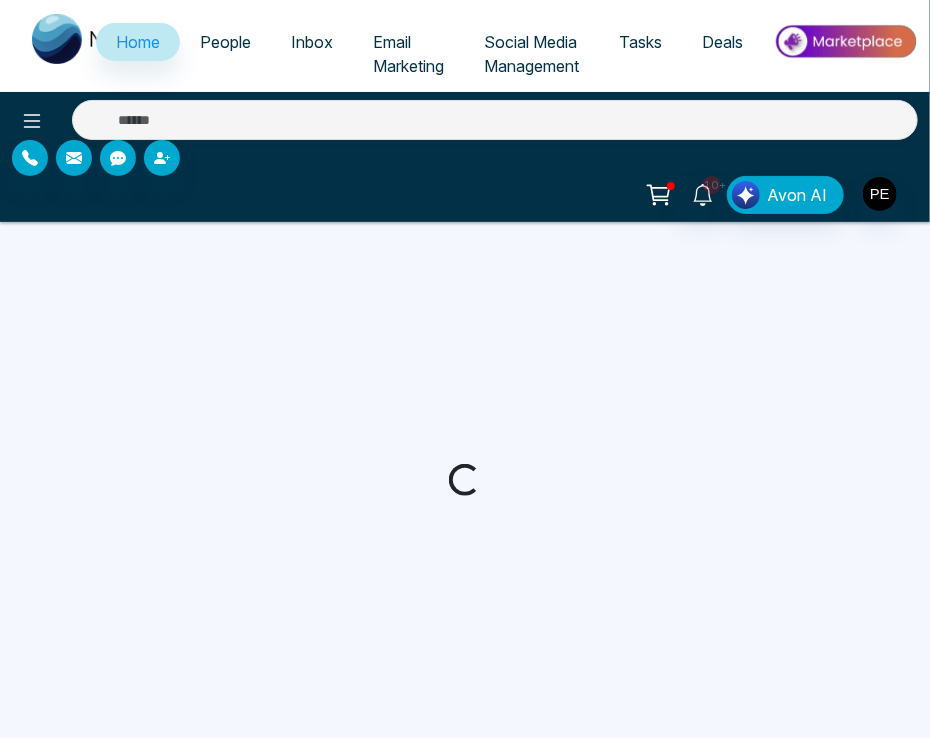 select on "*" 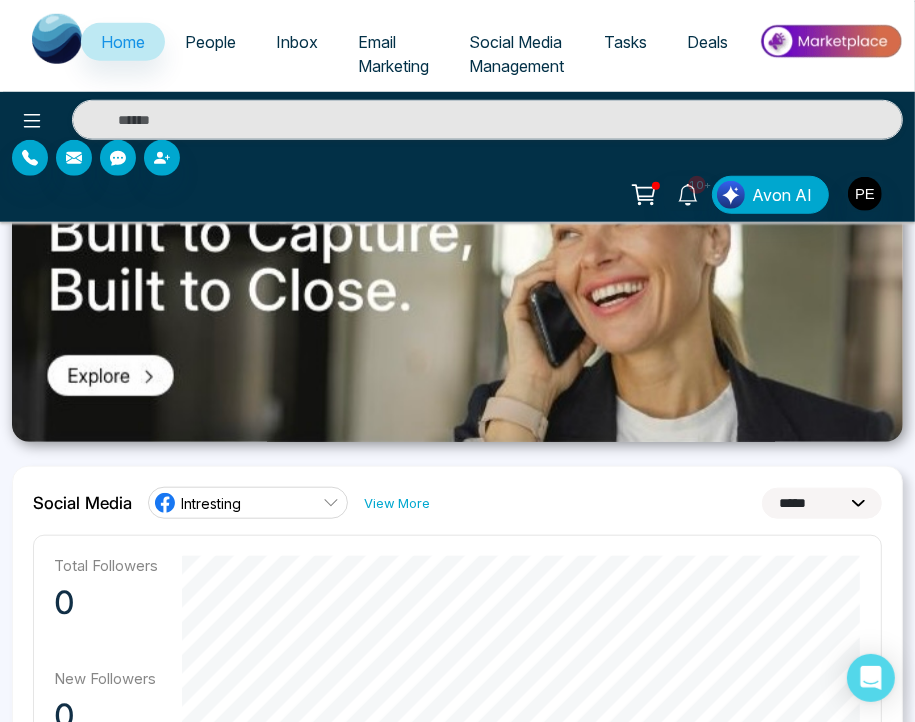 scroll, scrollTop: 923, scrollLeft: 0, axis: vertical 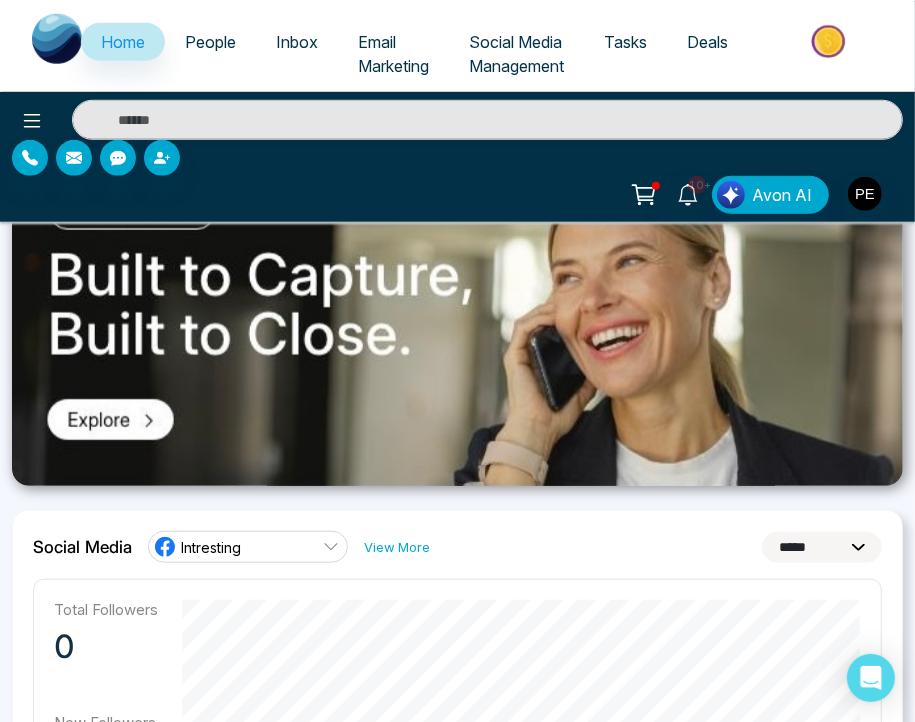click on "Intresting" at bounding box center [211, 547] 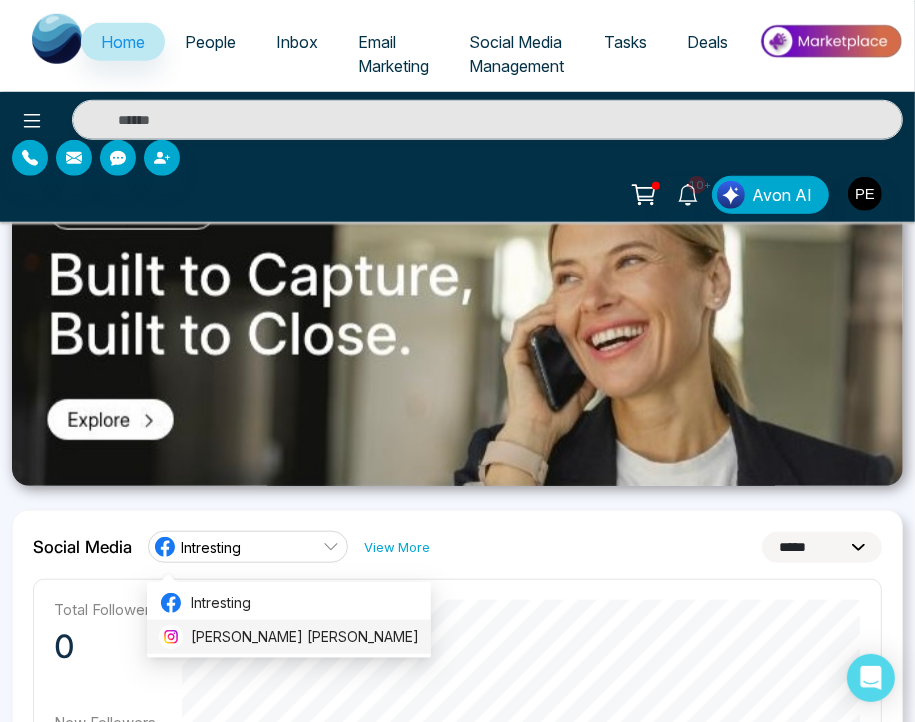 click on "[PERSON_NAME] [PERSON_NAME]" at bounding box center (305, 637) 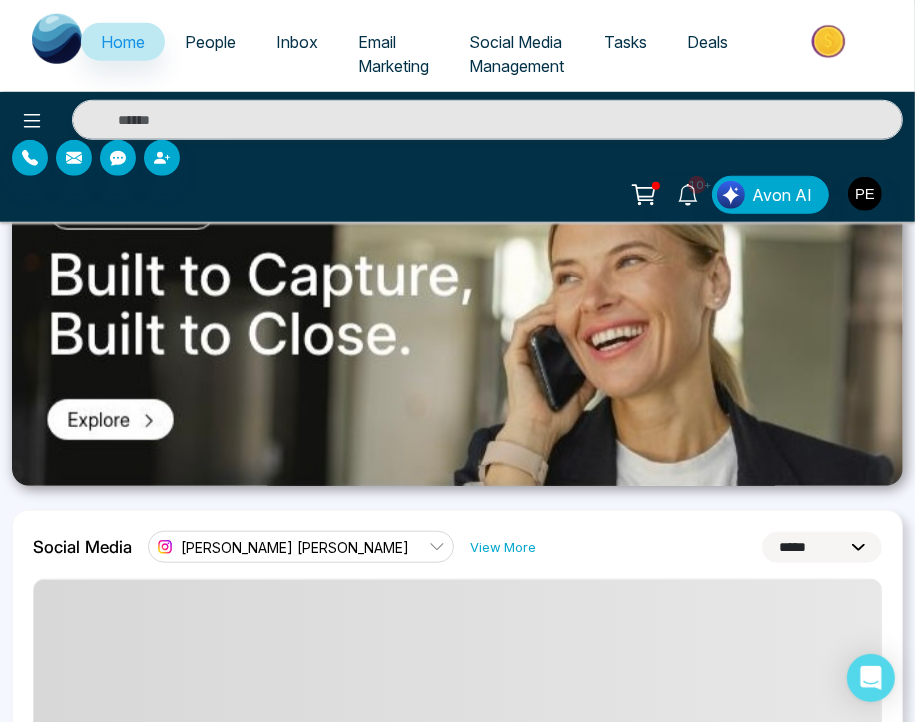 click on "Social Media Management" at bounding box center (516, 54) 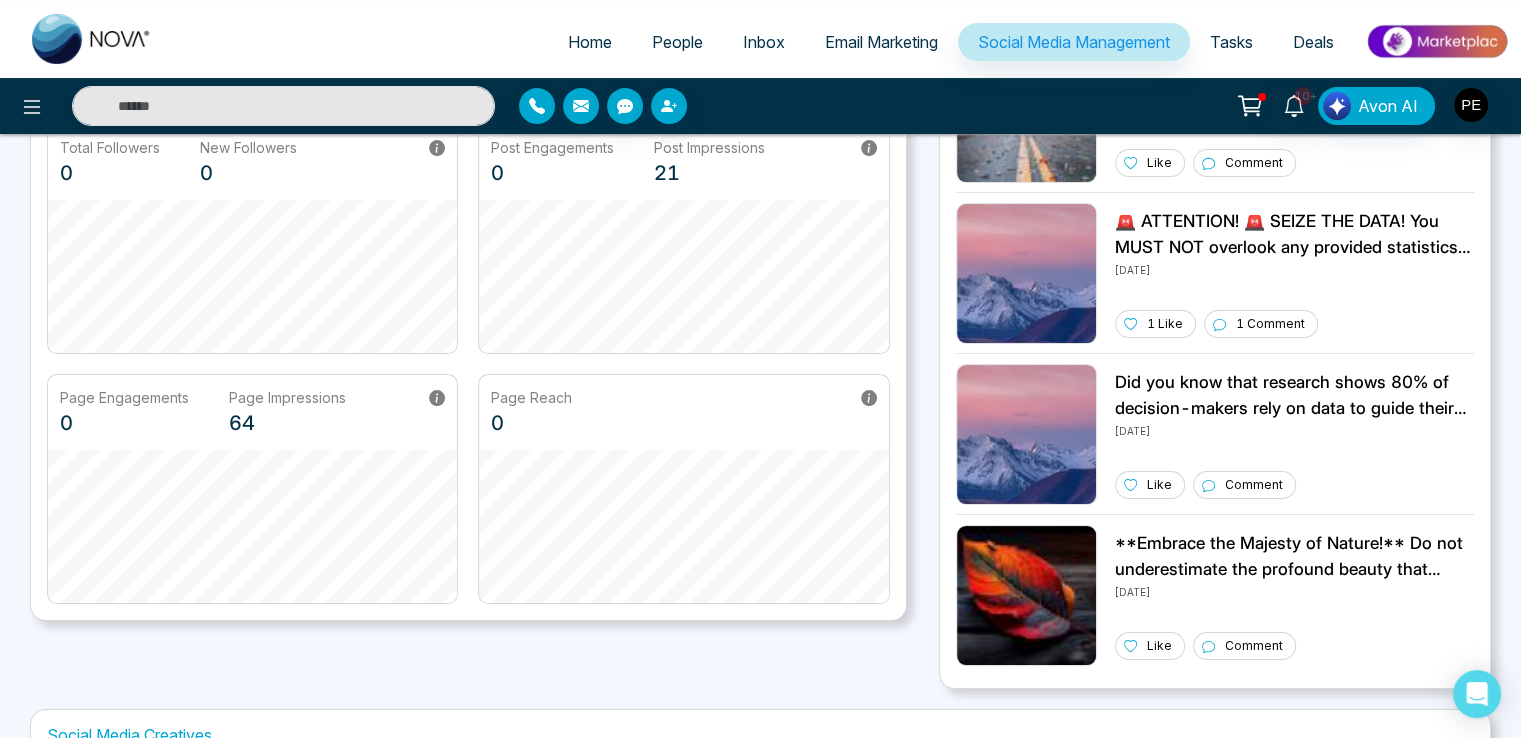 scroll, scrollTop: 0, scrollLeft: 0, axis: both 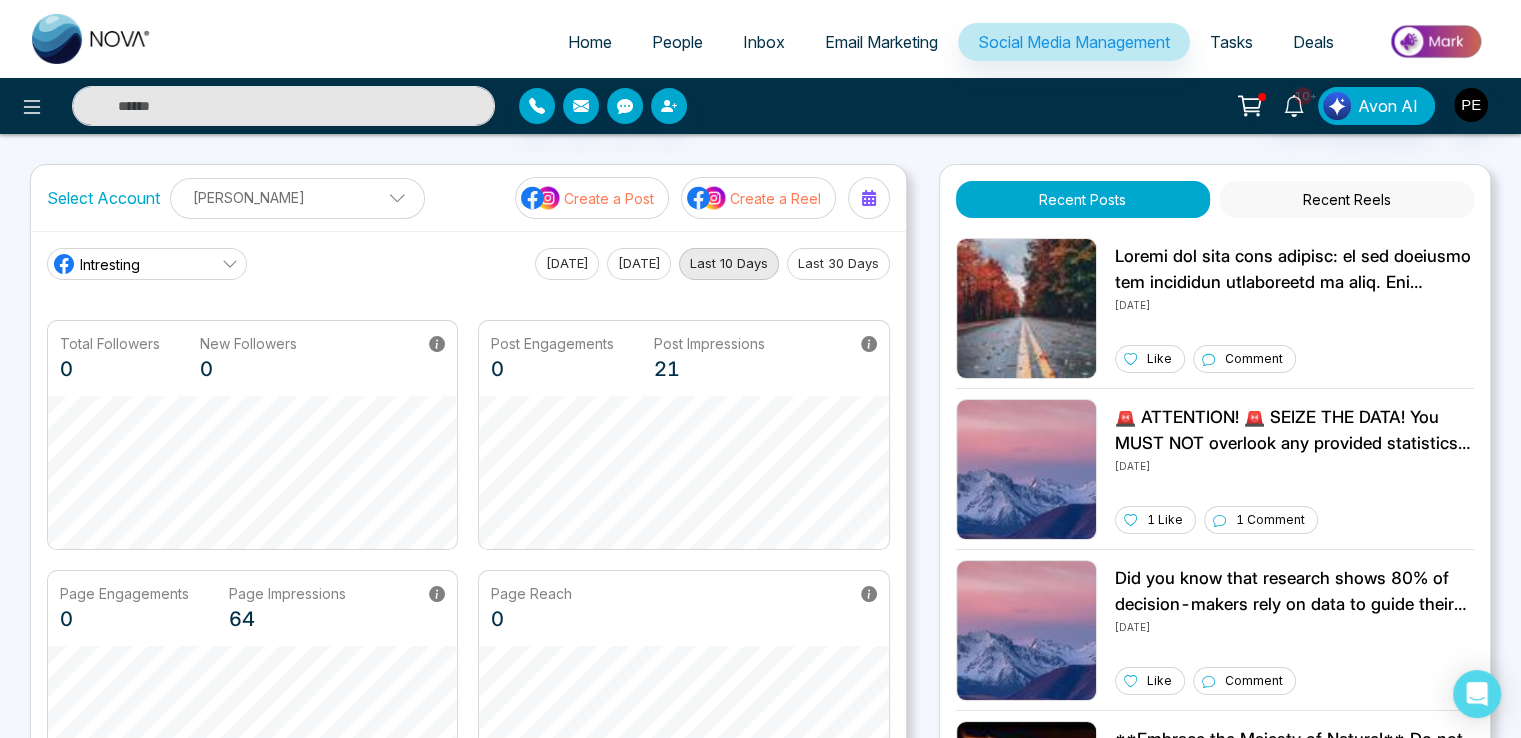 click on "Home" at bounding box center (590, 42) 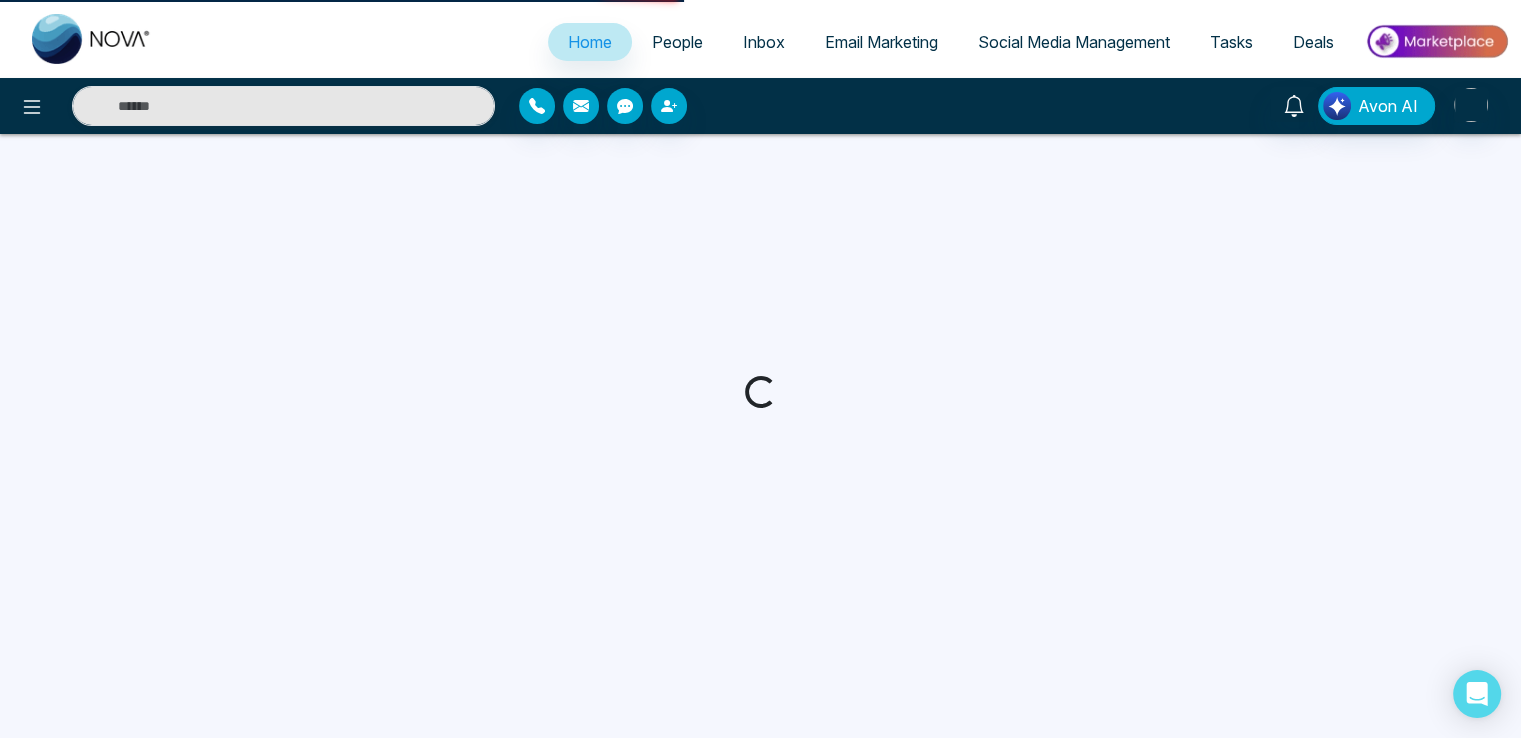 select on "*" 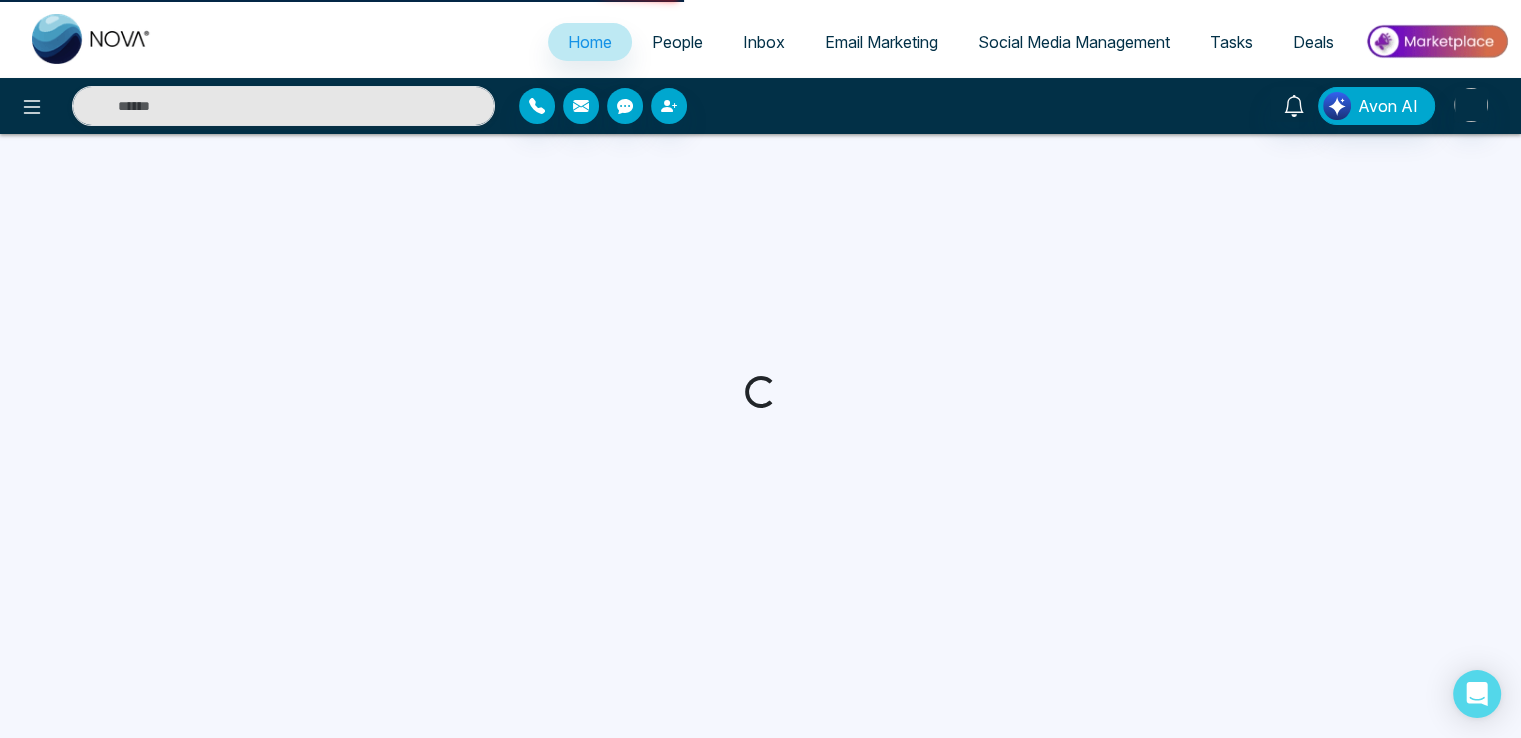 select on "*" 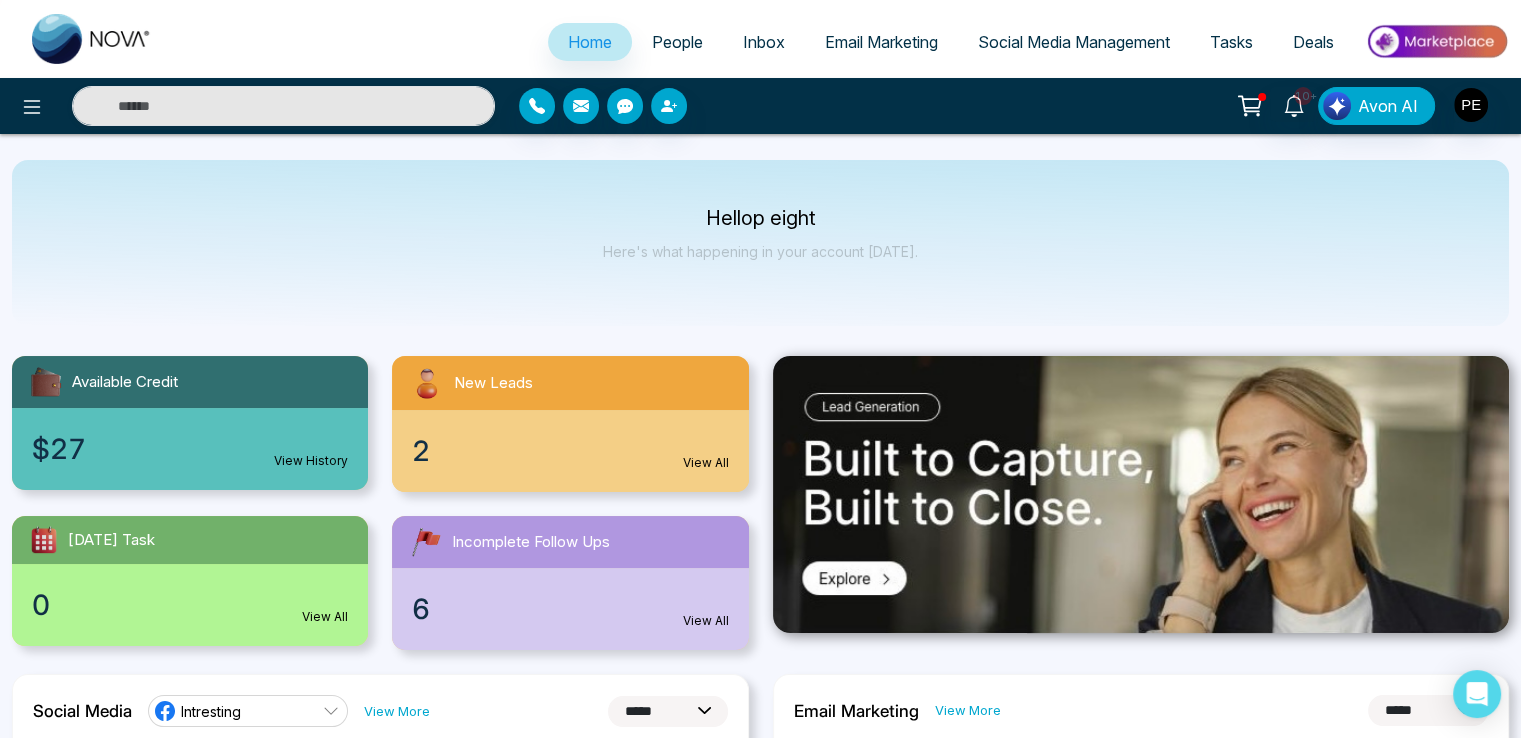 click 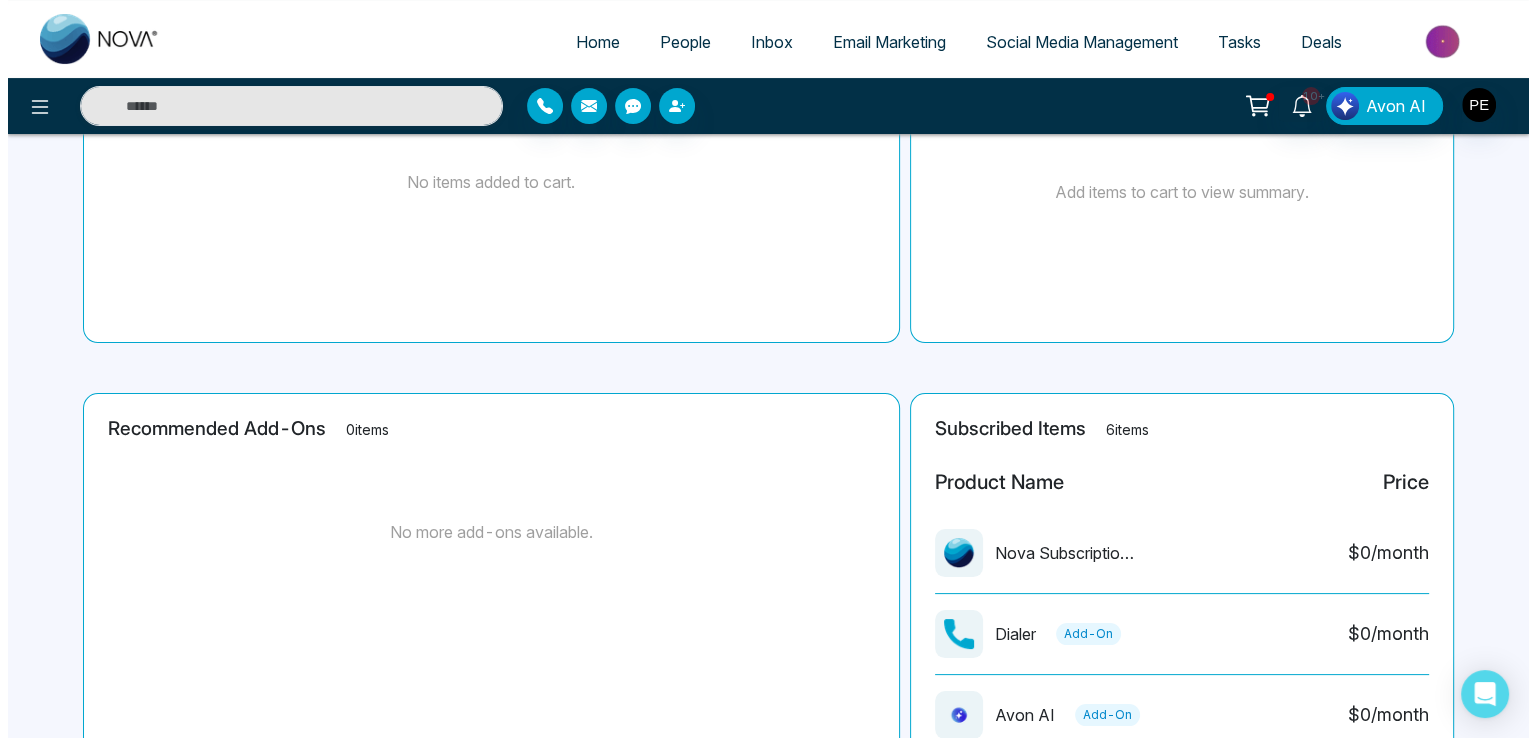 scroll, scrollTop: 200, scrollLeft: 0, axis: vertical 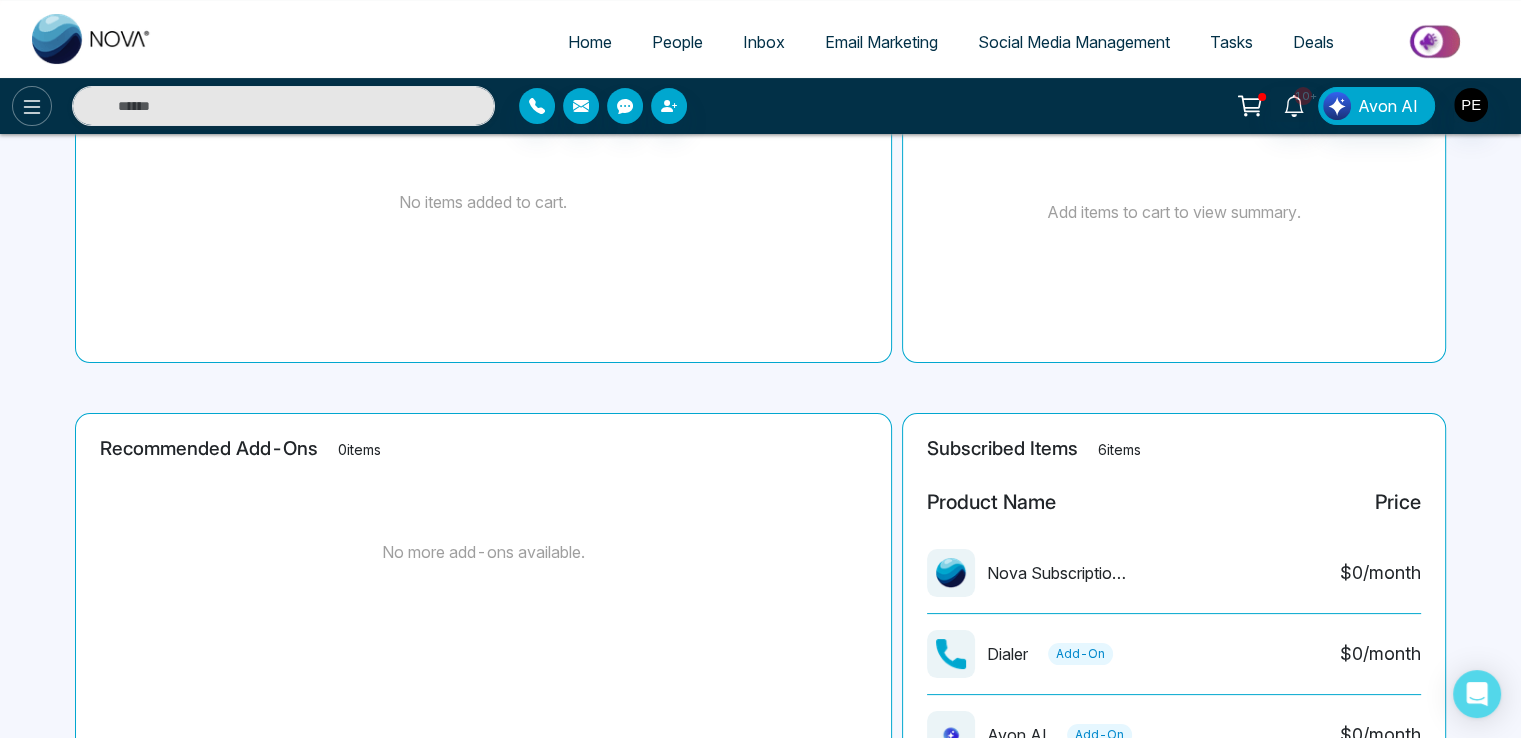 click 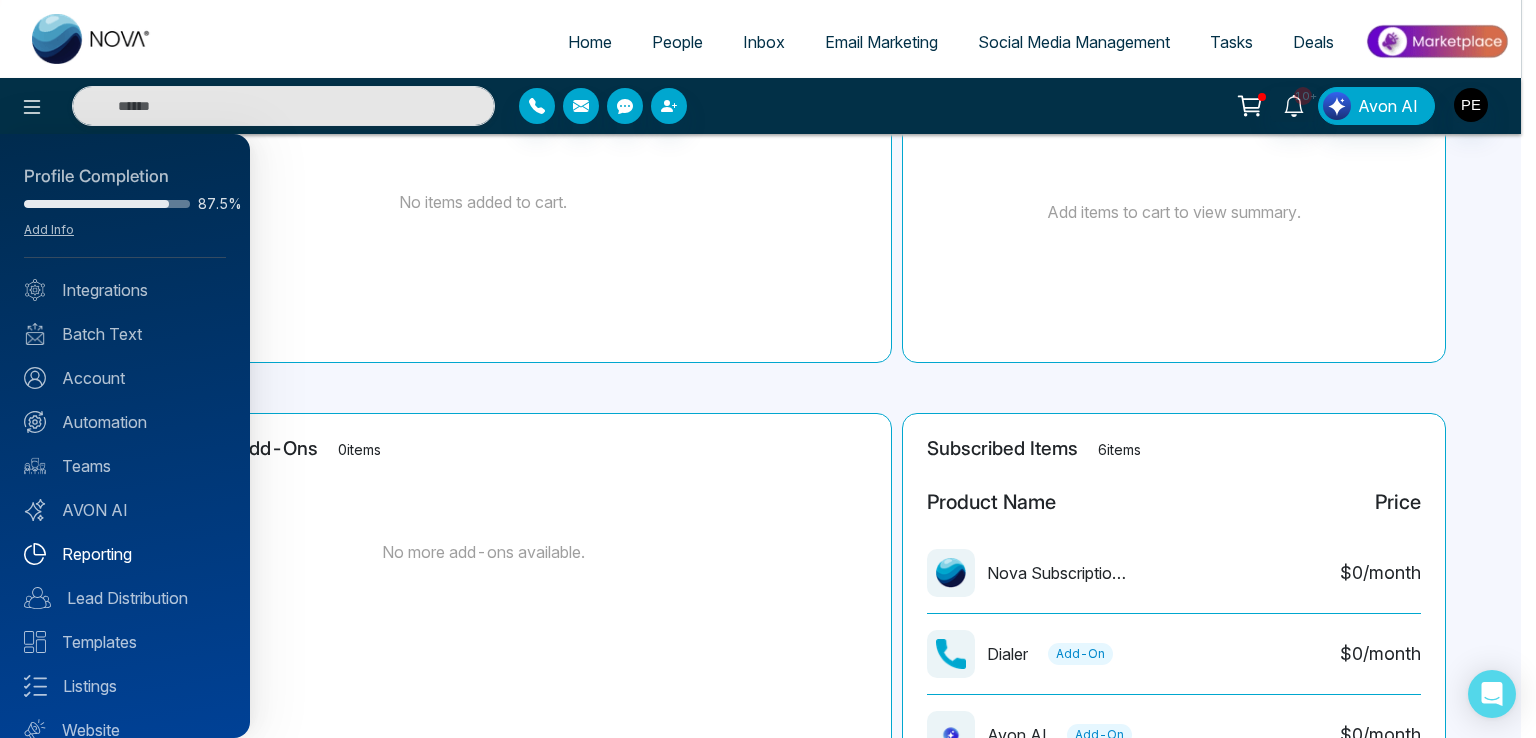 click on "Reporting" at bounding box center (125, 554) 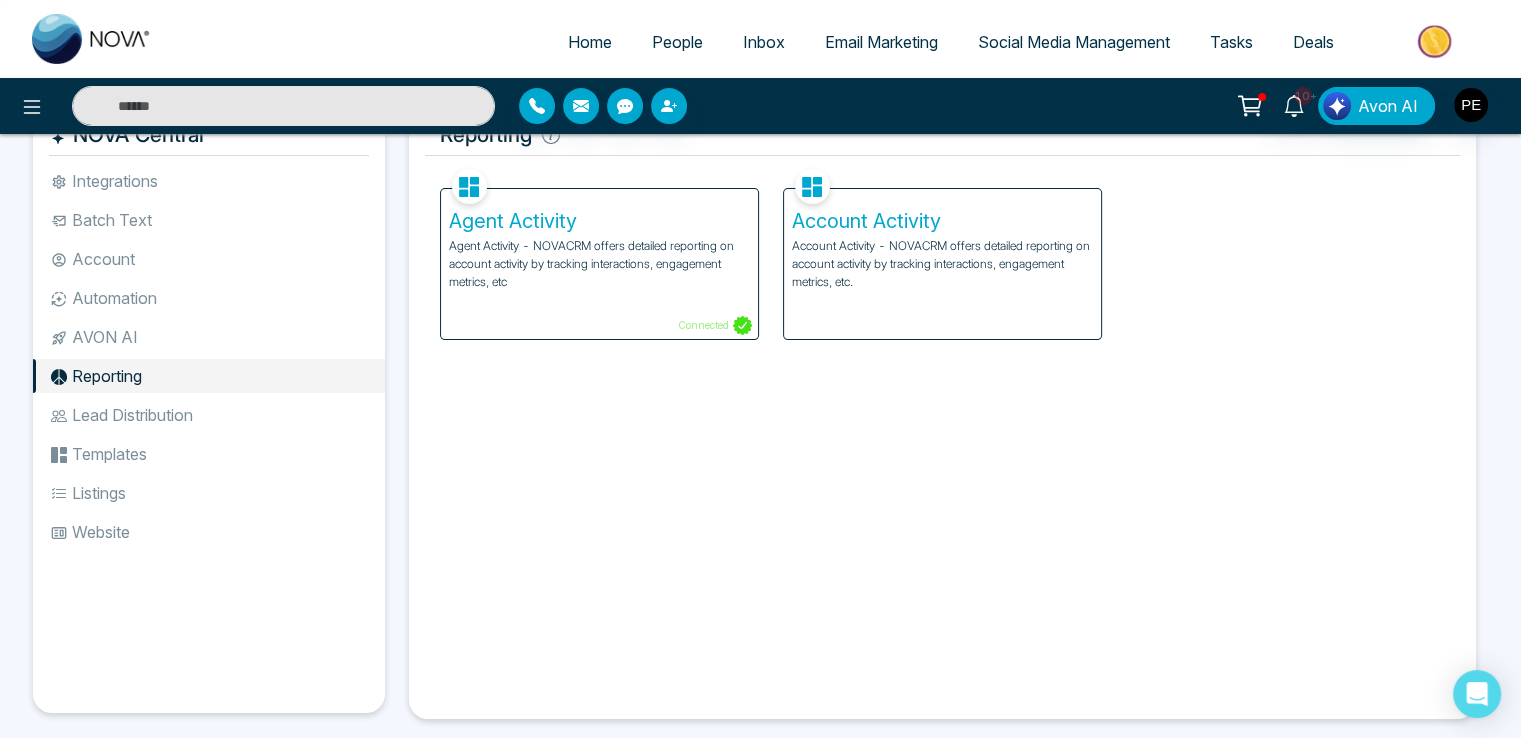 scroll, scrollTop: 80, scrollLeft: 0, axis: vertical 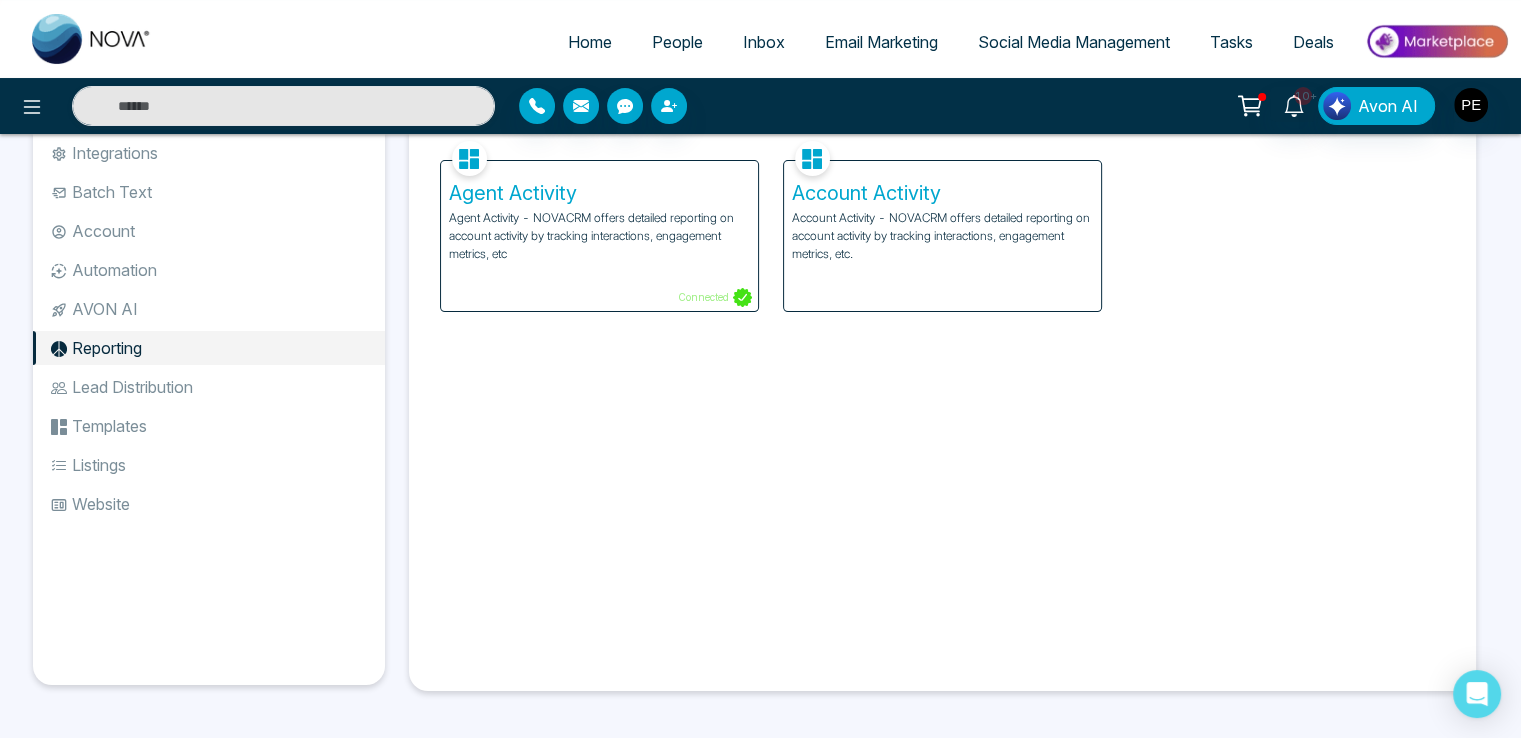 click on "People" at bounding box center (677, 42) 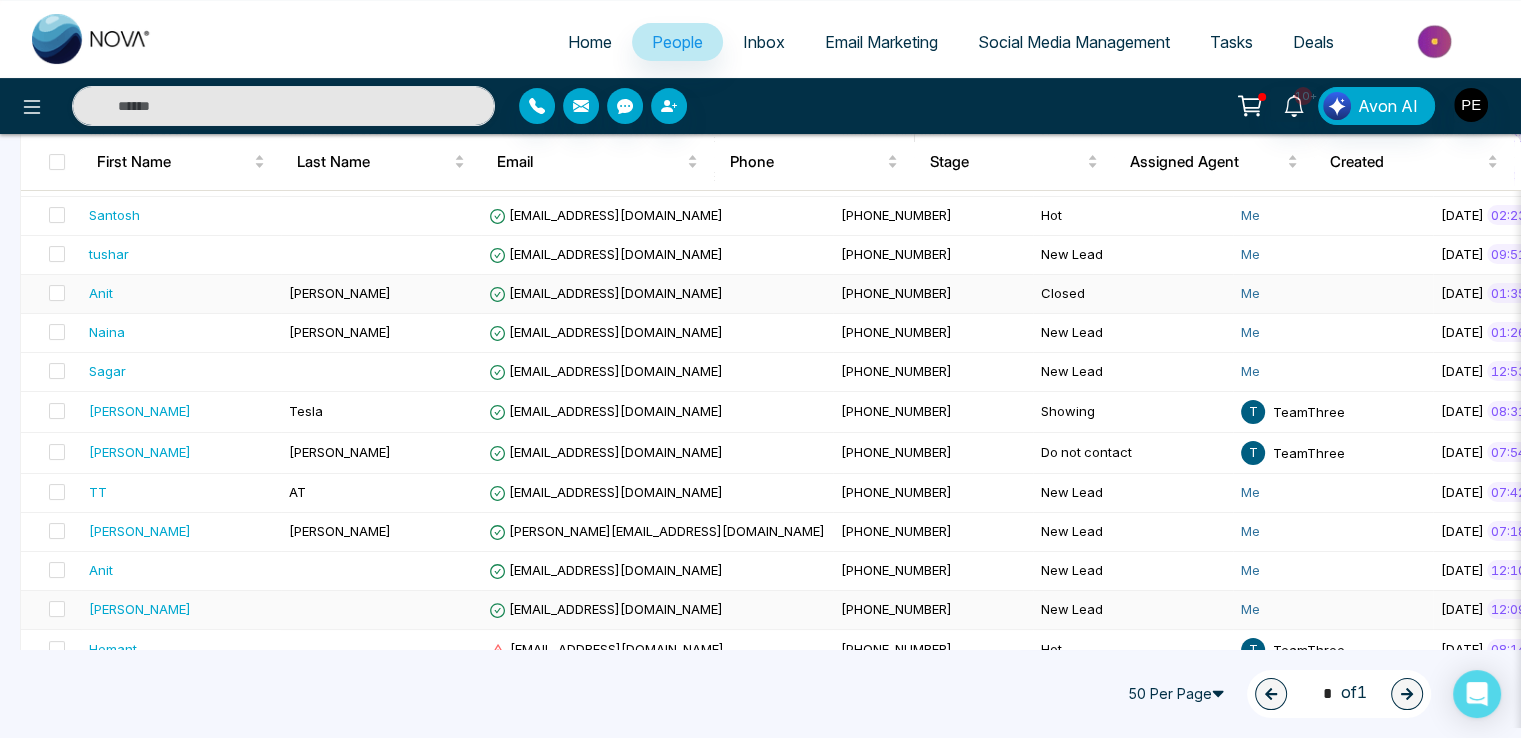 scroll, scrollTop: 359, scrollLeft: 0, axis: vertical 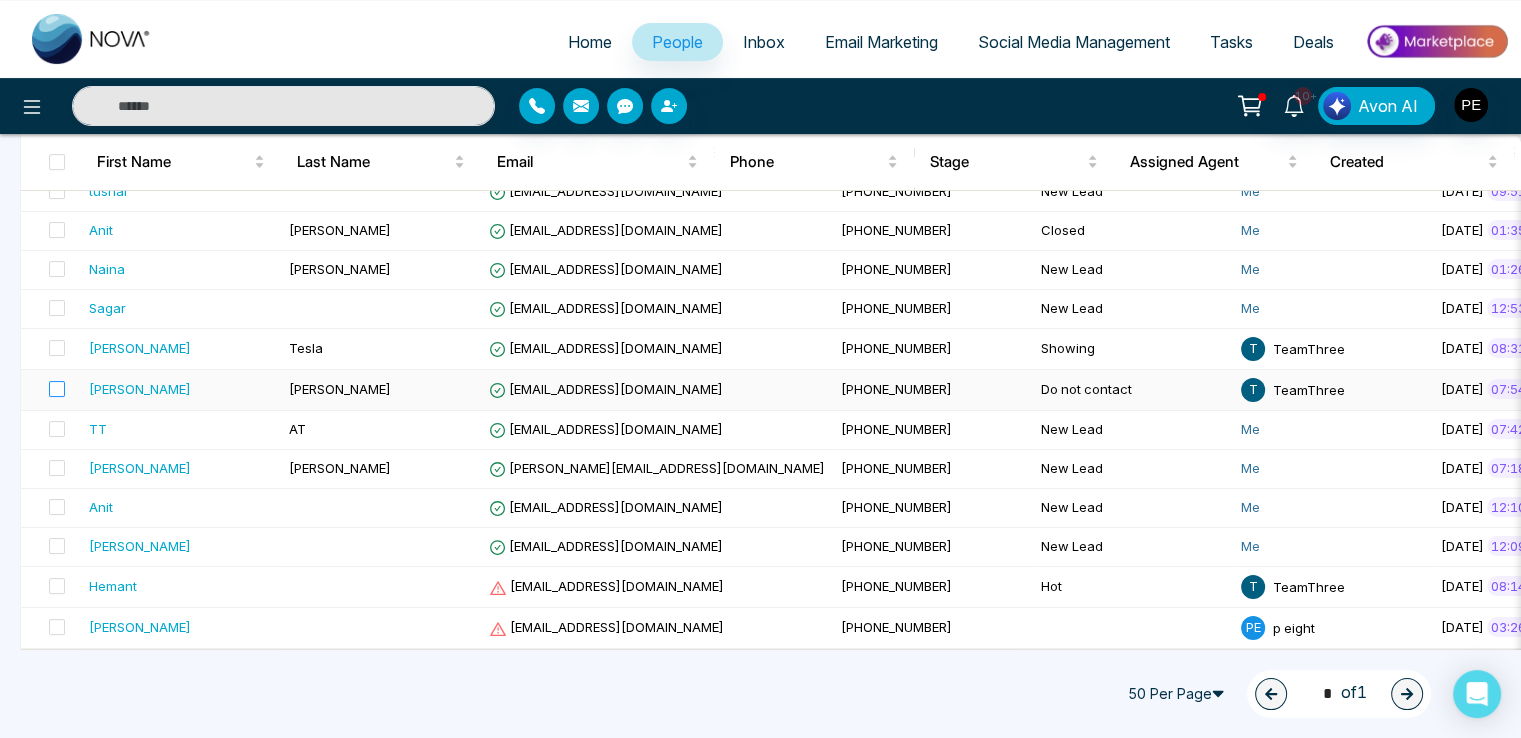 click at bounding box center [51, 390] 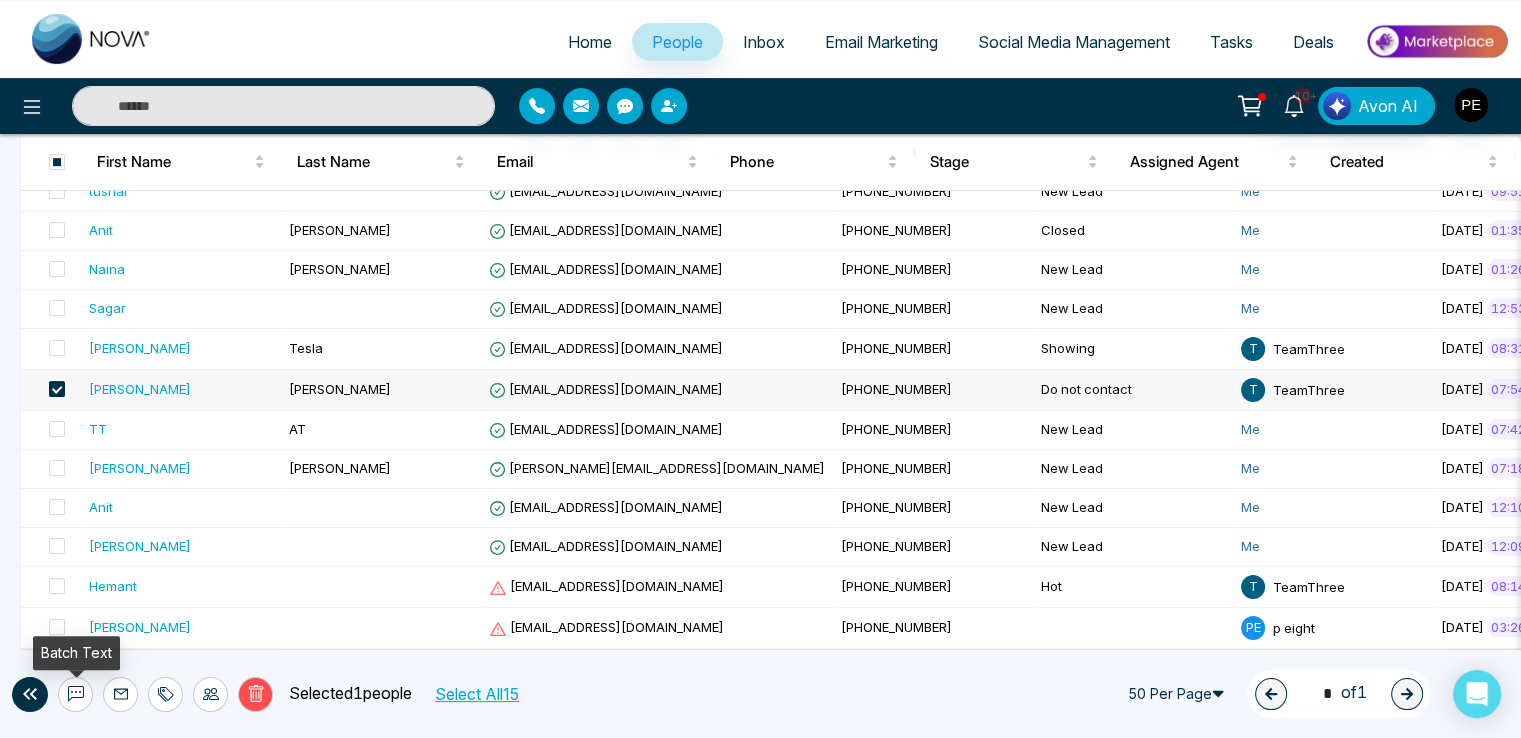 click 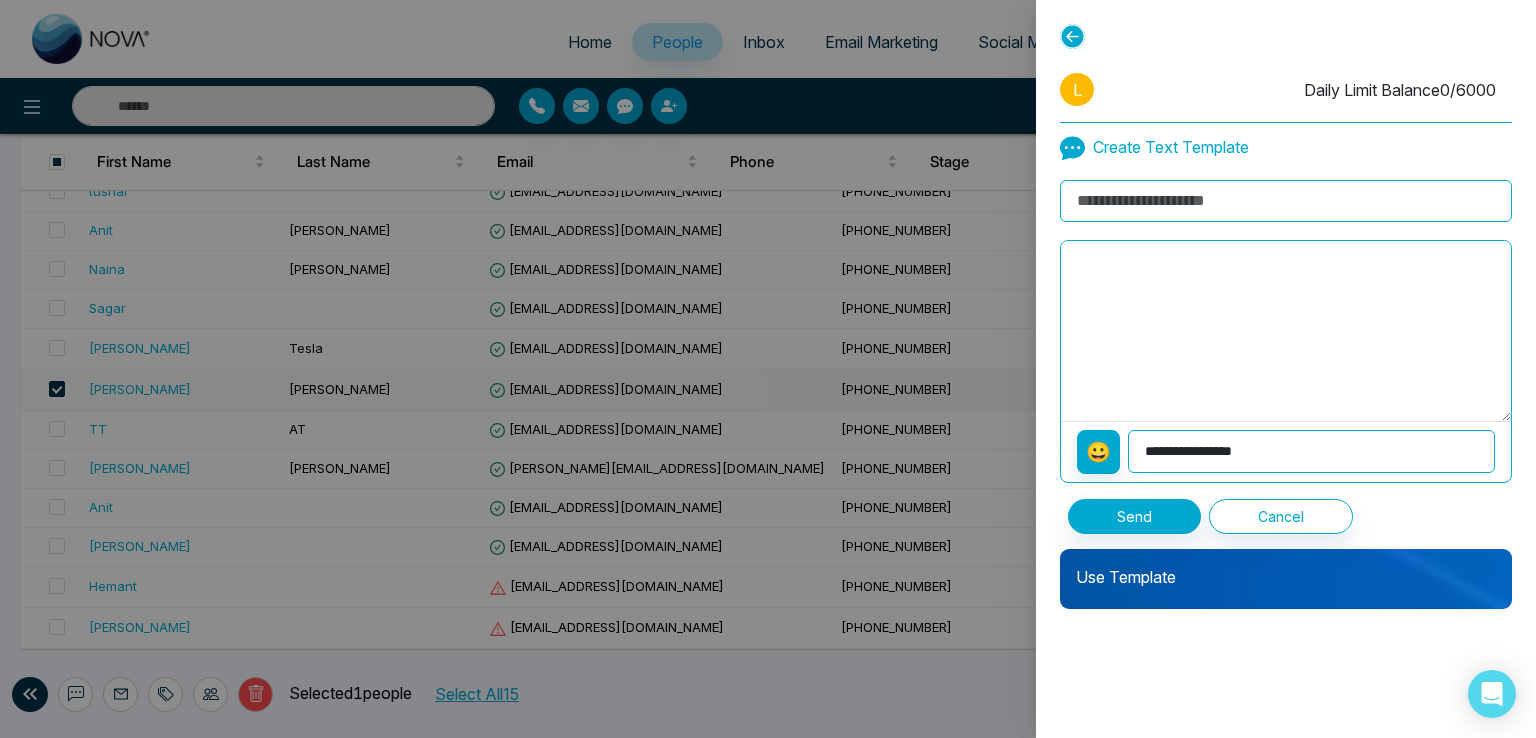 click on "Use Template" at bounding box center [1286, 569] 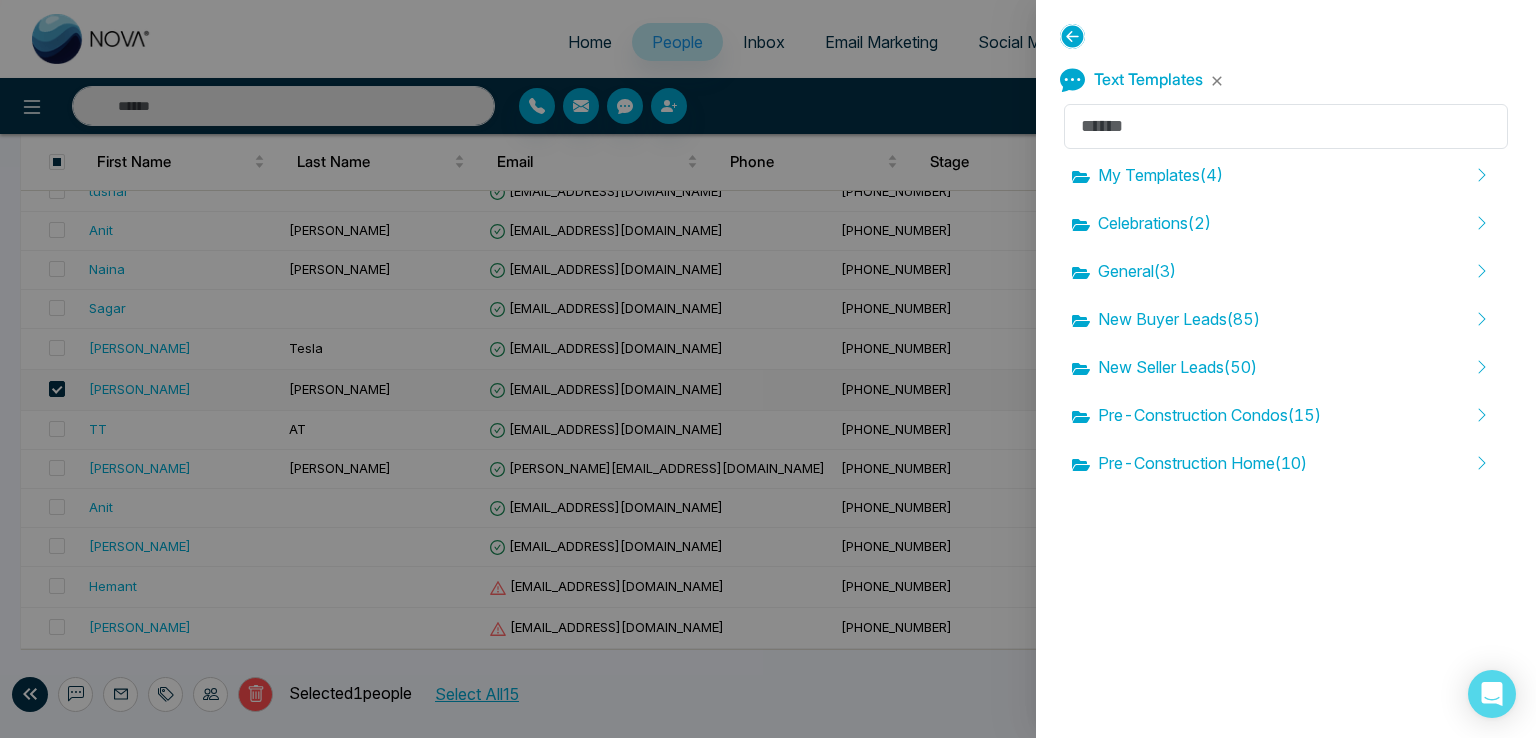 click on "Text Templates       My Templates  ( 4 )     Celebrations  ( 2 )     General  ( 3 )     New Buyer Leads  ( 85 )     New Seller Leads  ( 50 )     Pre-Construction Condos  ( 15 )     Pre-Construction Home  ( 10 )" at bounding box center (1286, 369) 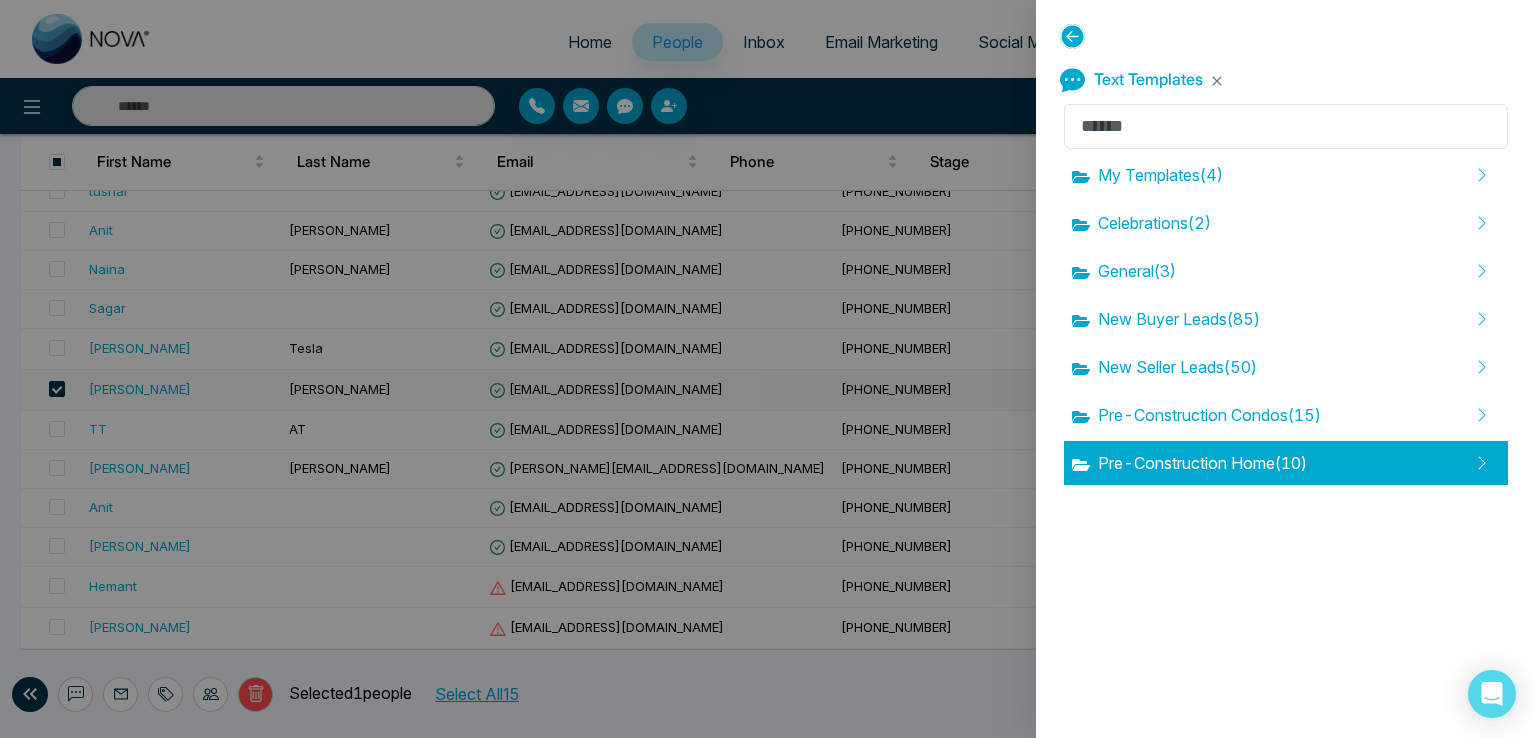 click on "Pre-Construction Home  ( 10 )" at bounding box center [1189, 463] 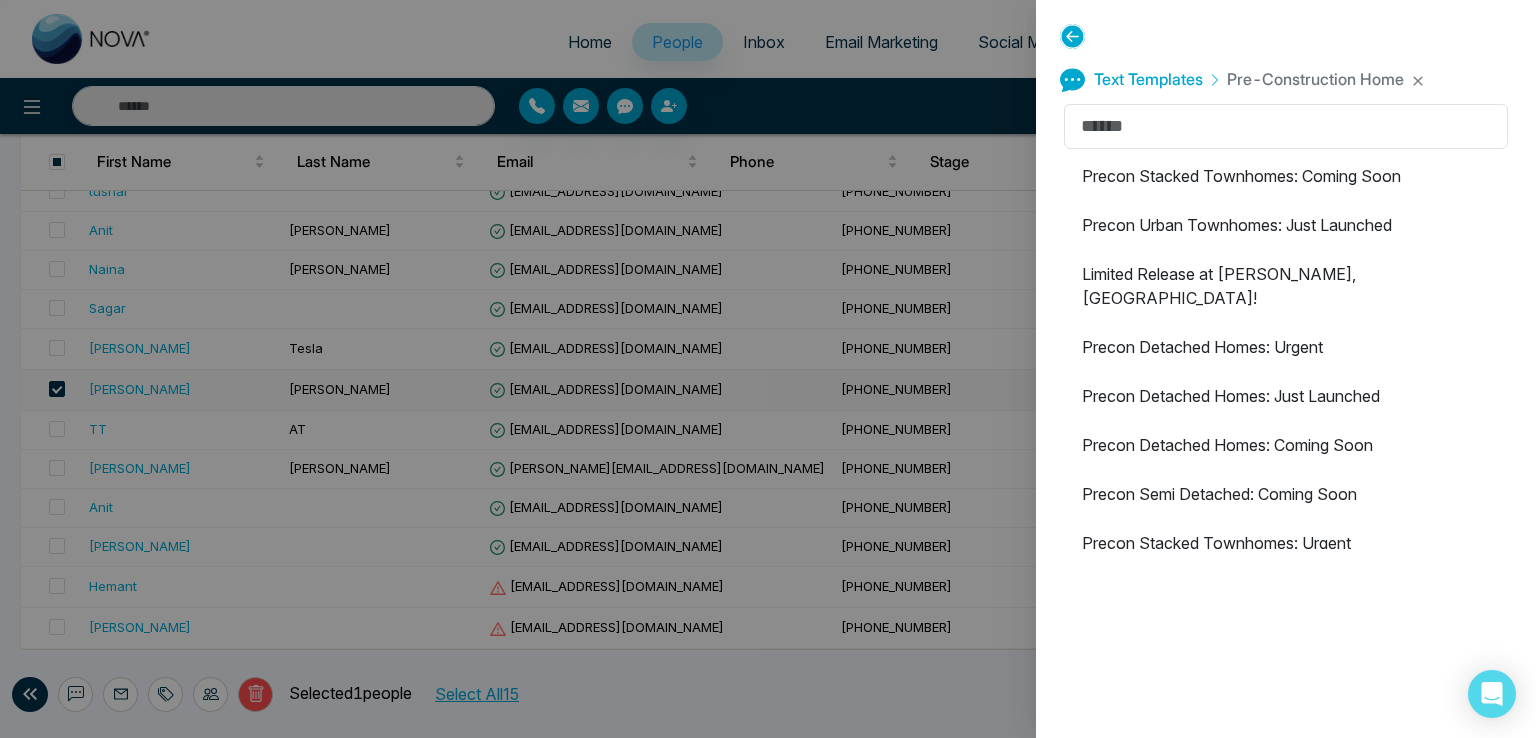 click 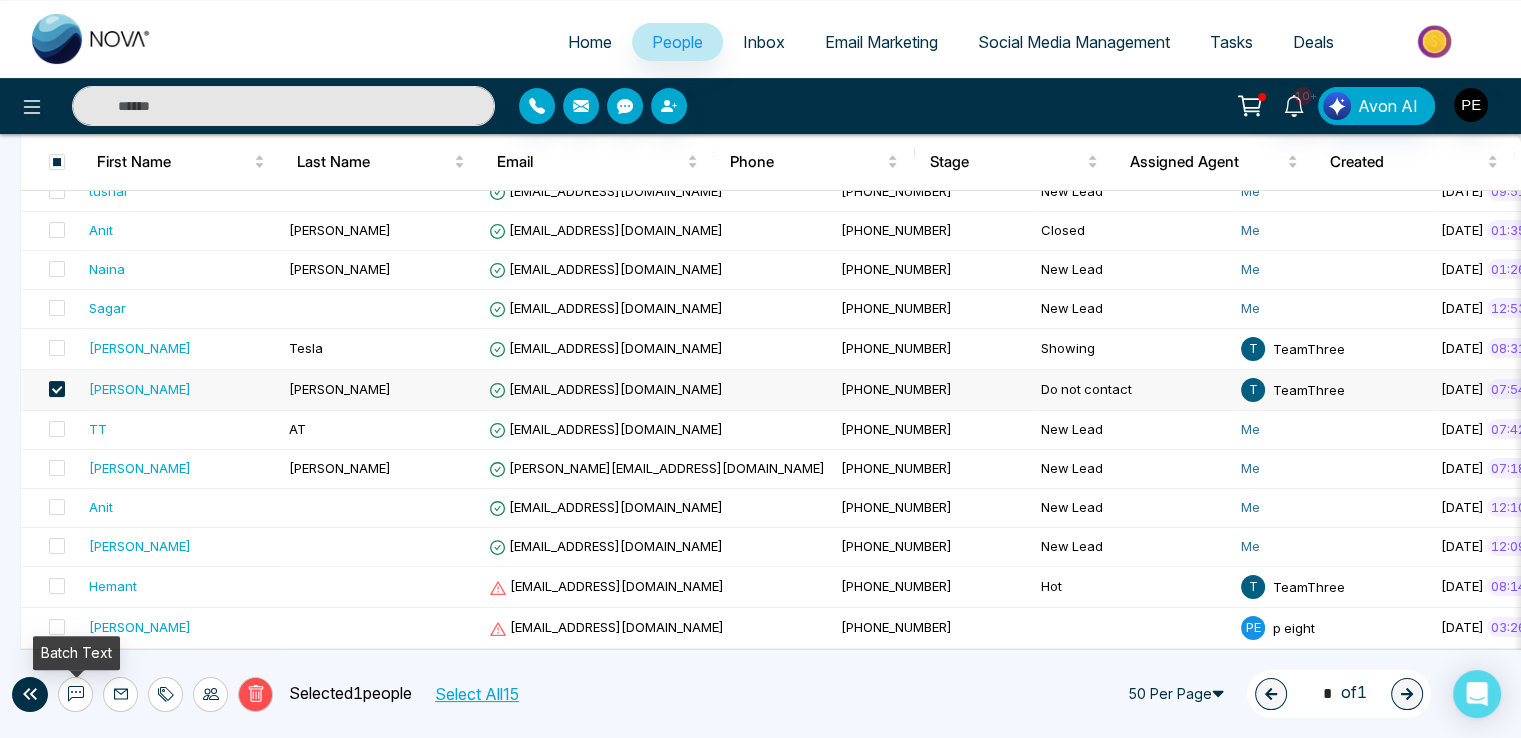 click 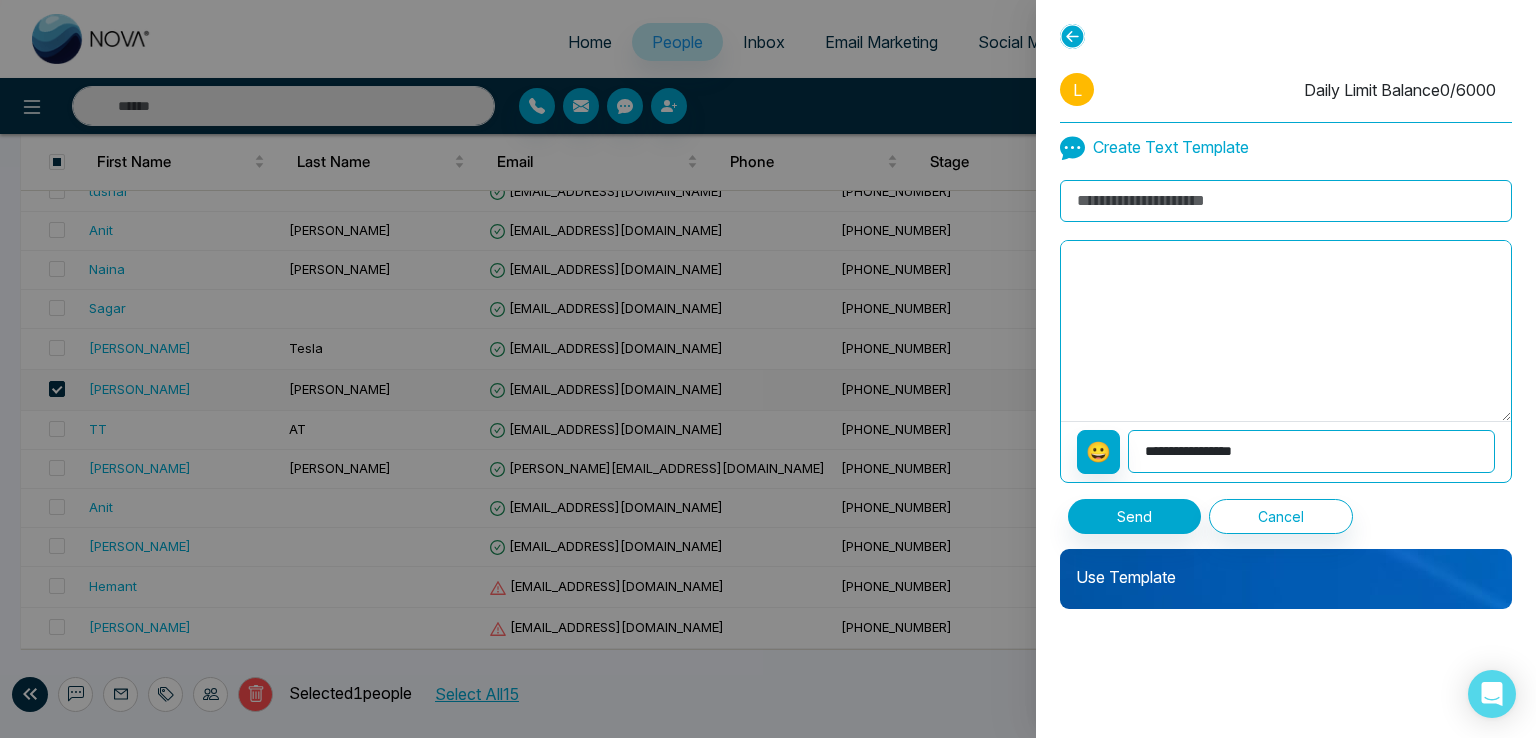 click on "Use Template" at bounding box center (1286, 569) 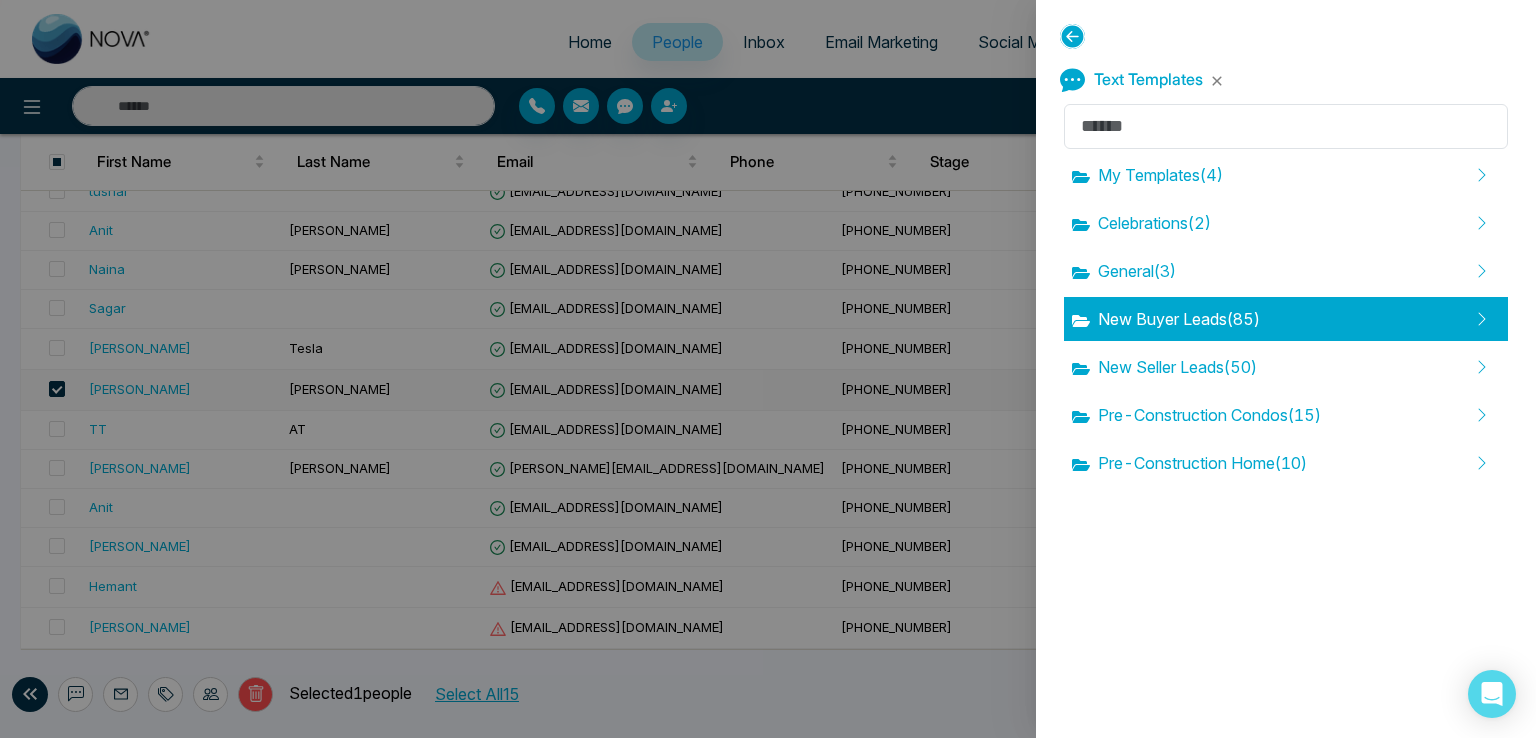 click on "New Buyer Leads  ( 85 )" at bounding box center (1166, 319) 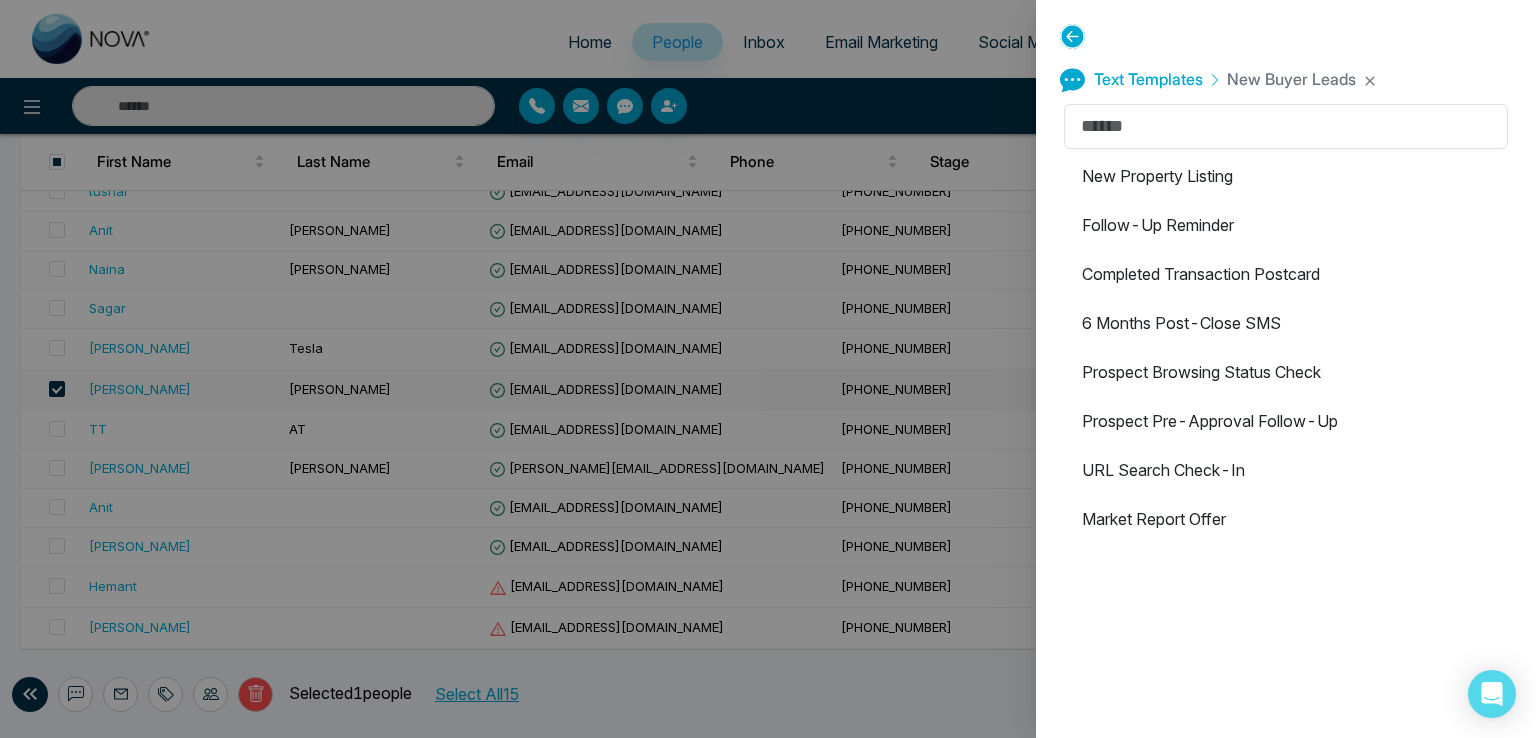 click on "6 Months Post-Close SMS" at bounding box center [1286, 323] 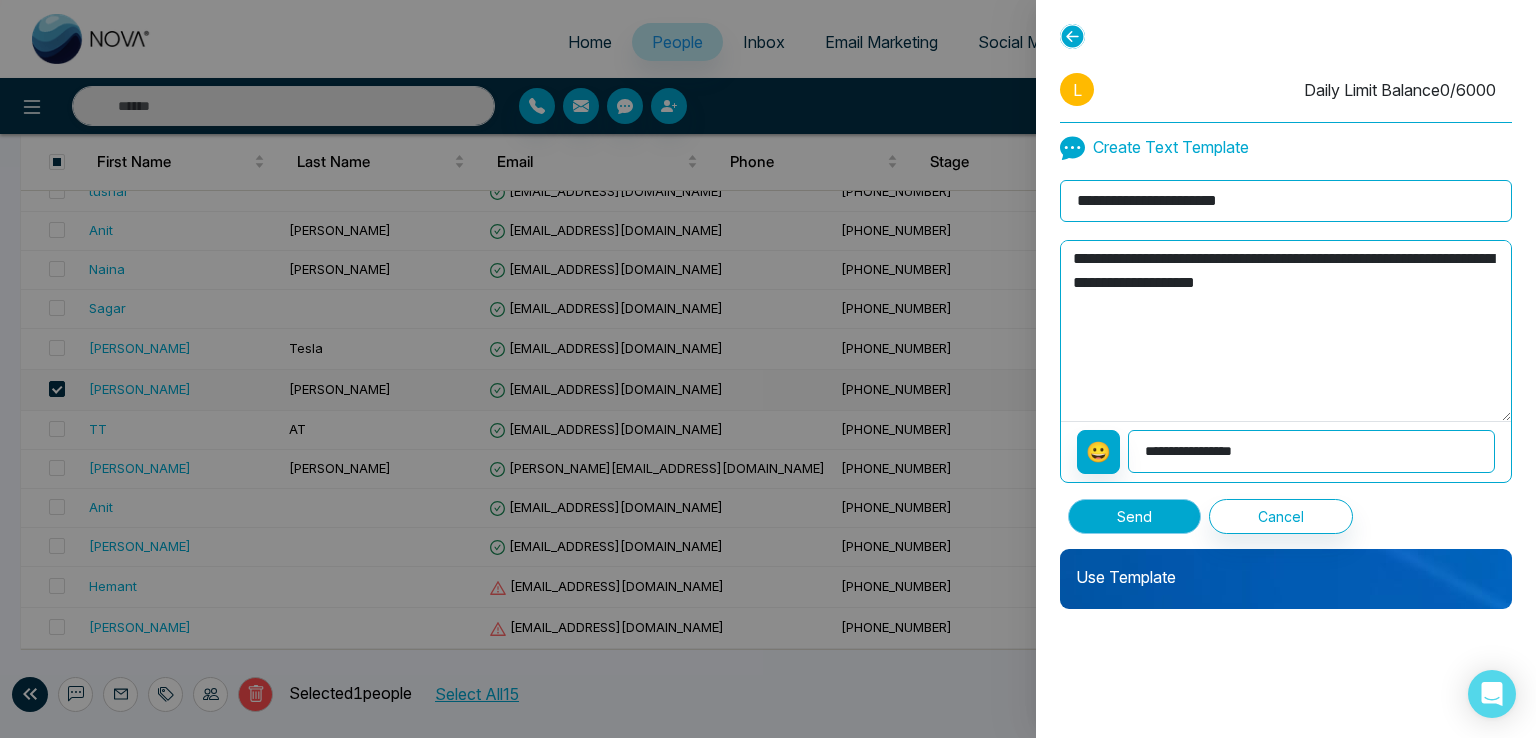 click on "Send" at bounding box center [1134, 516] 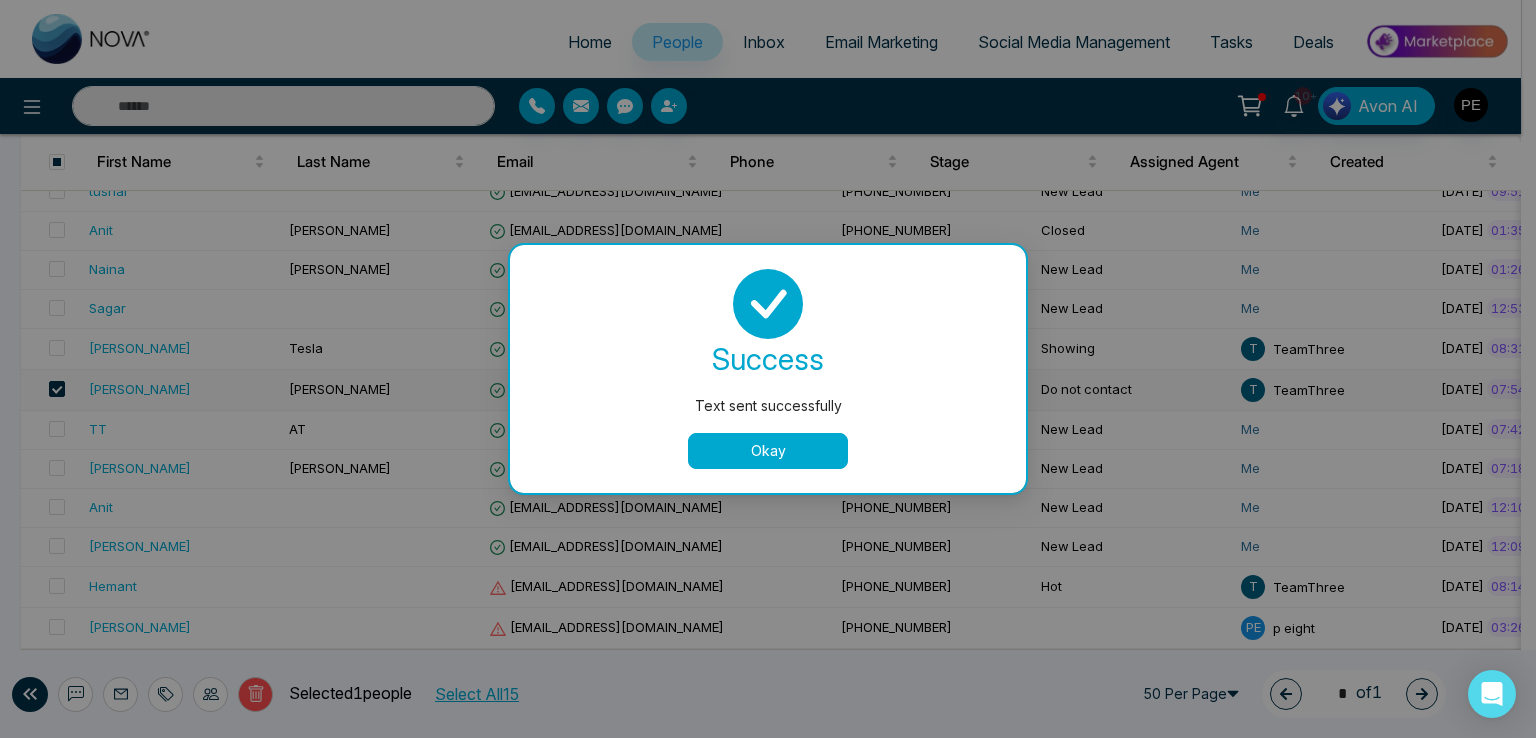 click on "Okay" at bounding box center [768, 451] 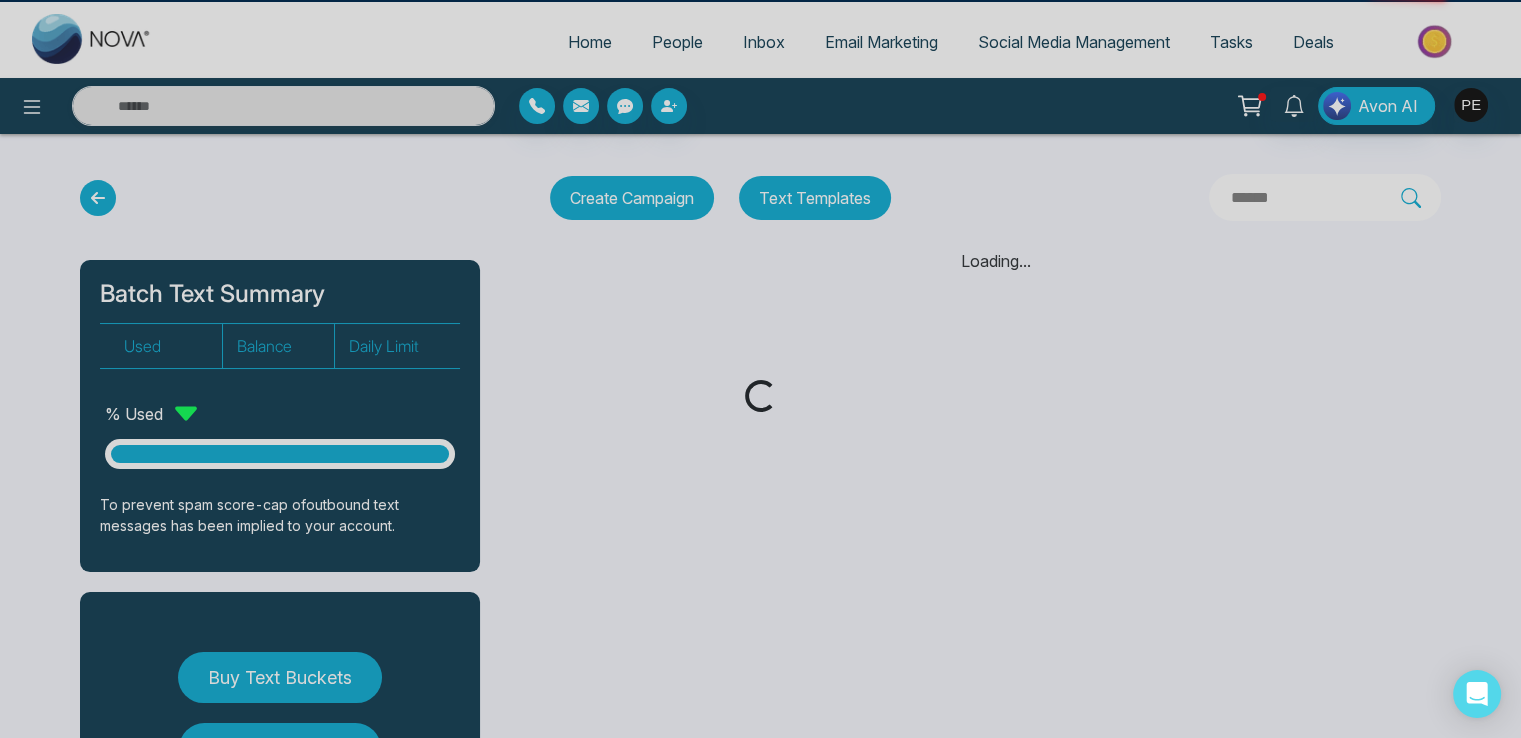 scroll, scrollTop: 0, scrollLeft: 0, axis: both 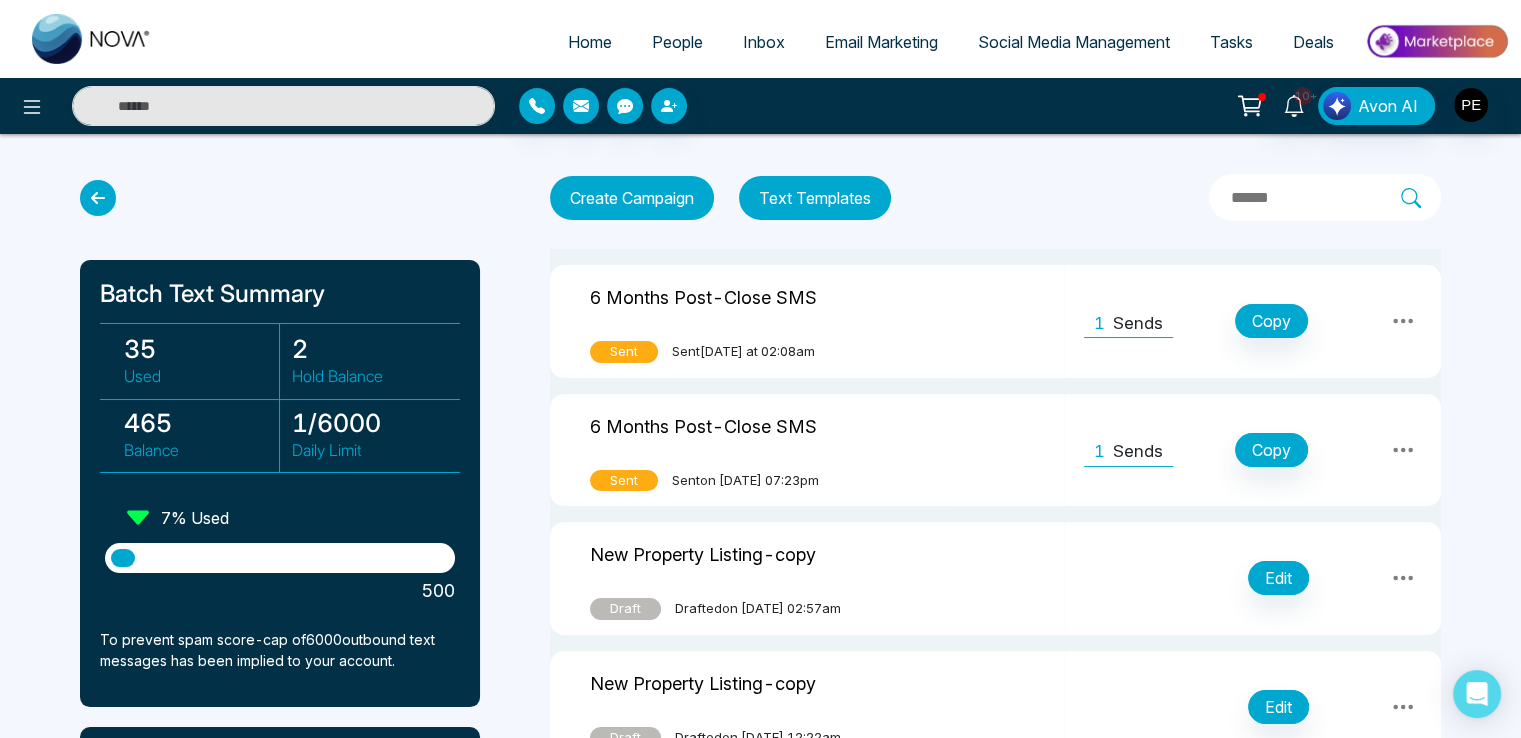 click 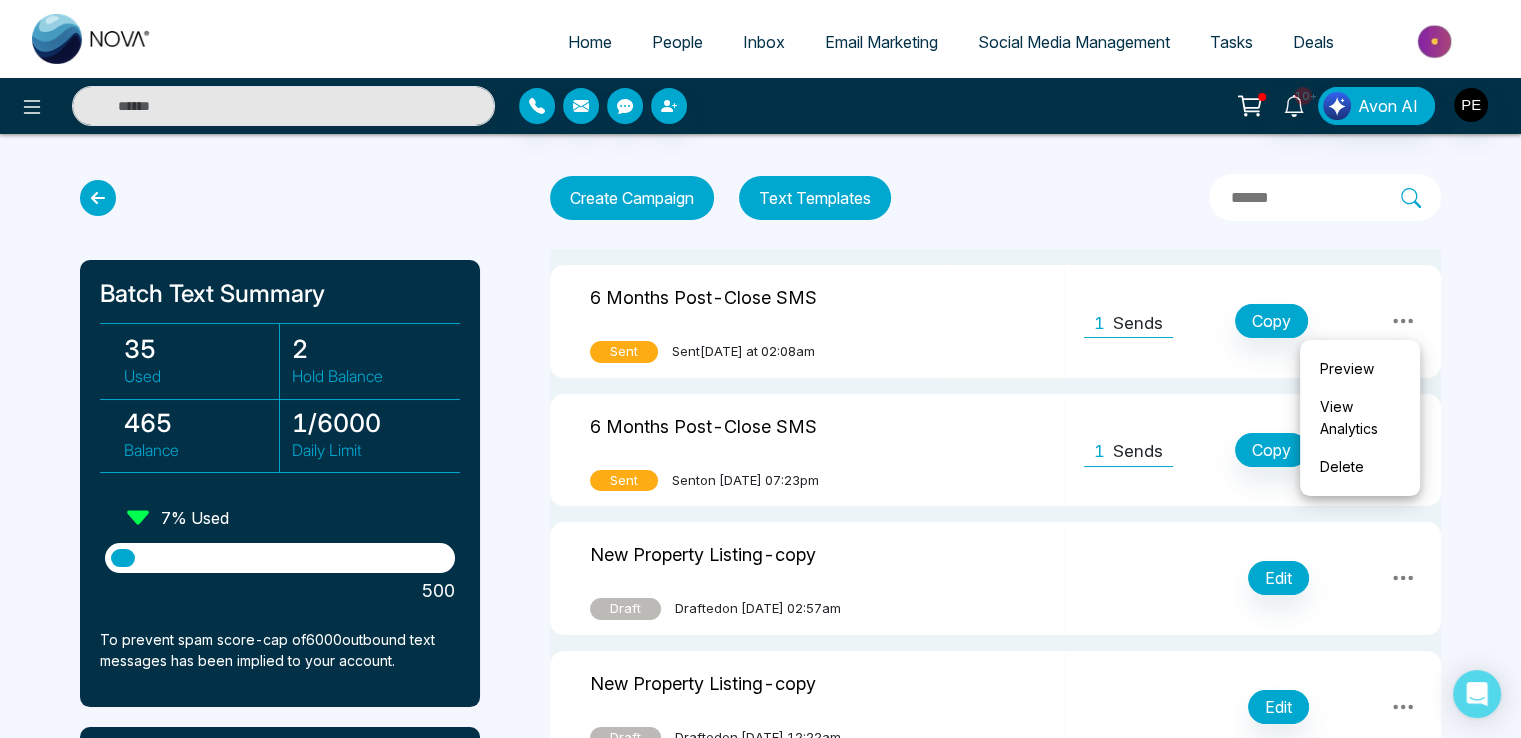 click on "View Analytics" at bounding box center [1360, 418] 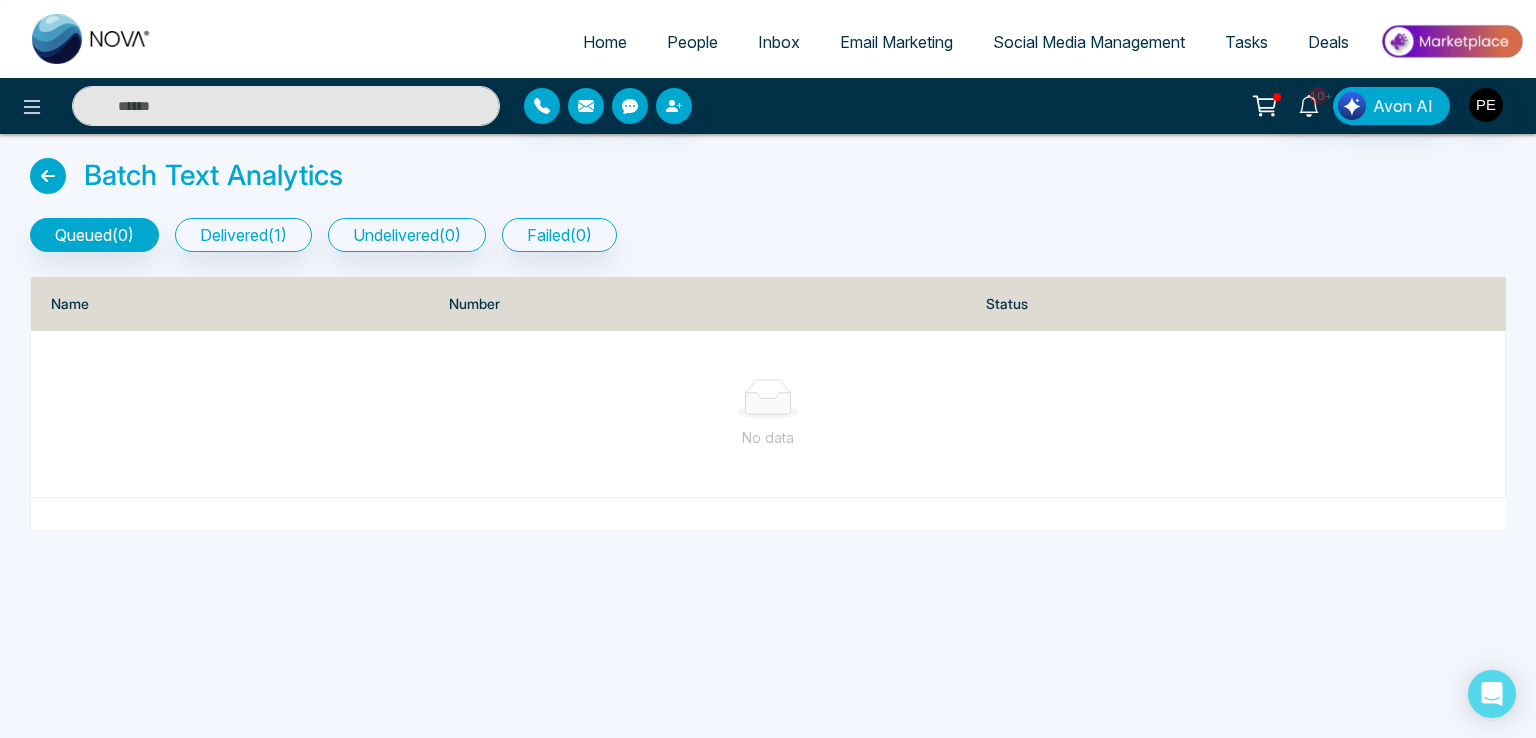 click on "People" at bounding box center [692, 42] 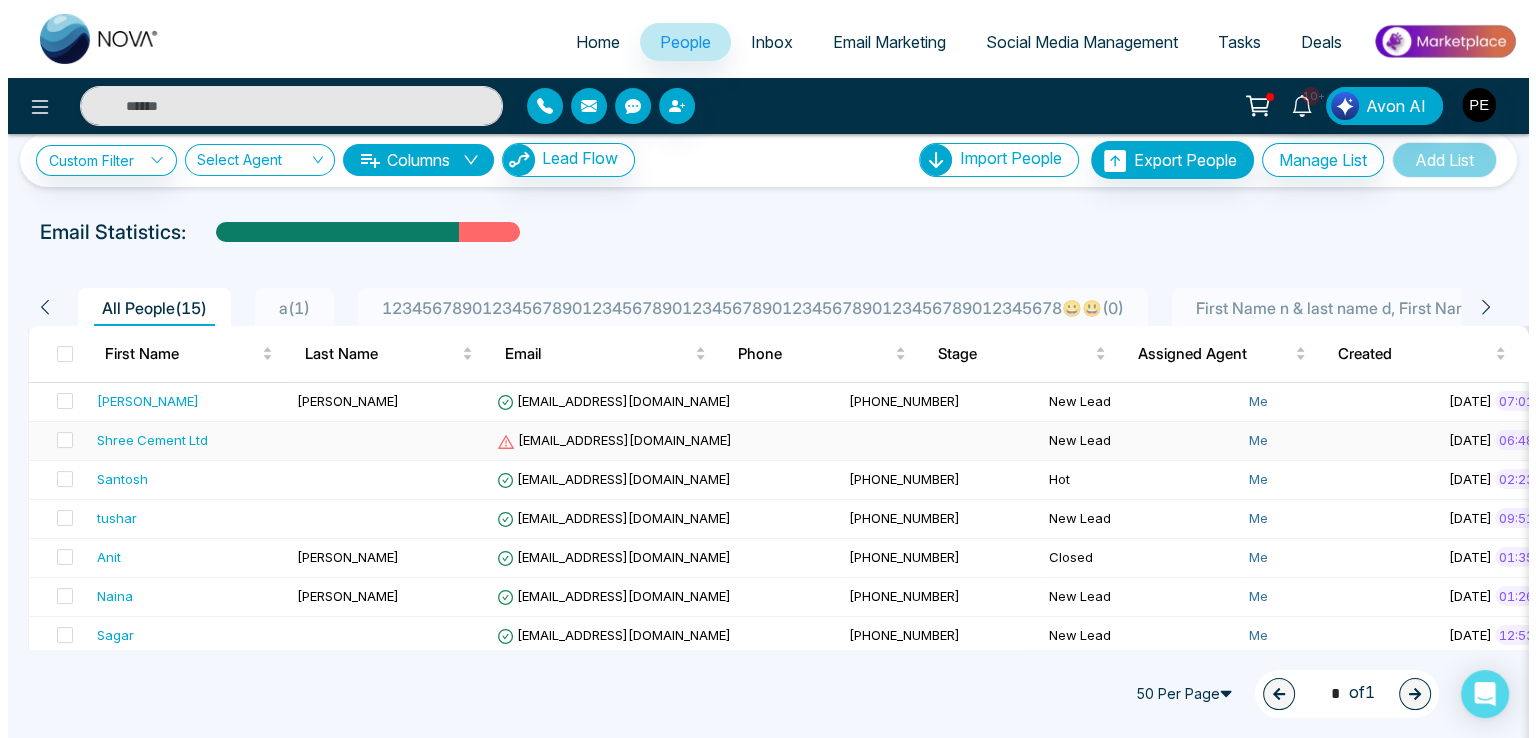 scroll, scrollTop: 0, scrollLeft: 0, axis: both 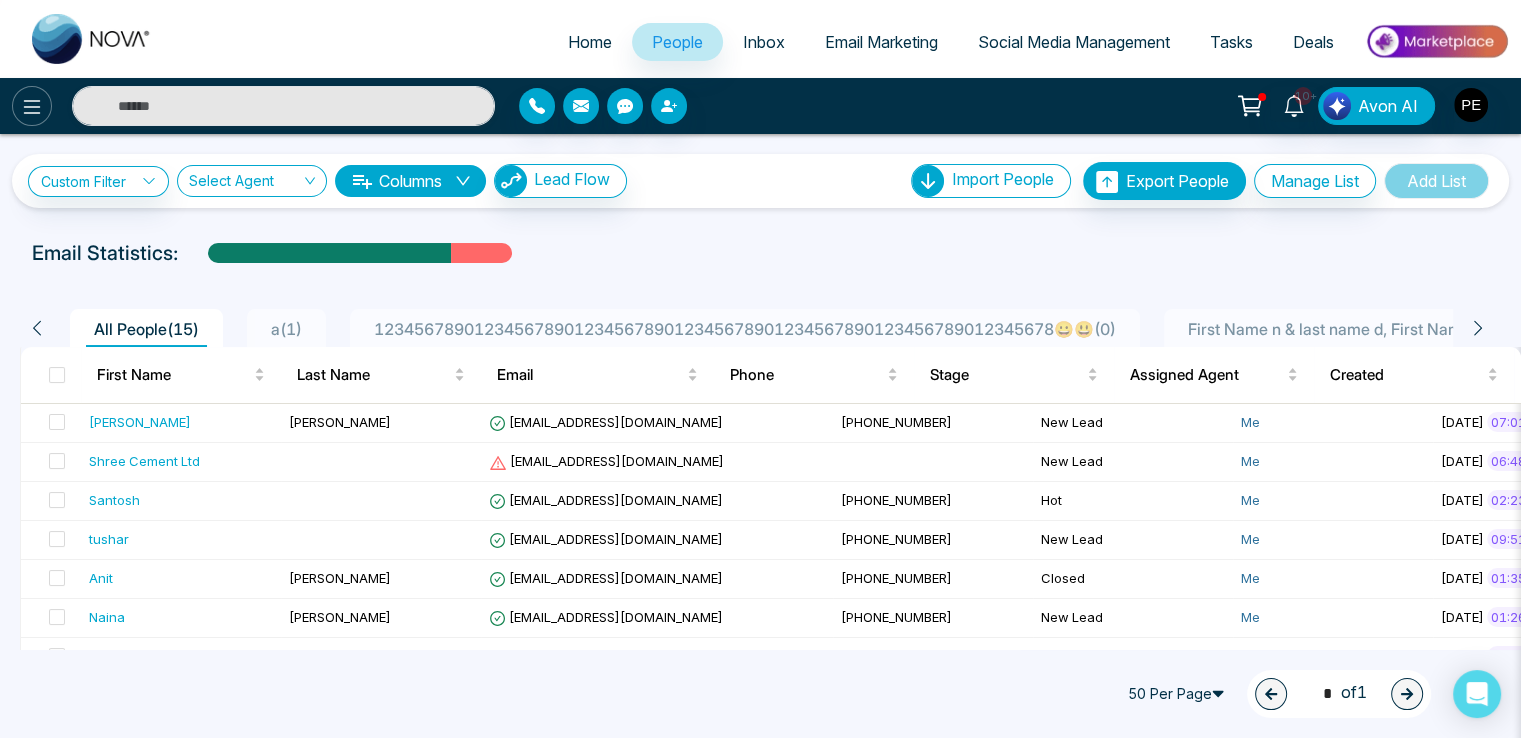 click 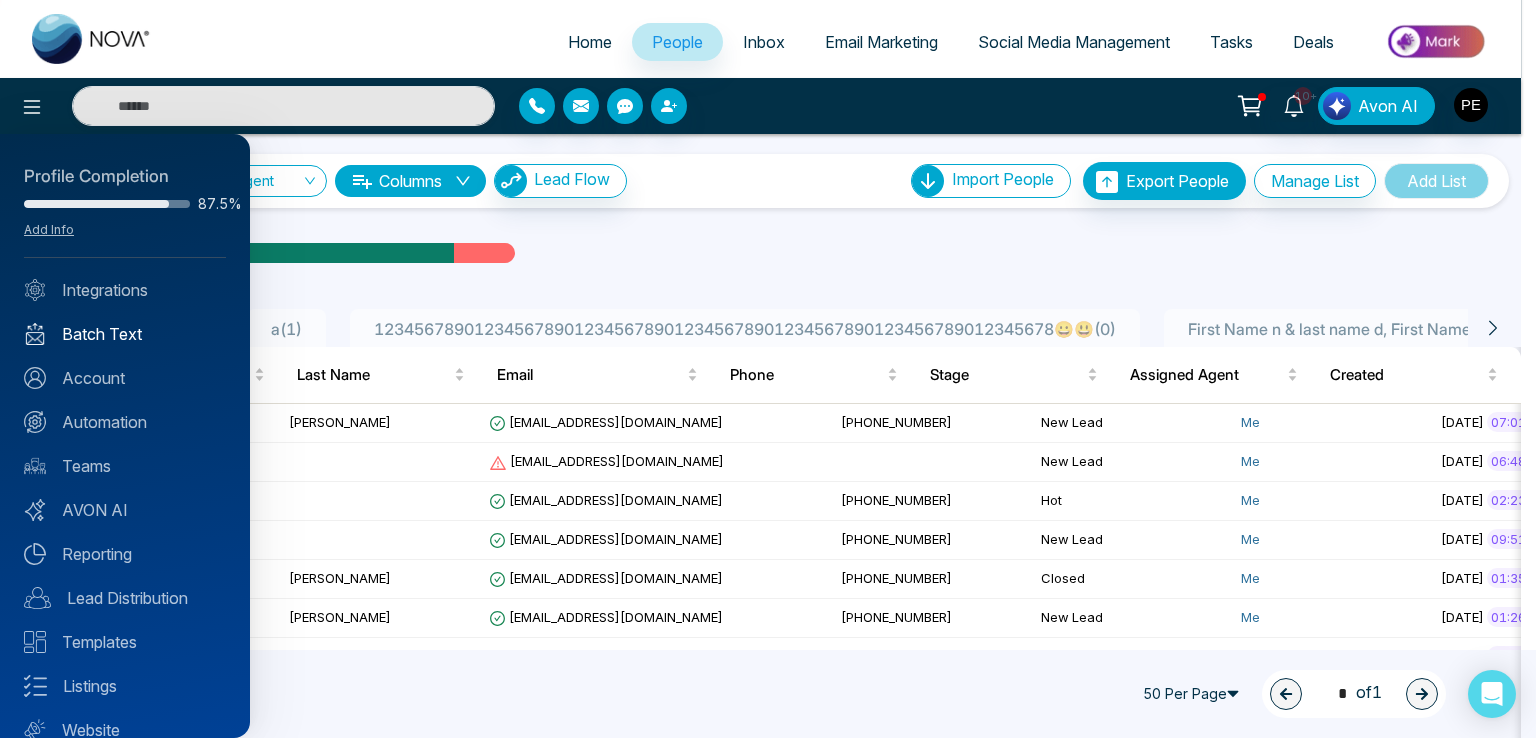 click on "Batch Text" at bounding box center [125, 334] 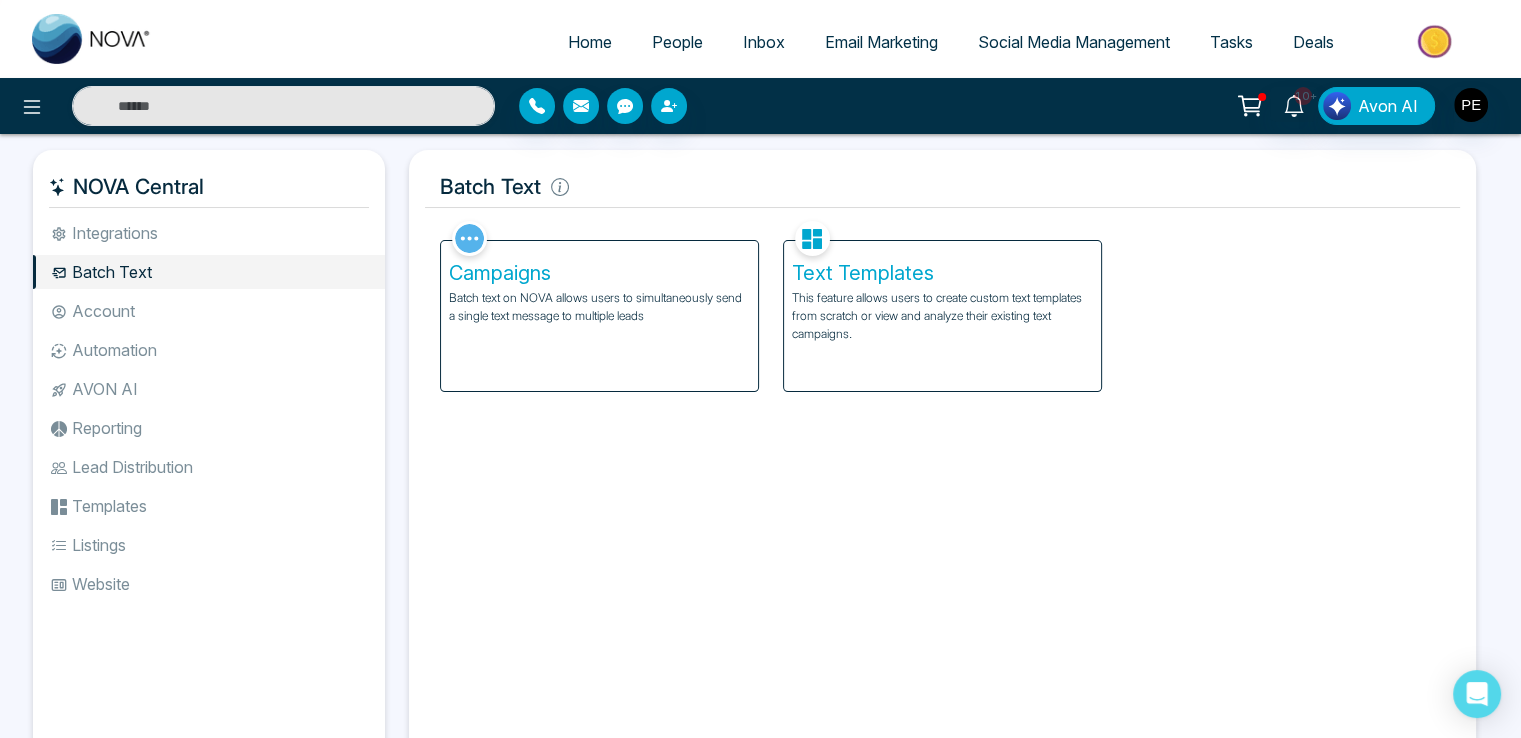 click on "Campaigns Batch text on NOVA allows users to simultaneously send a single text message to multiple leads" at bounding box center [599, 316] 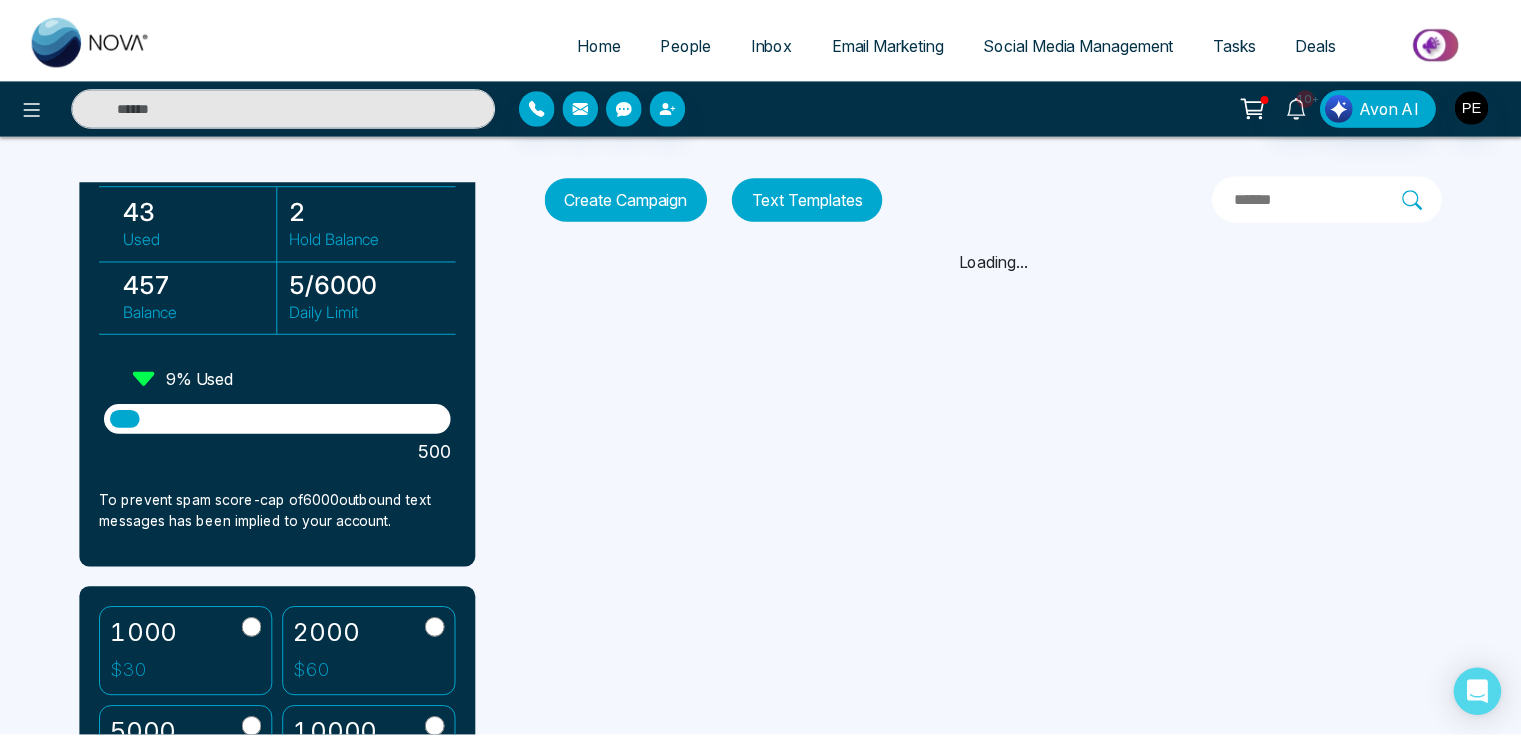 scroll, scrollTop: 451, scrollLeft: 0, axis: vertical 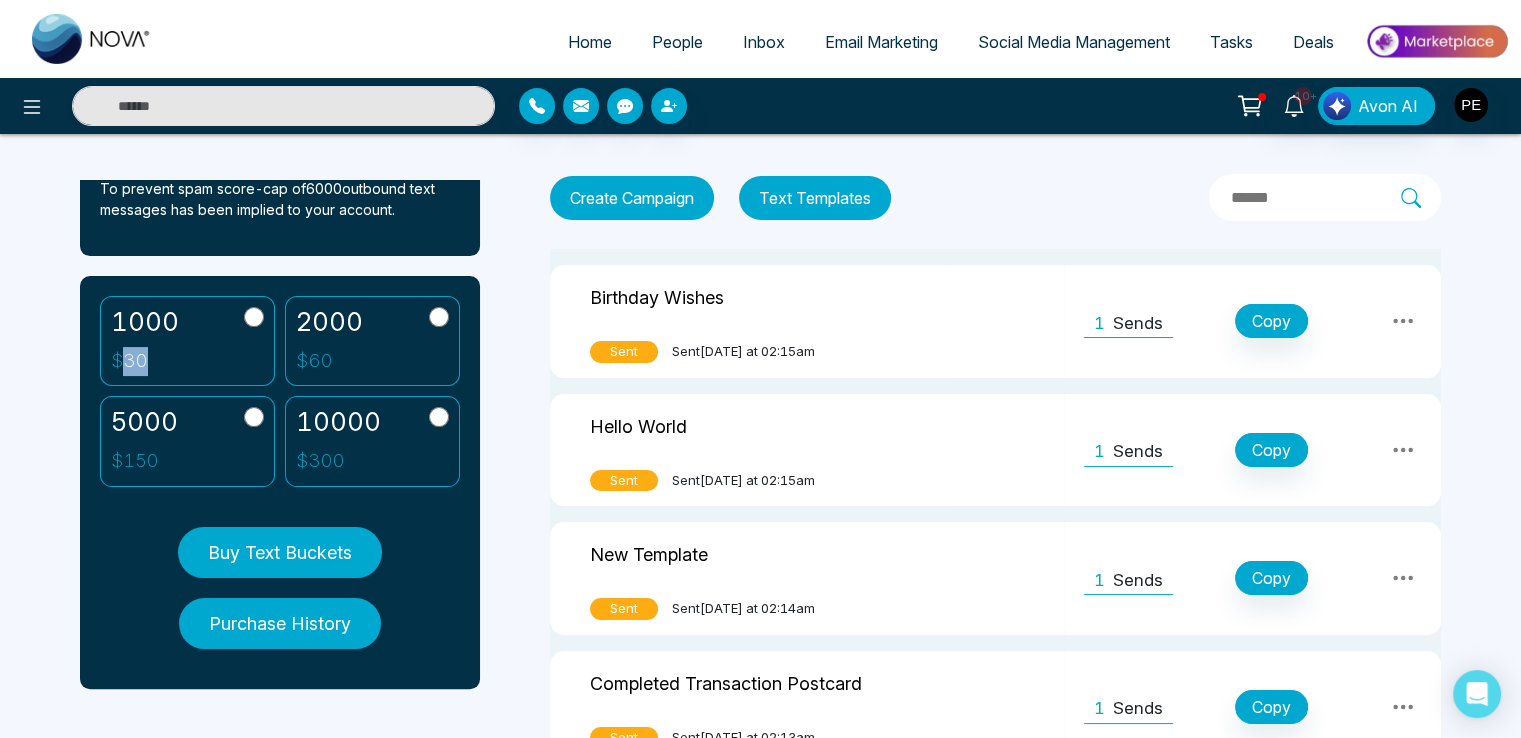 drag, startPoint x: 124, startPoint y: 359, endPoint x: 148, endPoint y: 358, distance: 24.020824 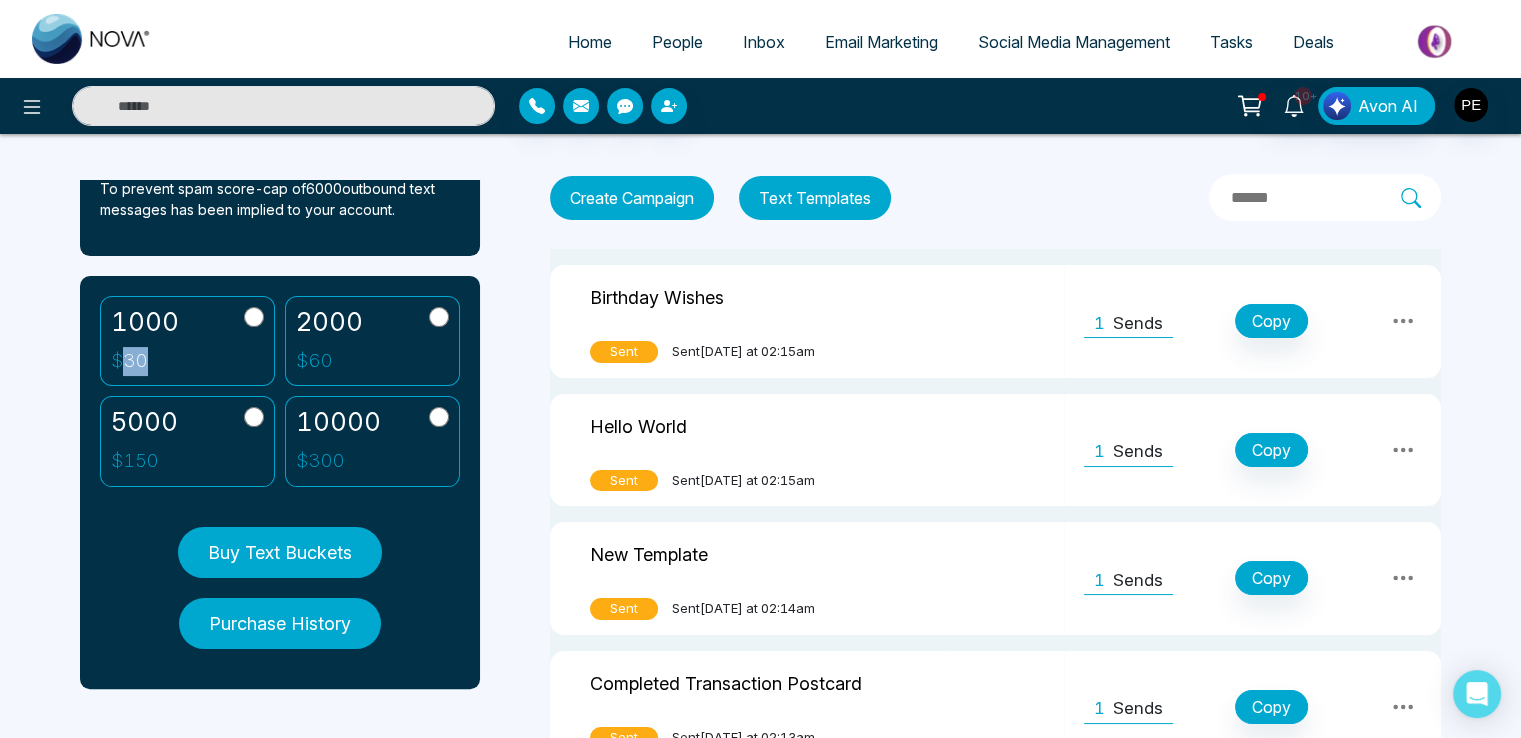 click on "$ 30" at bounding box center (145, 361) 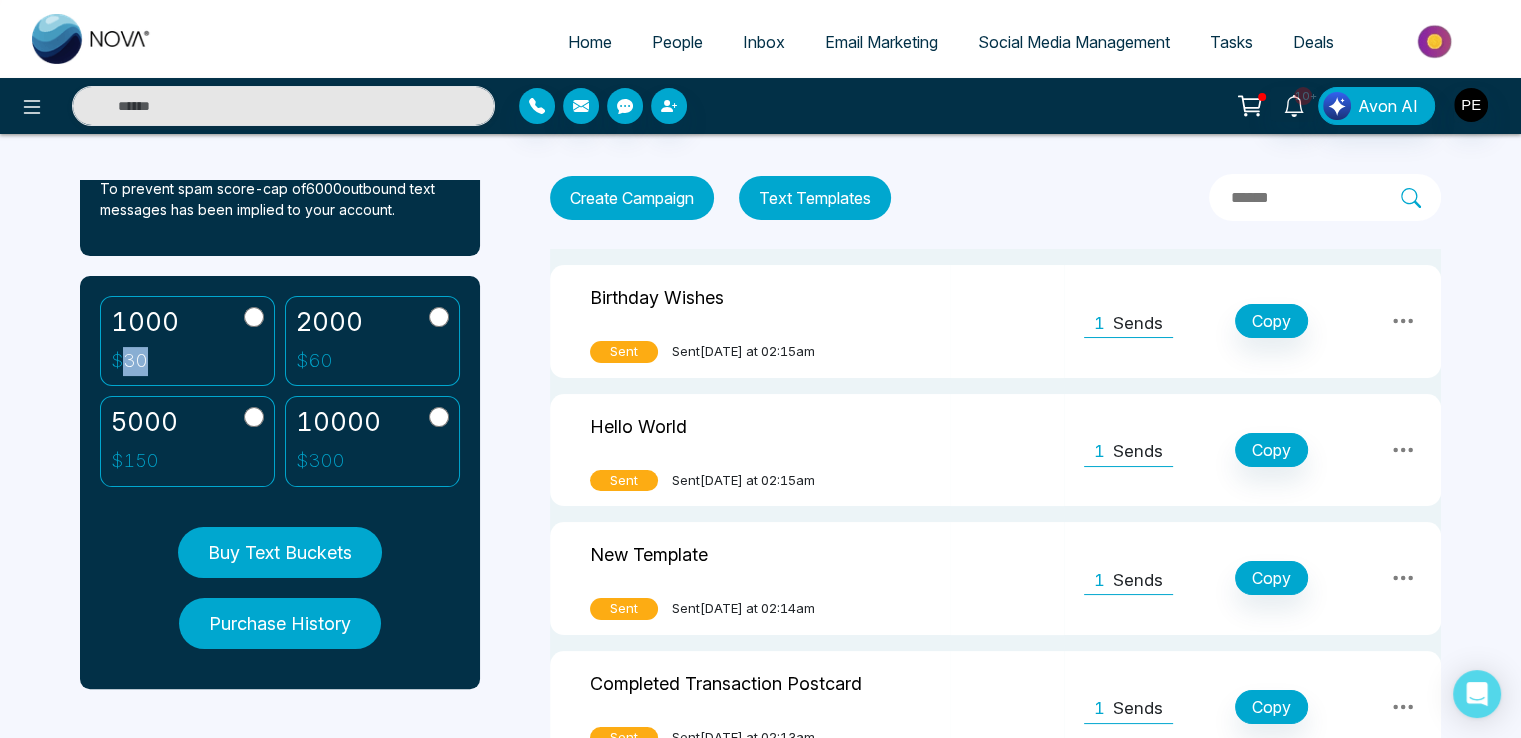 scroll, scrollTop: 0, scrollLeft: 0, axis: both 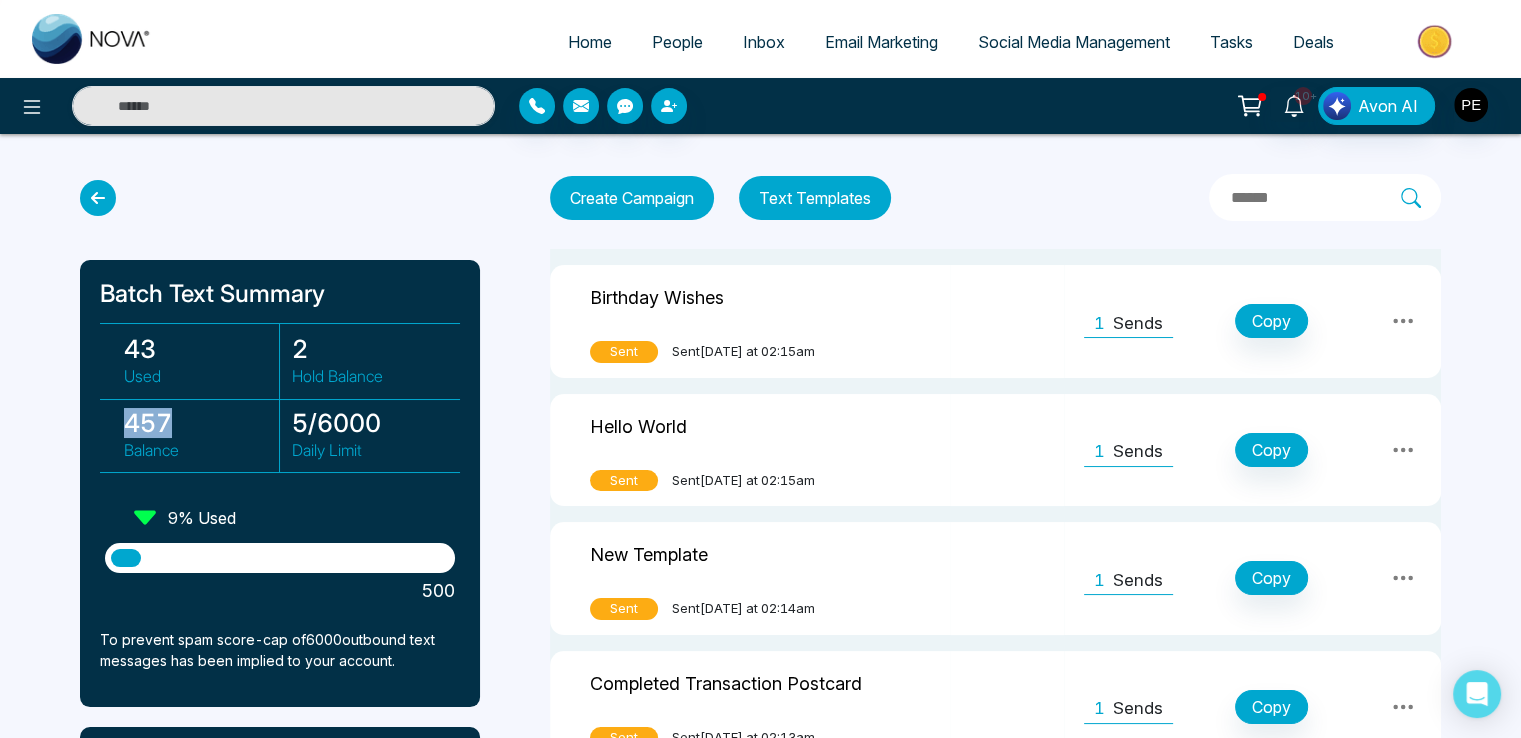 drag, startPoint x: 122, startPoint y: 420, endPoint x: 199, endPoint y: 421, distance: 77.00649 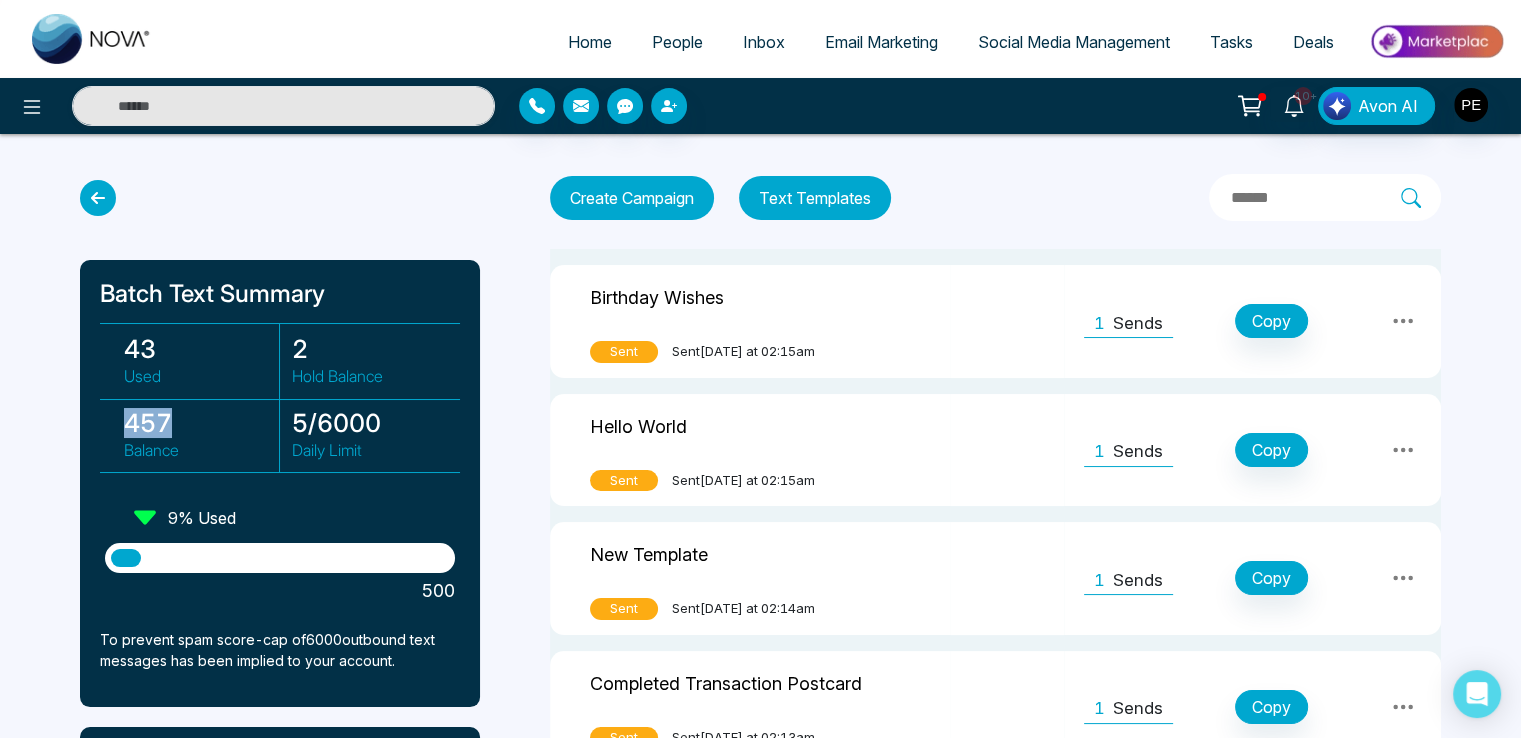 click on "457 Balance" at bounding box center (196, 435) 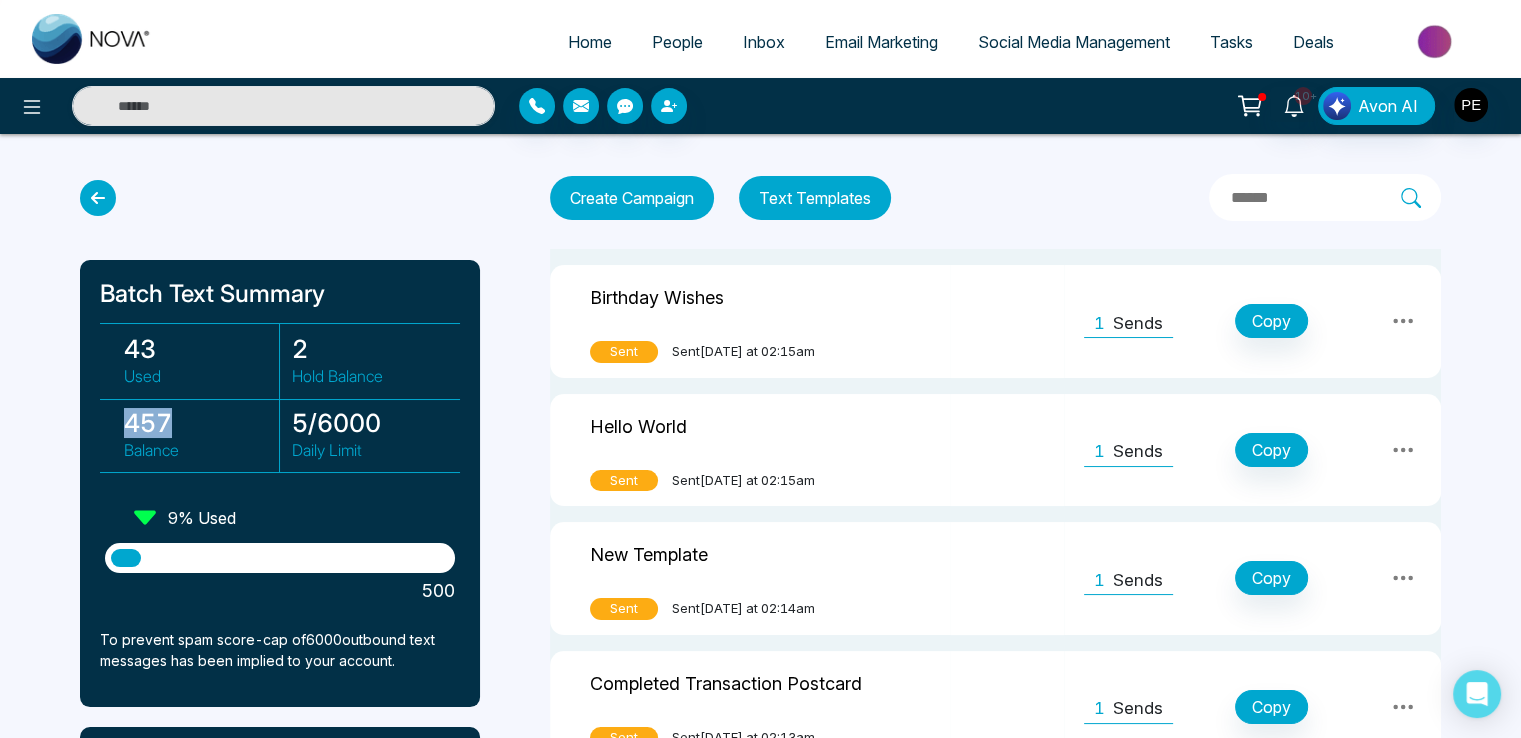 click on "Home" at bounding box center (590, 42) 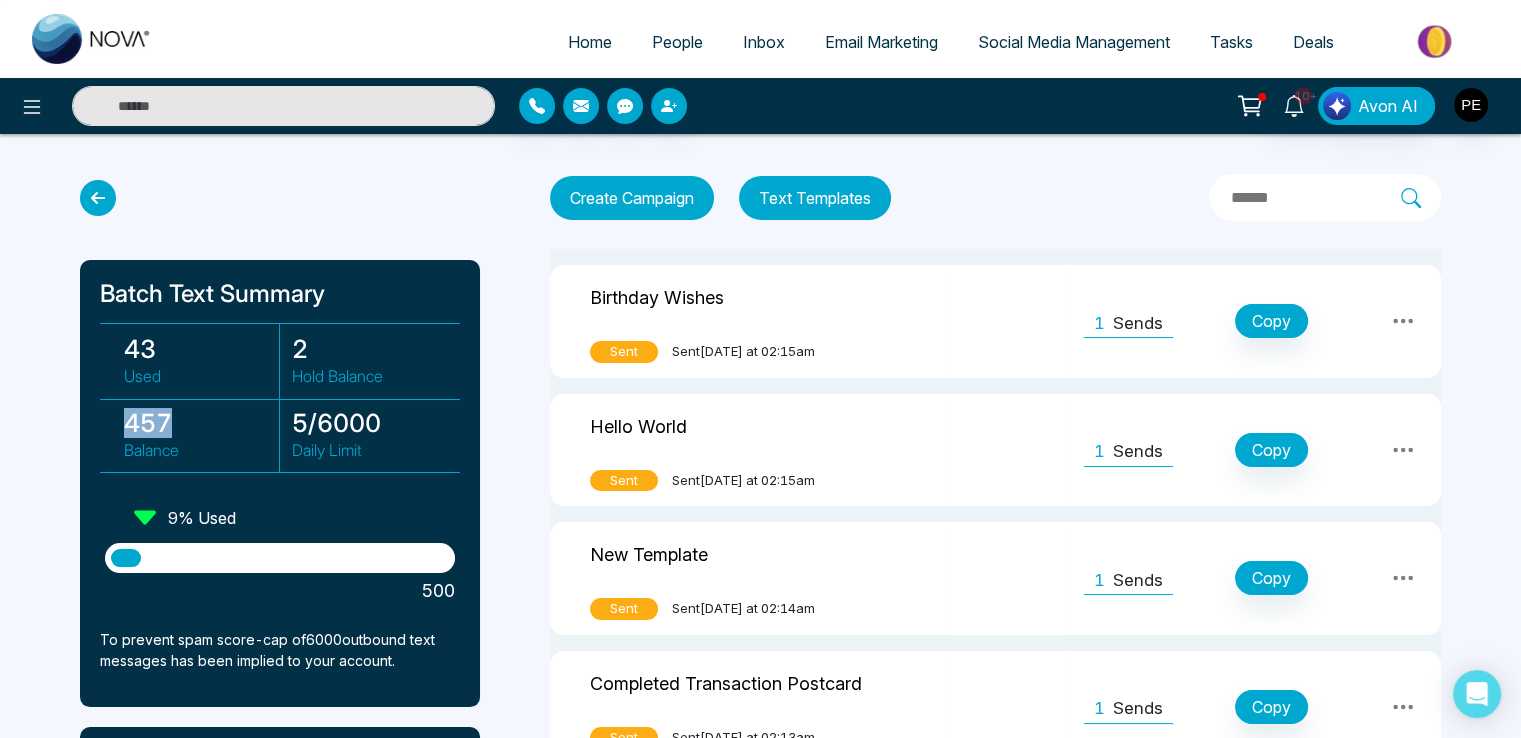 select on "*" 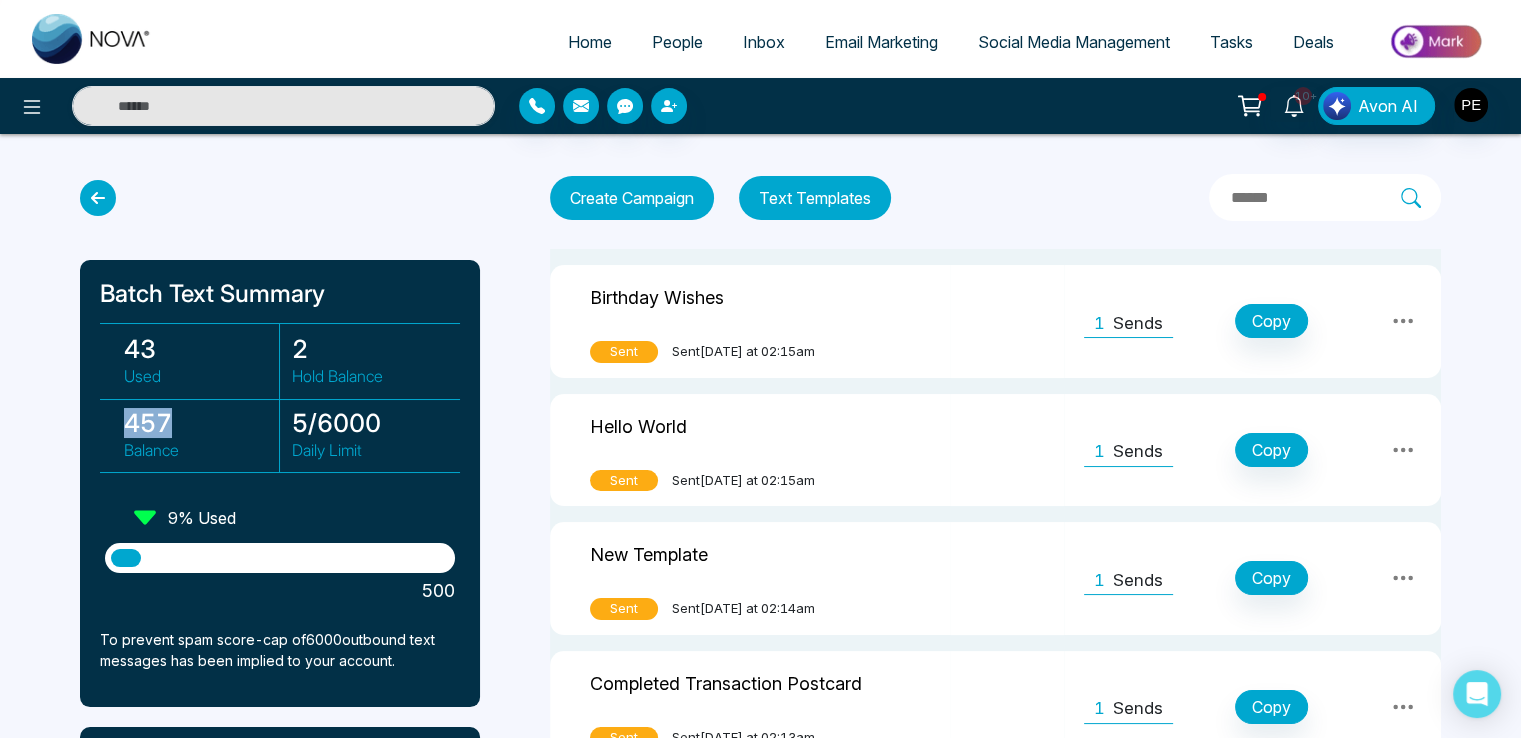 select on "*" 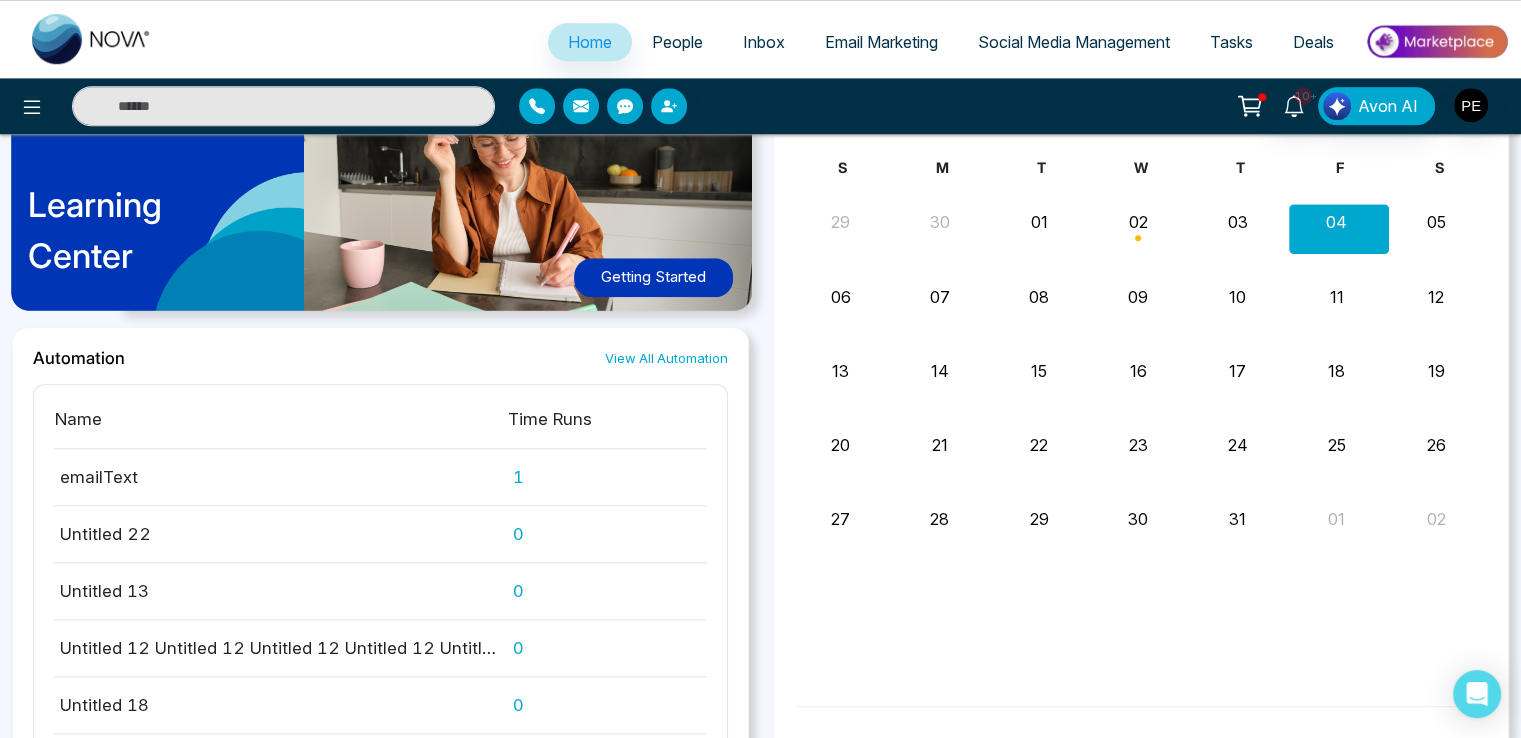 scroll, scrollTop: 1900, scrollLeft: 0, axis: vertical 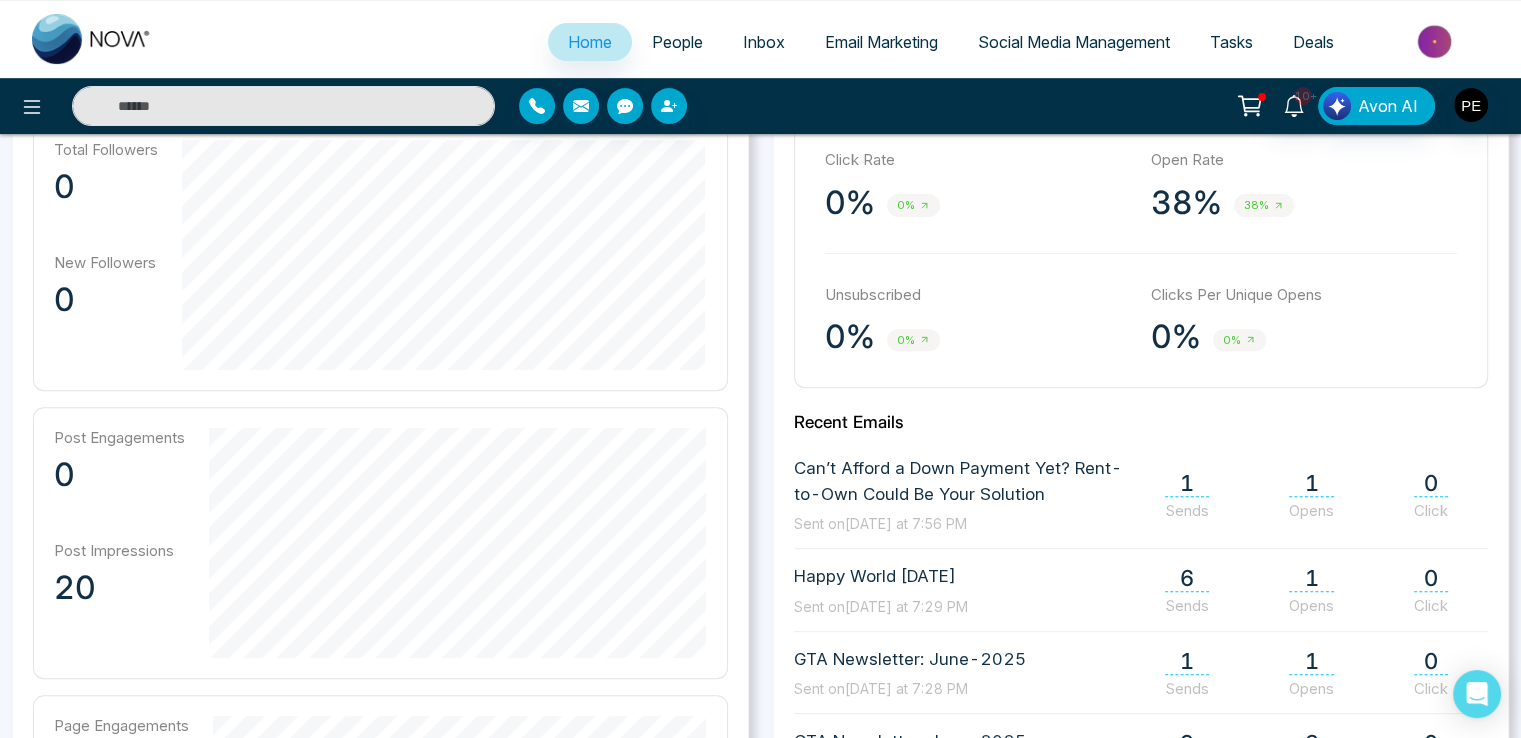click on "People" at bounding box center [677, 42] 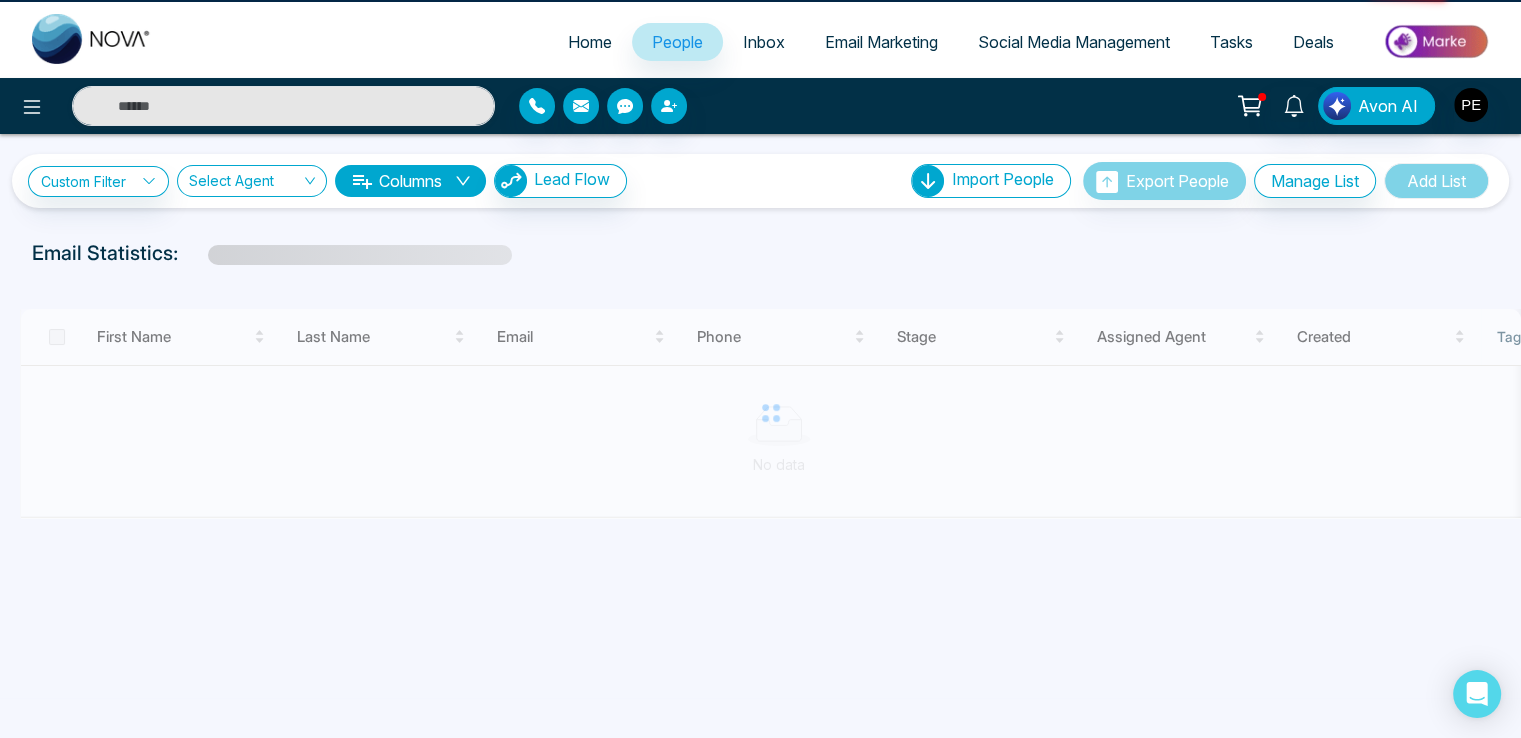 scroll, scrollTop: 0, scrollLeft: 0, axis: both 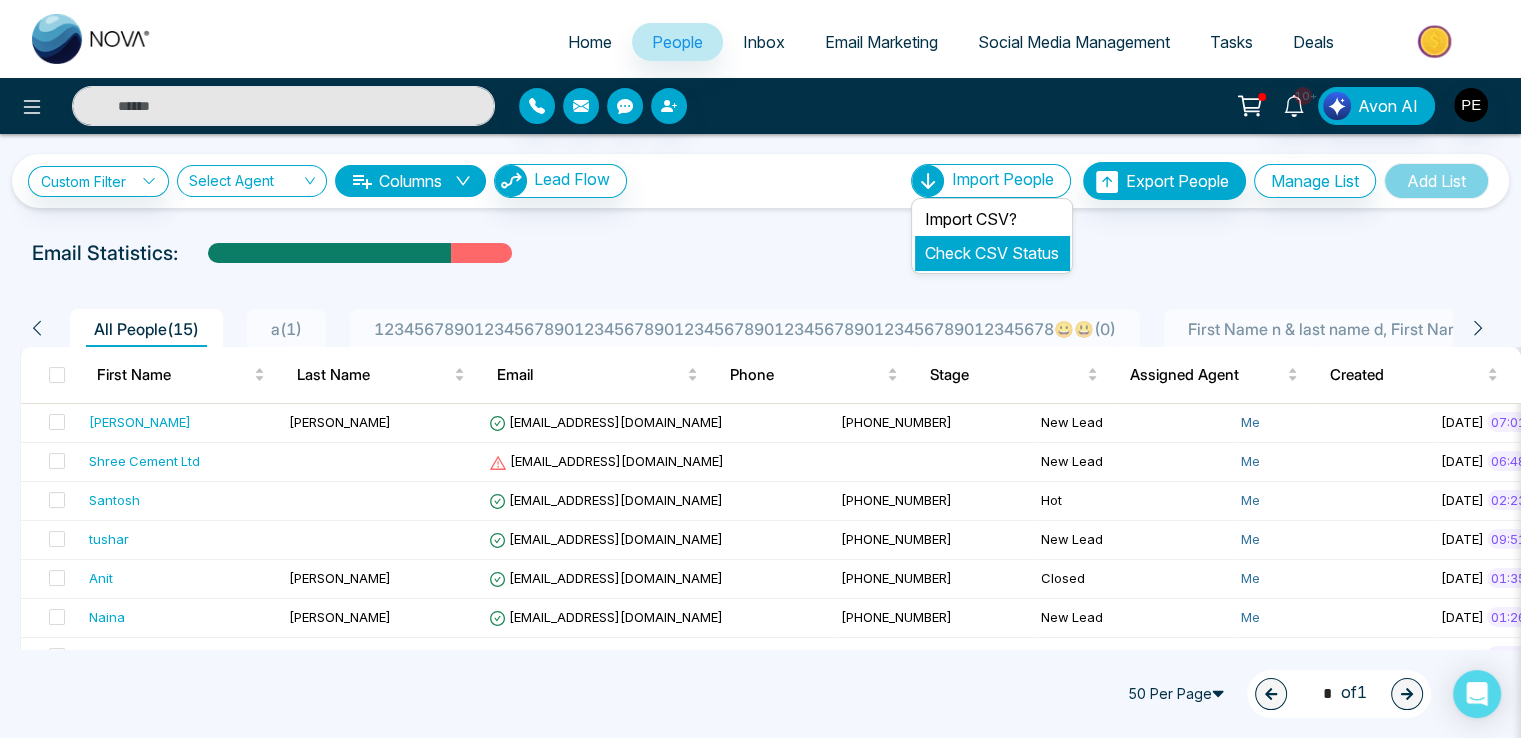click on "Check CSV Status" at bounding box center [992, 253] 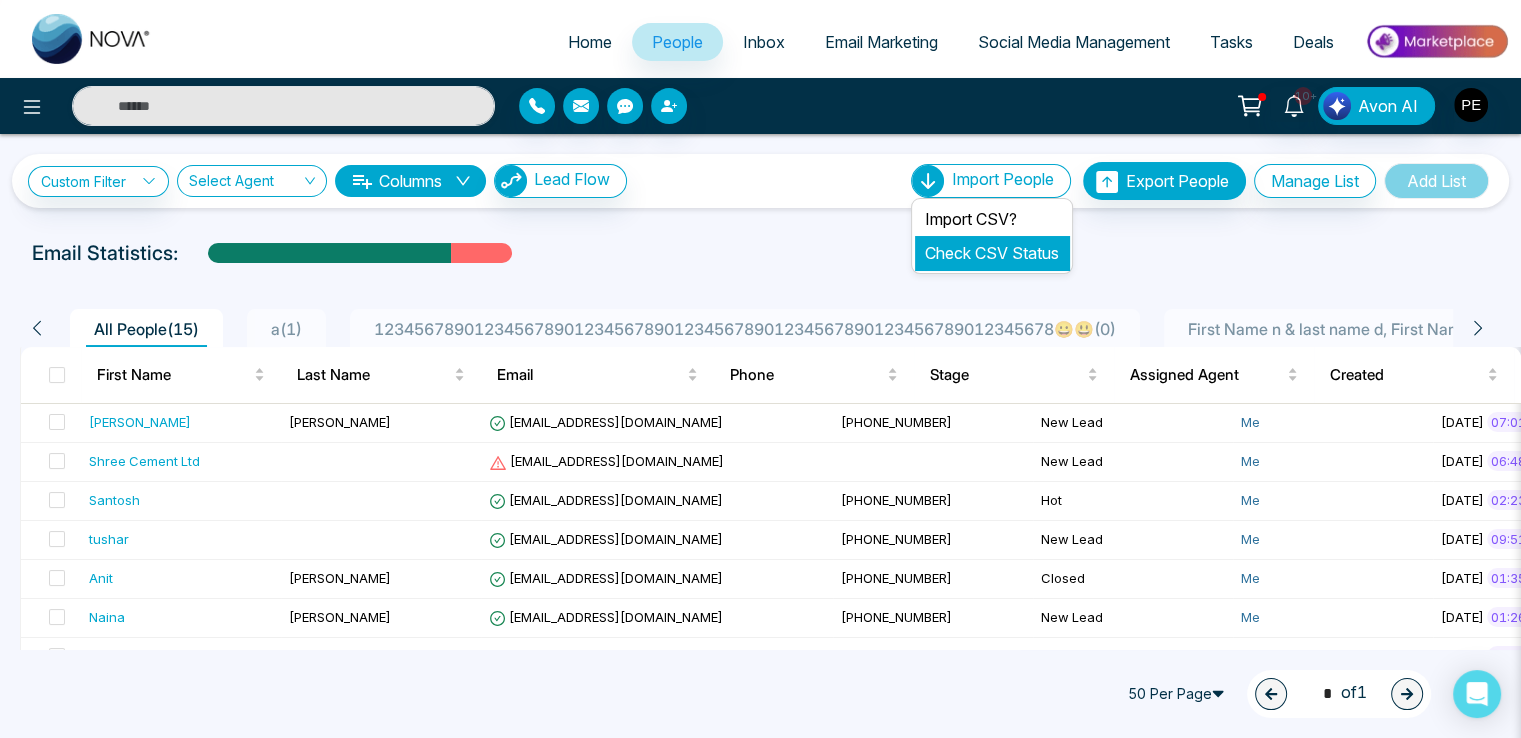 click on "Check CSV Status" at bounding box center (992, 253) 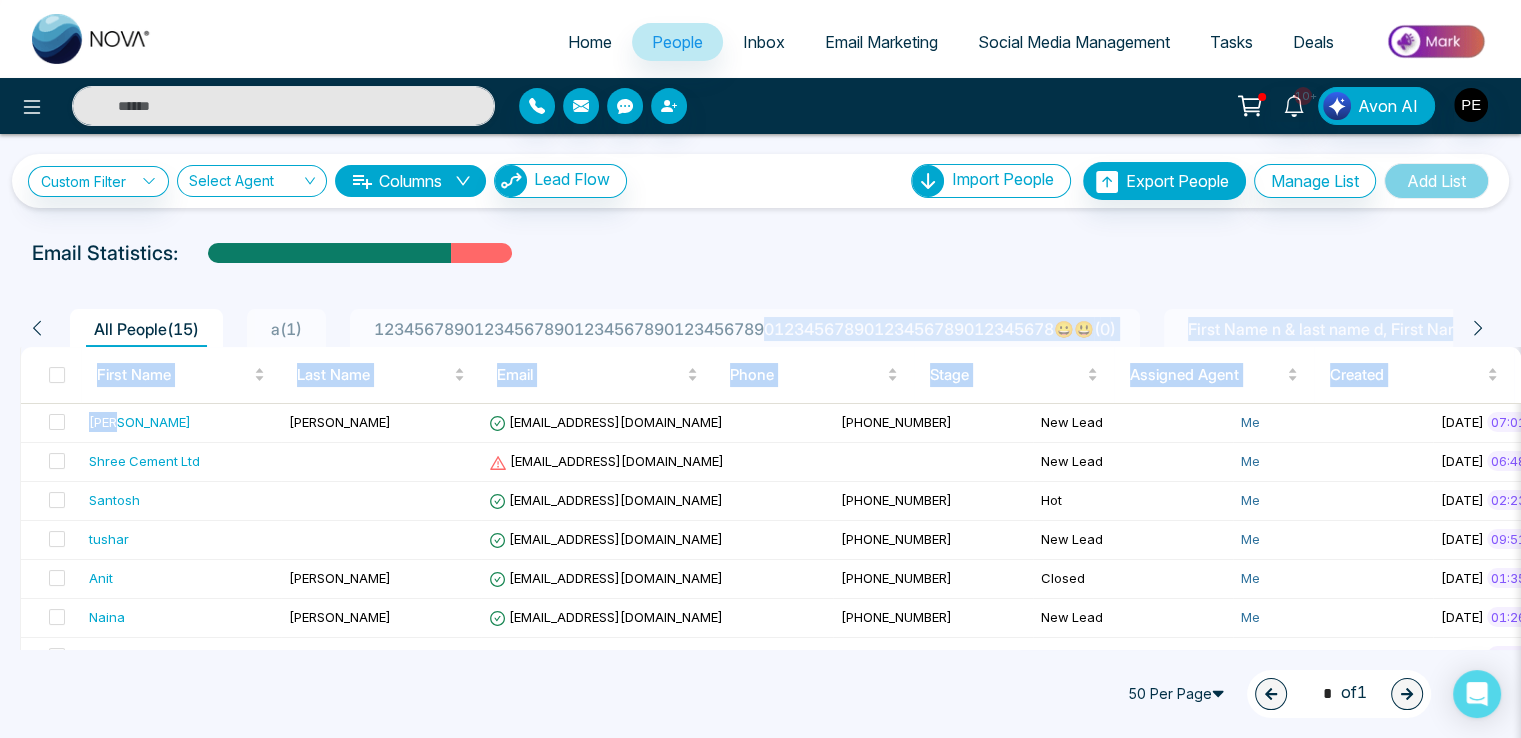 drag, startPoint x: 114, startPoint y: 421, endPoint x: 789, endPoint y: 277, distance: 690.1891 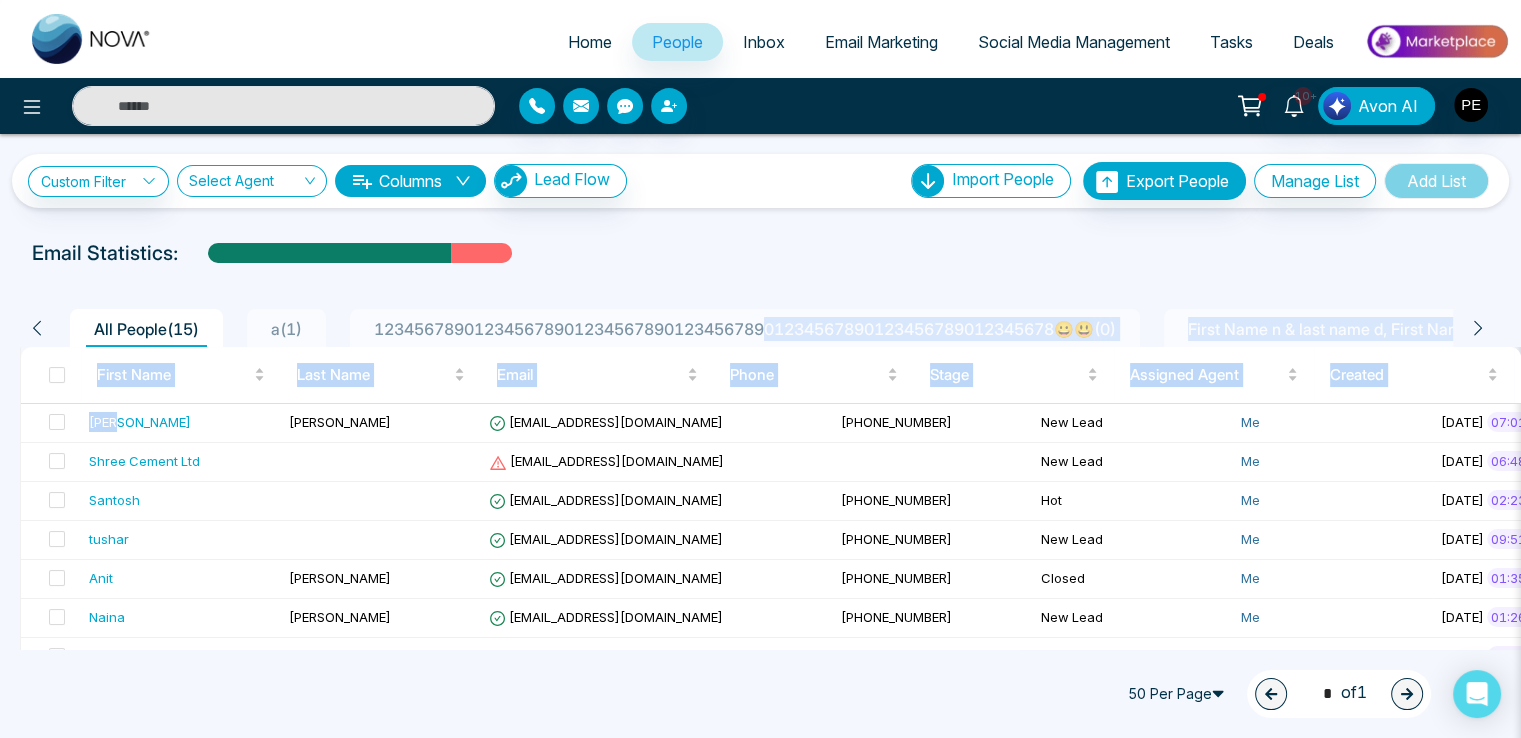 click on "All People  ( 15 ) a  [PHONE_NUMBER]789012345678901234567890123456789012345678😀😃  ( 0 ) First Name n & last name d, First Name n & last name d, First Name n &😃  ( 1 ) First A Last G First A Last G First A Last G First A Last G First A La😃😃  ( 1 ) phone  ( 14 ) A😃  ( 0 ) First Name Last Name Email Phone Stage Assigned Agent Created Tags Source Deals Last Communication                         [PERSON_NAME]   [PERSON_NAME][EMAIL_ADDRESS][DOMAIN_NAME] [PHONE_NUMBER] New Lead Me [DATE]   07:01 PM   -  -  -  -    -  -  -  -   Shree Cement Ltd   [EMAIL_ADDRESS][DOMAIN_NAME] New Lead Me [DATE]   06:48 PM Csv Import   -  -  -  -    -  -  -  -   [PERSON_NAME]   [PERSON_NAME][EMAIL_ADDRESS][DOMAIN_NAME] [PHONE_NUMBER] Hot Me [DATE]   02:23 AM Zapier a day ago    Email tushar   [EMAIL_ADDRESS][DOMAIN_NAME] [PHONE_NUMBER] New Lead Me [DATE]   09:51 PM @ One   -  -  -  -    -  -  -  -   [PERSON_NAME]   [EMAIL_ADDRESS][DOMAIN_NAME] [PHONE_NUMBER] Closed Me [DATE]   01:35 AM NOTE One Zapier a day ago" at bounding box center (760, 688) 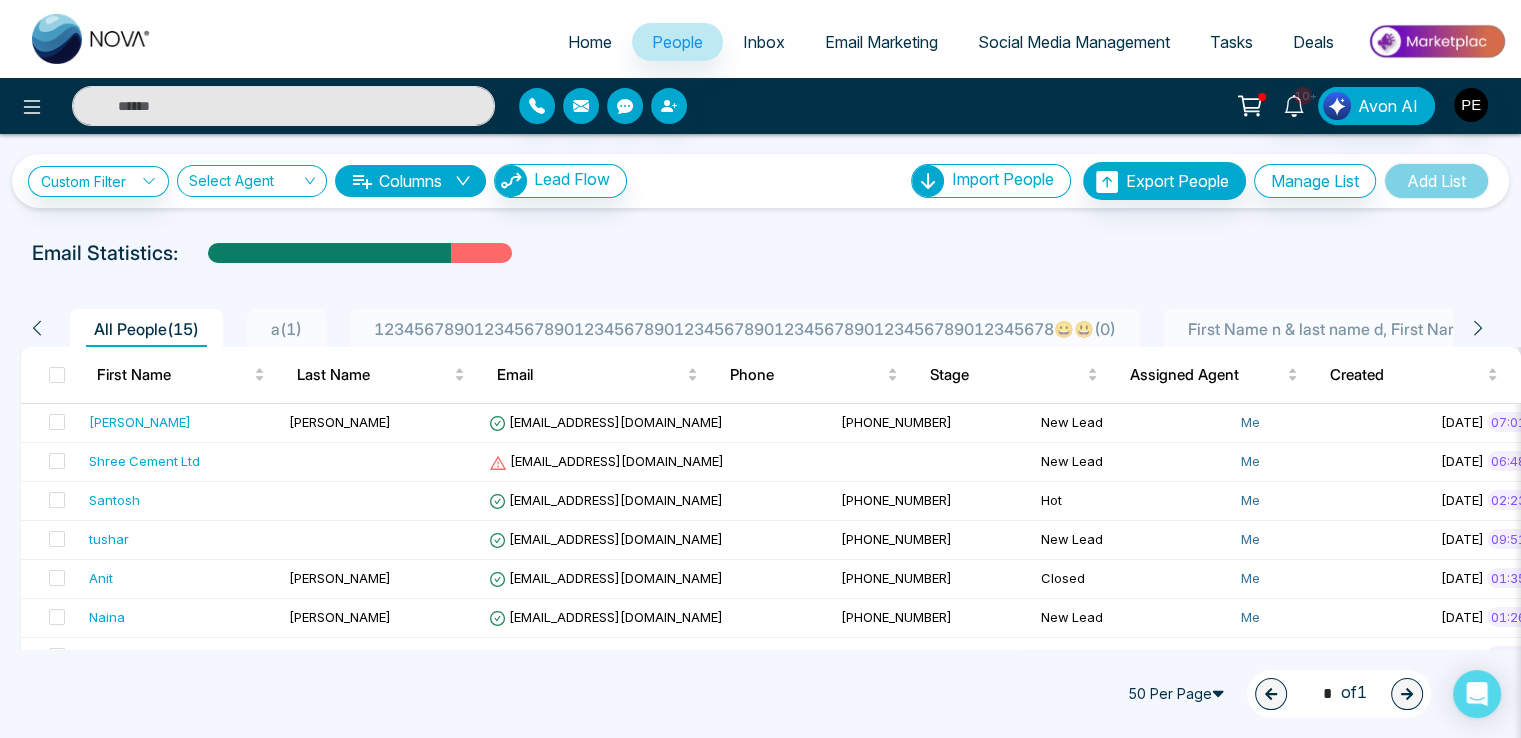 click on "Email Statistics:" at bounding box center (760, 253) 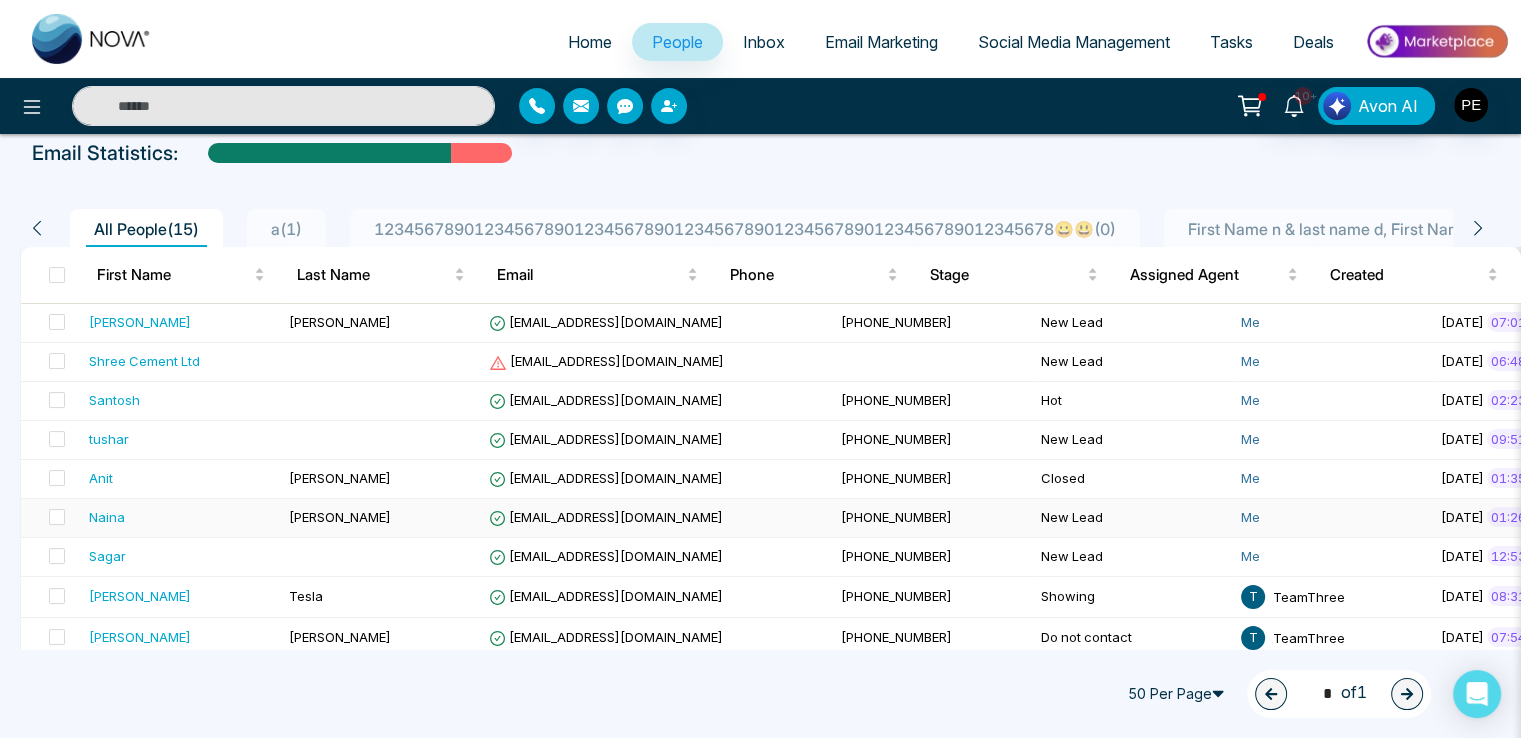 scroll, scrollTop: 0, scrollLeft: 0, axis: both 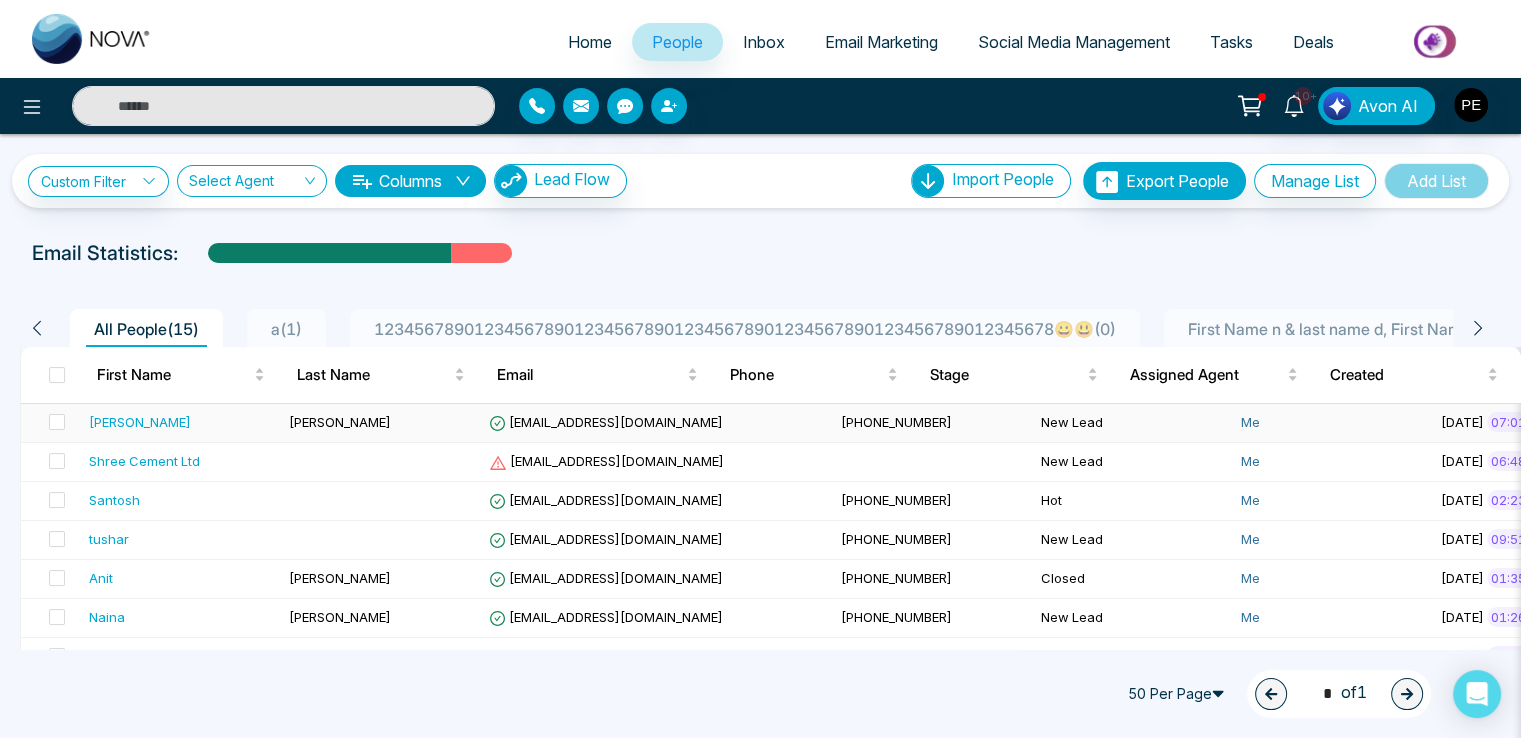 click on "[PERSON_NAME]" at bounding box center [140, 422] 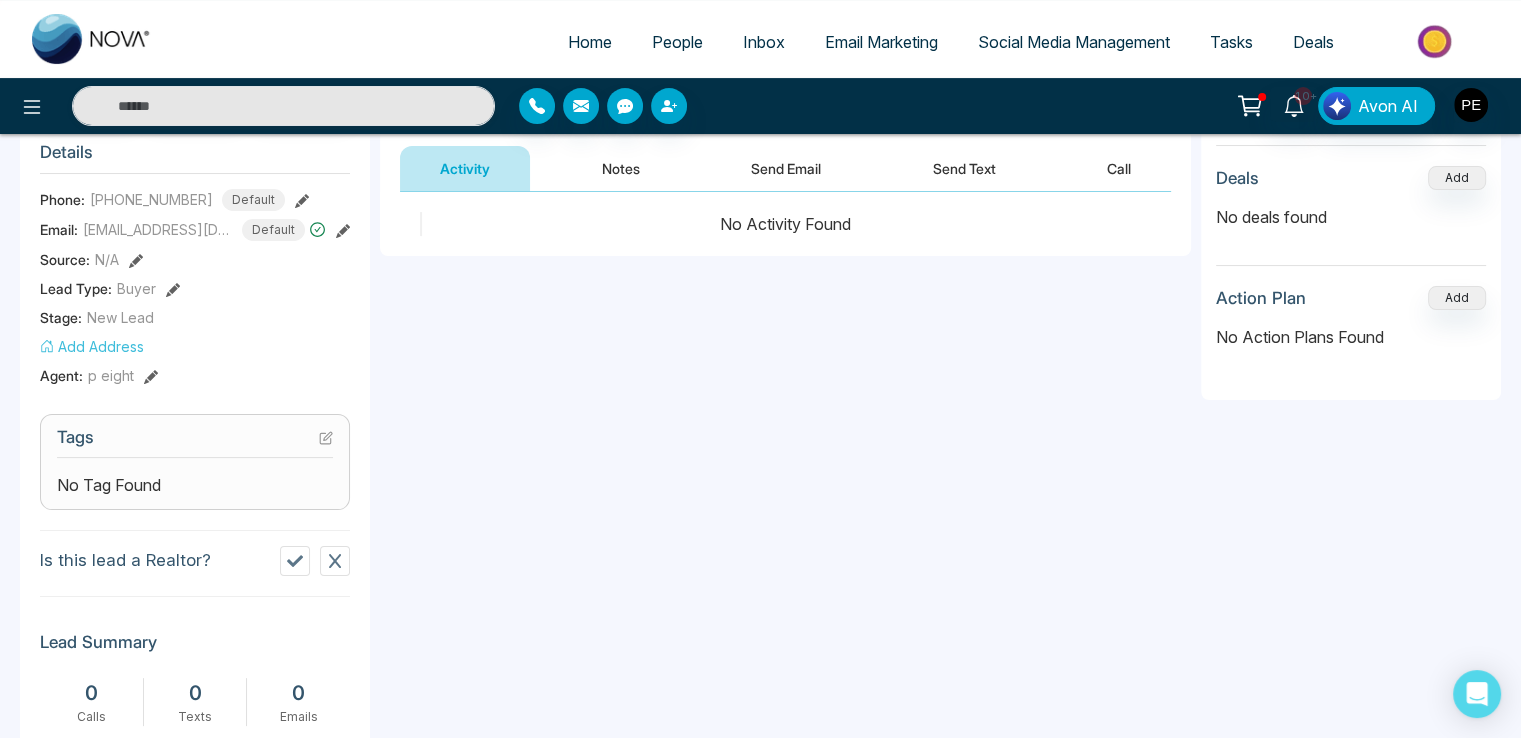 scroll, scrollTop: 300, scrollLeft: 0, axis: vertical 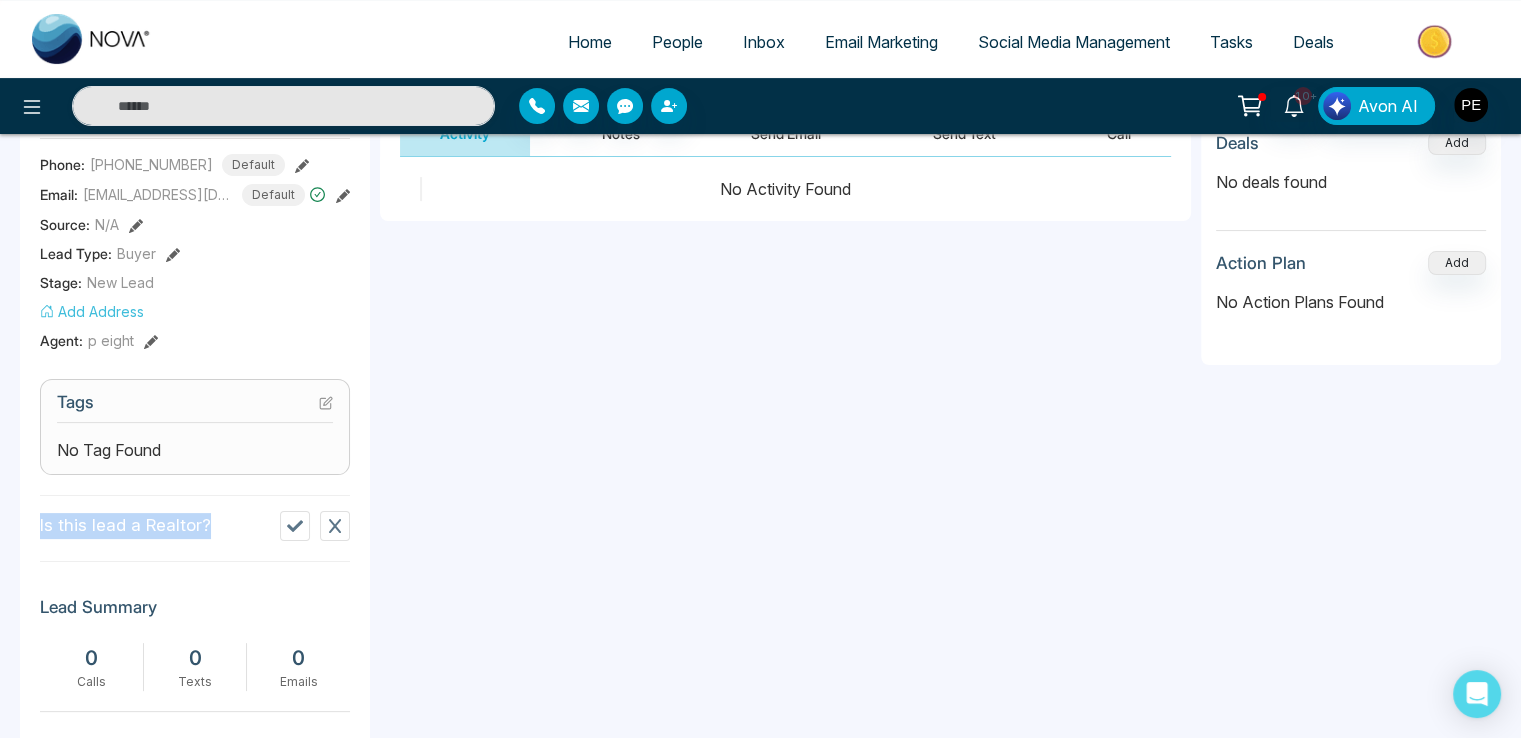 drag, startPoint x: 32, startPoint y: 521, endPoint x: 204, endPoint y: 518, distance: 172.02615 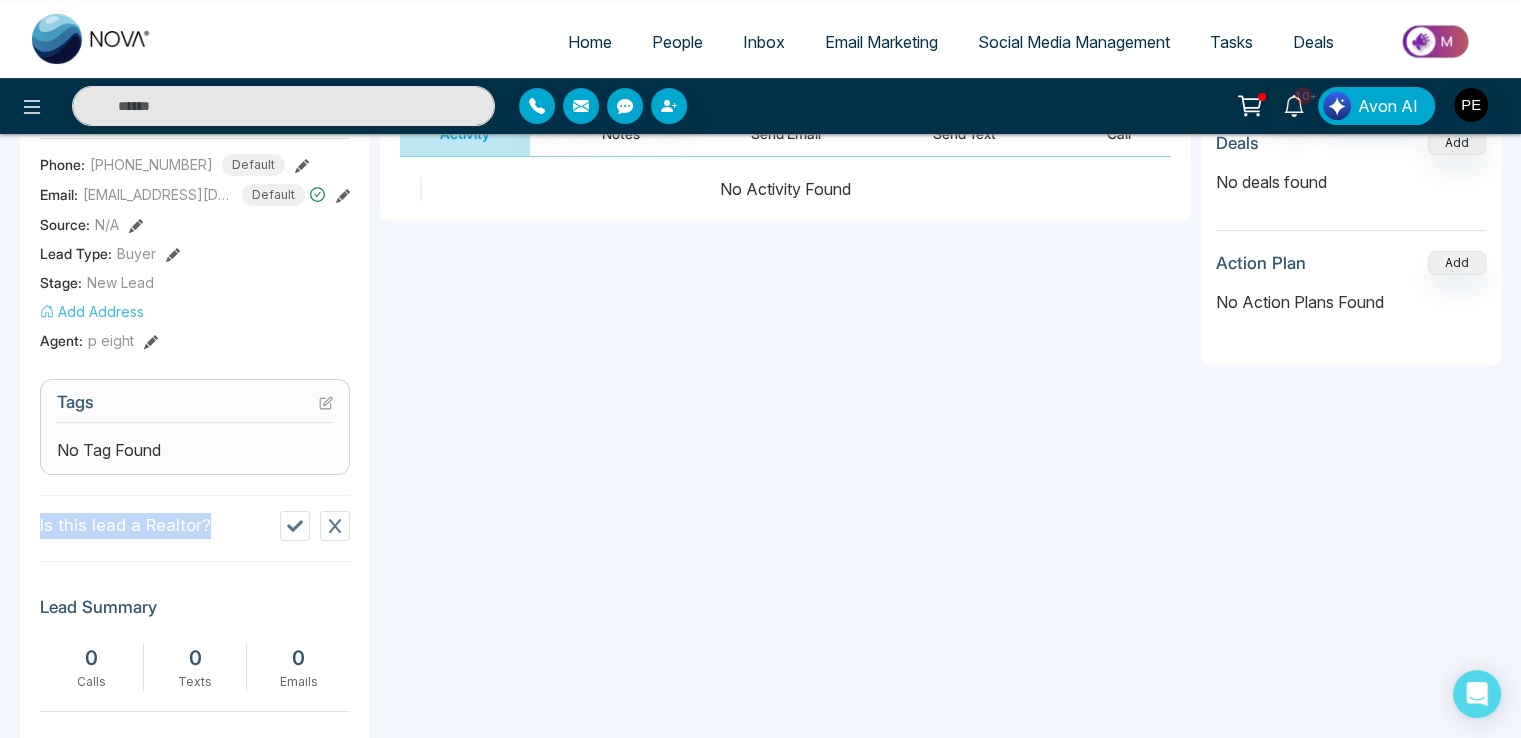 click on "[PERSON_NAME] [PERSON_NAME] Added on   [DATE] 07:01 PM Last Connected:   a few seconds ago   Call   Text   Email Details Phone: [PHONE_NUMBER] Default Email: [EMAIL_ADDRESS][DOMAIN_NAME] Default Source: N/A Lead Type: Buyer Stage: New Lead Add Address Agent: p eight Tags No Tag Found Is this lead a Realtor? Lead Summary 0 Calls 0 Texts 0 Emails Social Profile   Not found Not found Not found Lead Data Buyer Info Seller Info Delete lead" at bounding box center [195, 531] 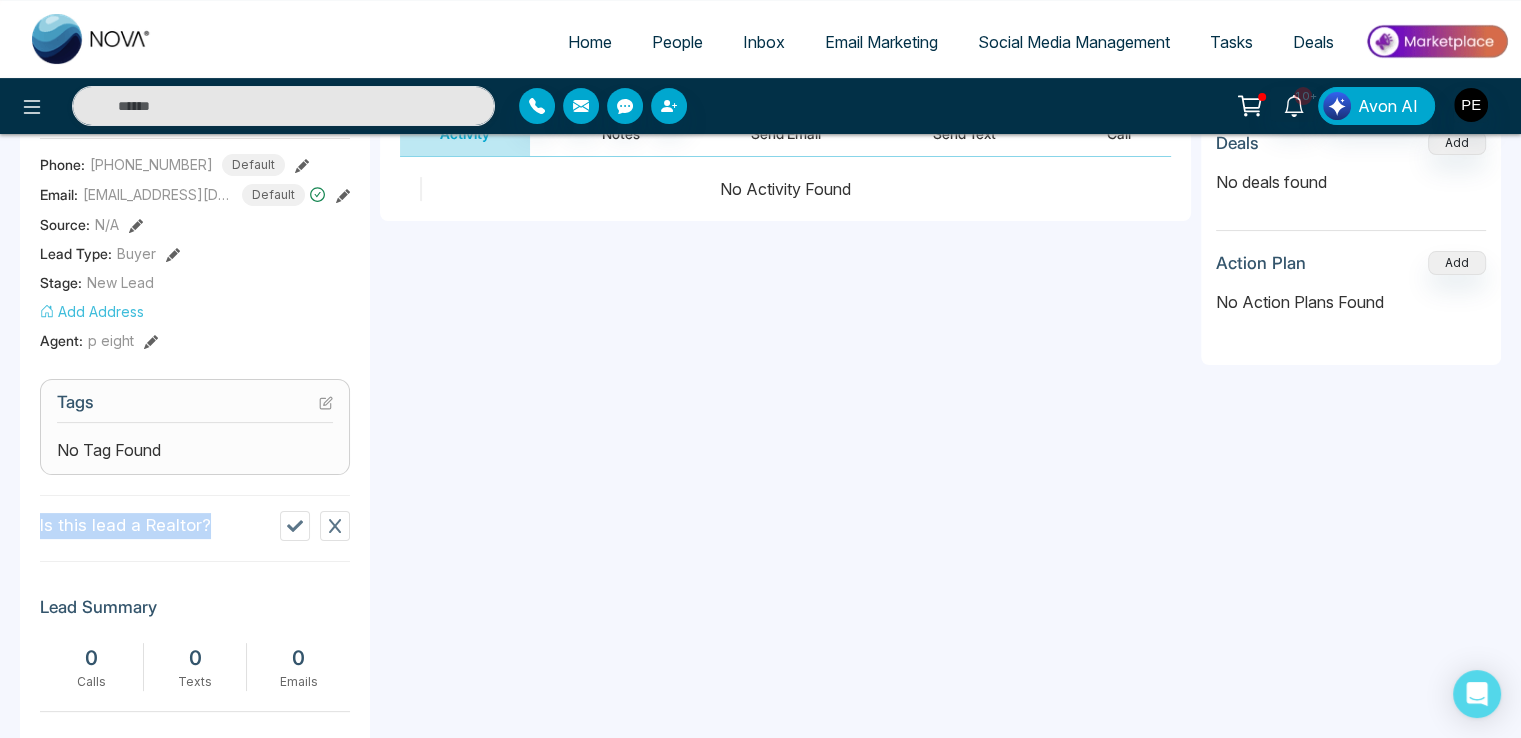 copy on "Is this lead a Realtor?" 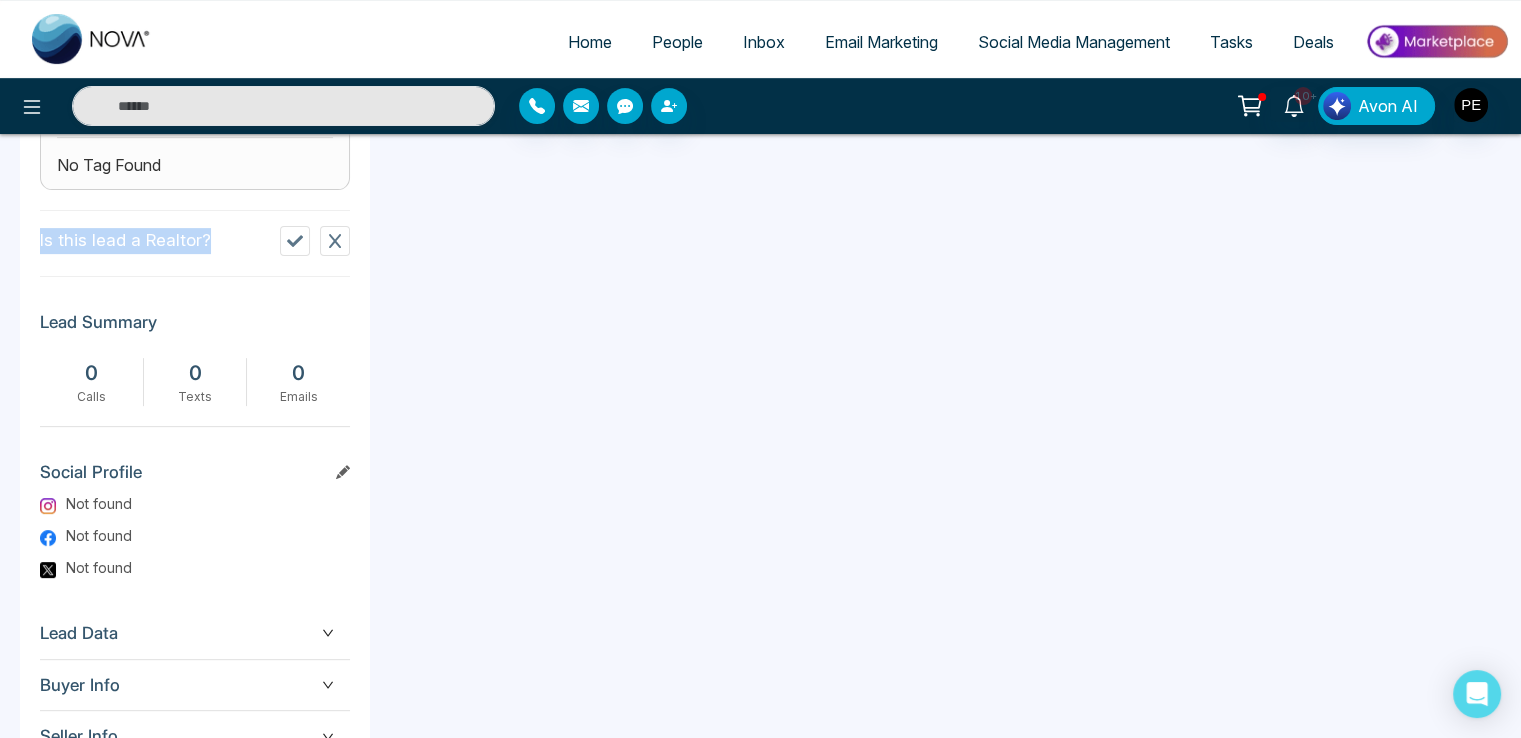 scroll, scrollTop: 600, scrollLeft: 0, axis: vertical 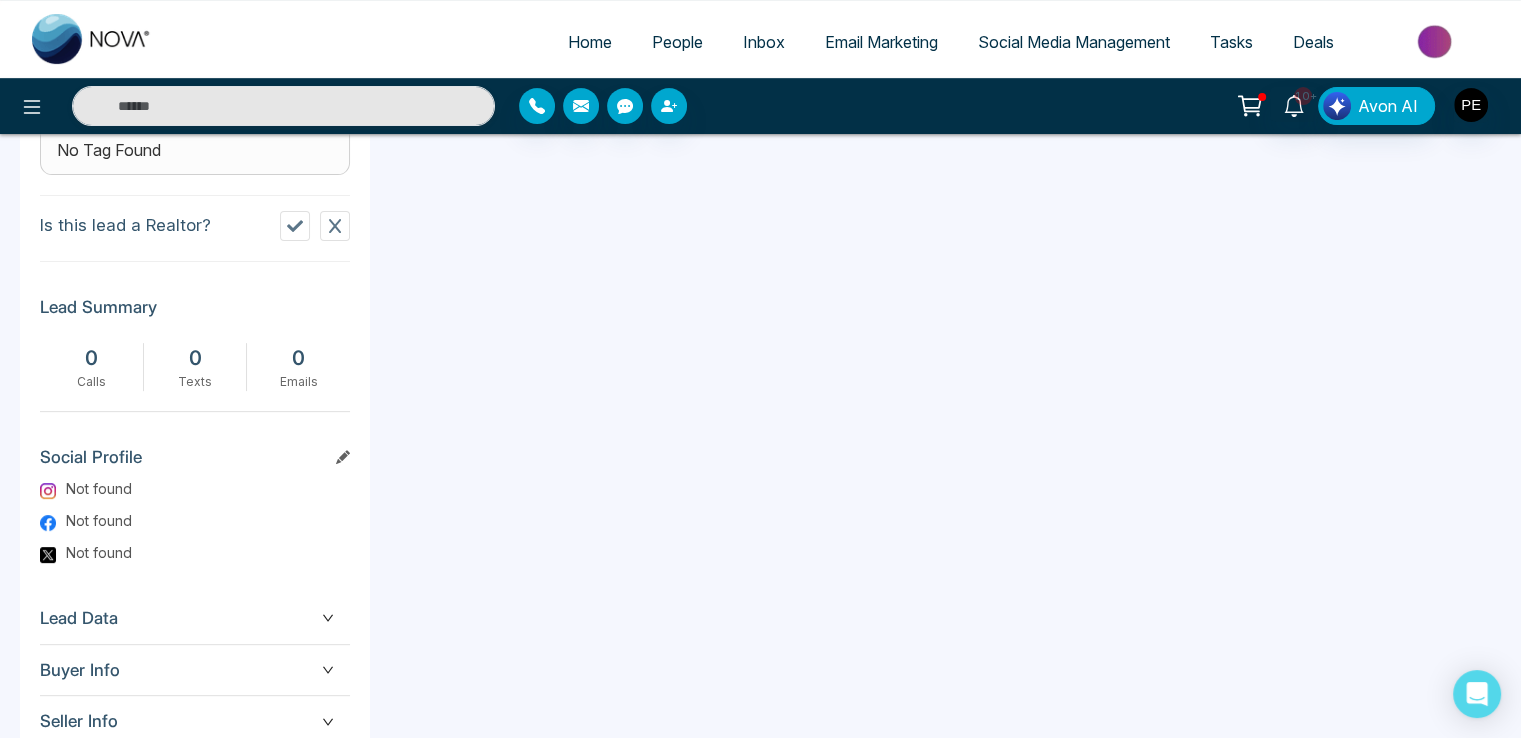 click on "**********" at bounding box center [785, 310] 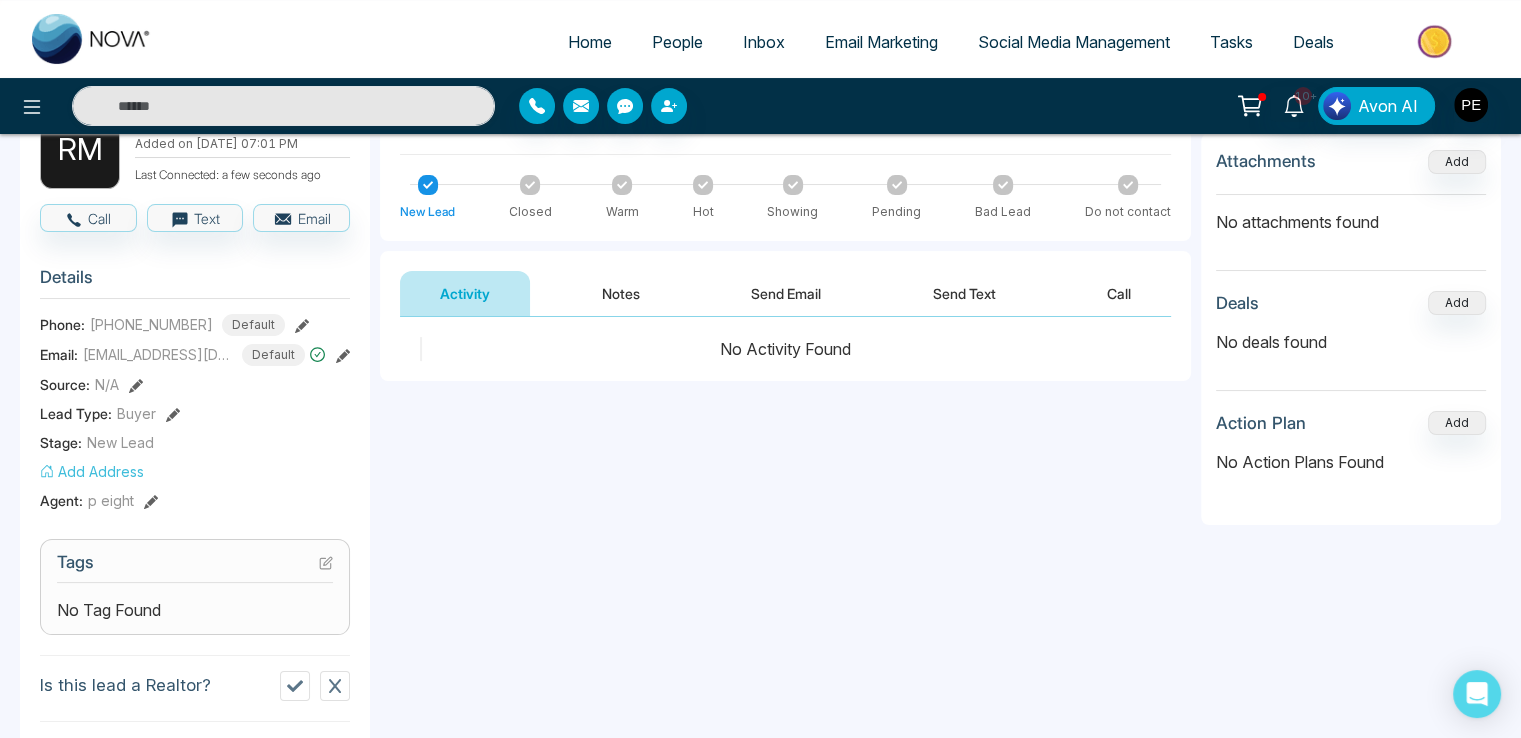 scroll, scrollTop: 0, scrollLeft: 0, axis: both 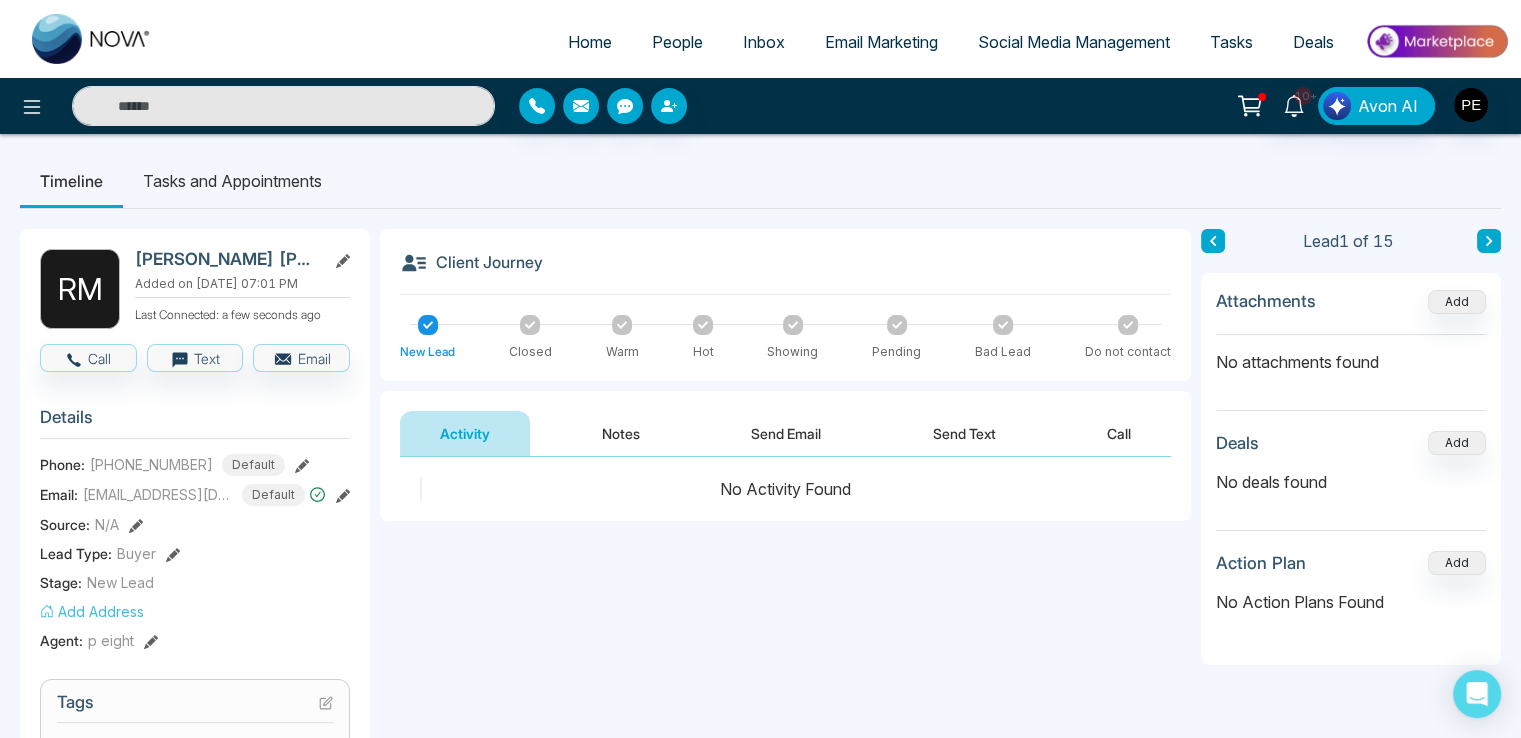 click on "Notes" at bounding box center (621, 433) 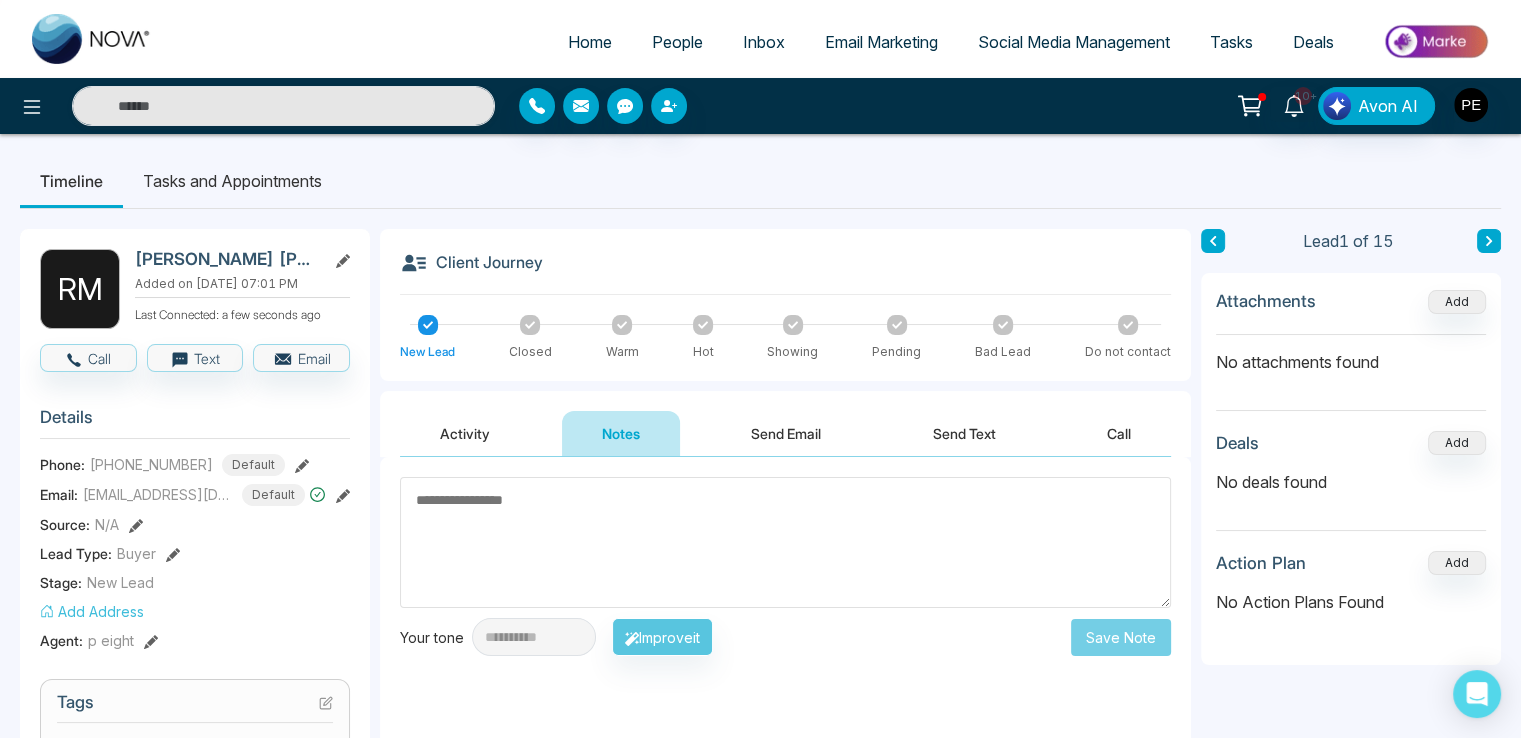 click on "Send Email" at bounding box center [786, 433] 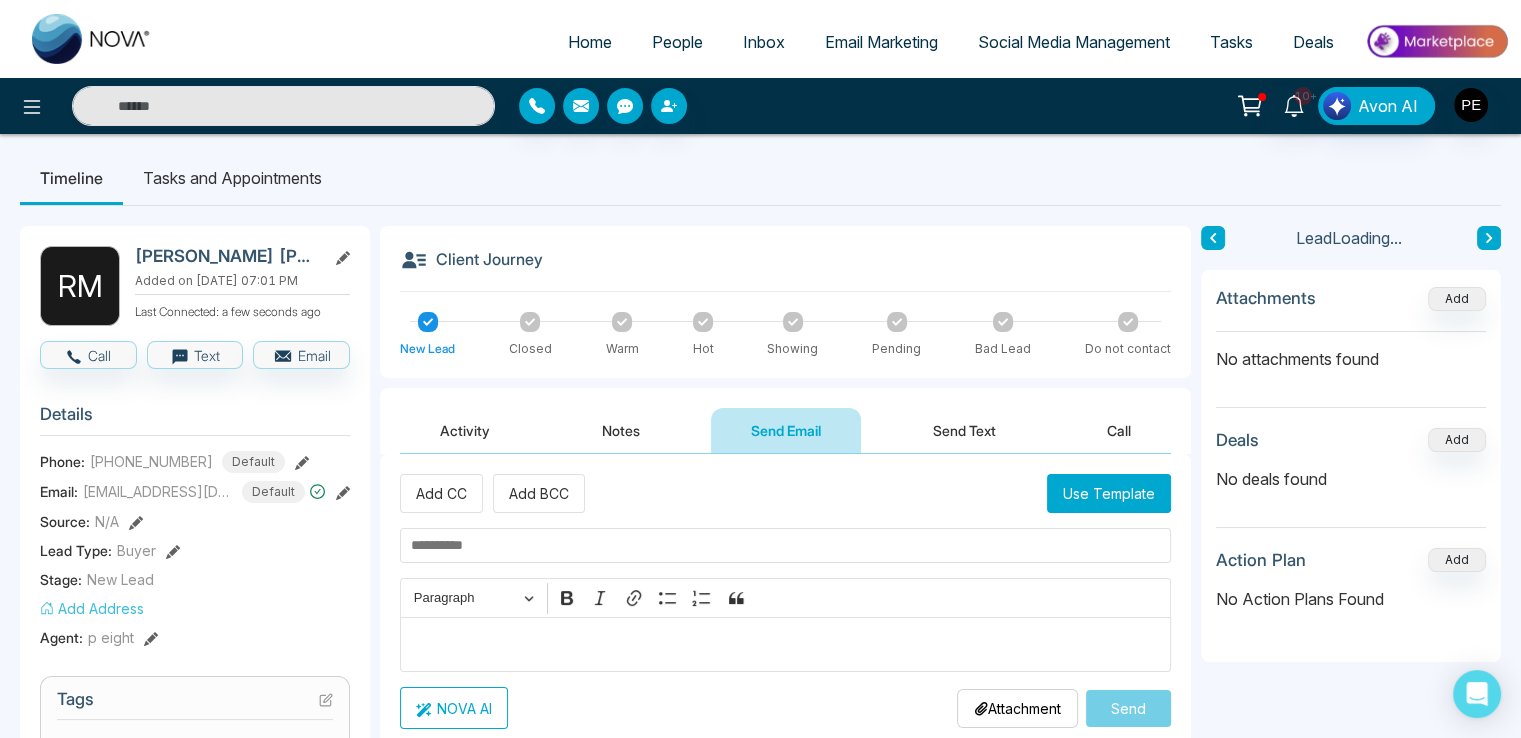 scroll, scrollTop: 0, scrollLeft: 0, axis: both 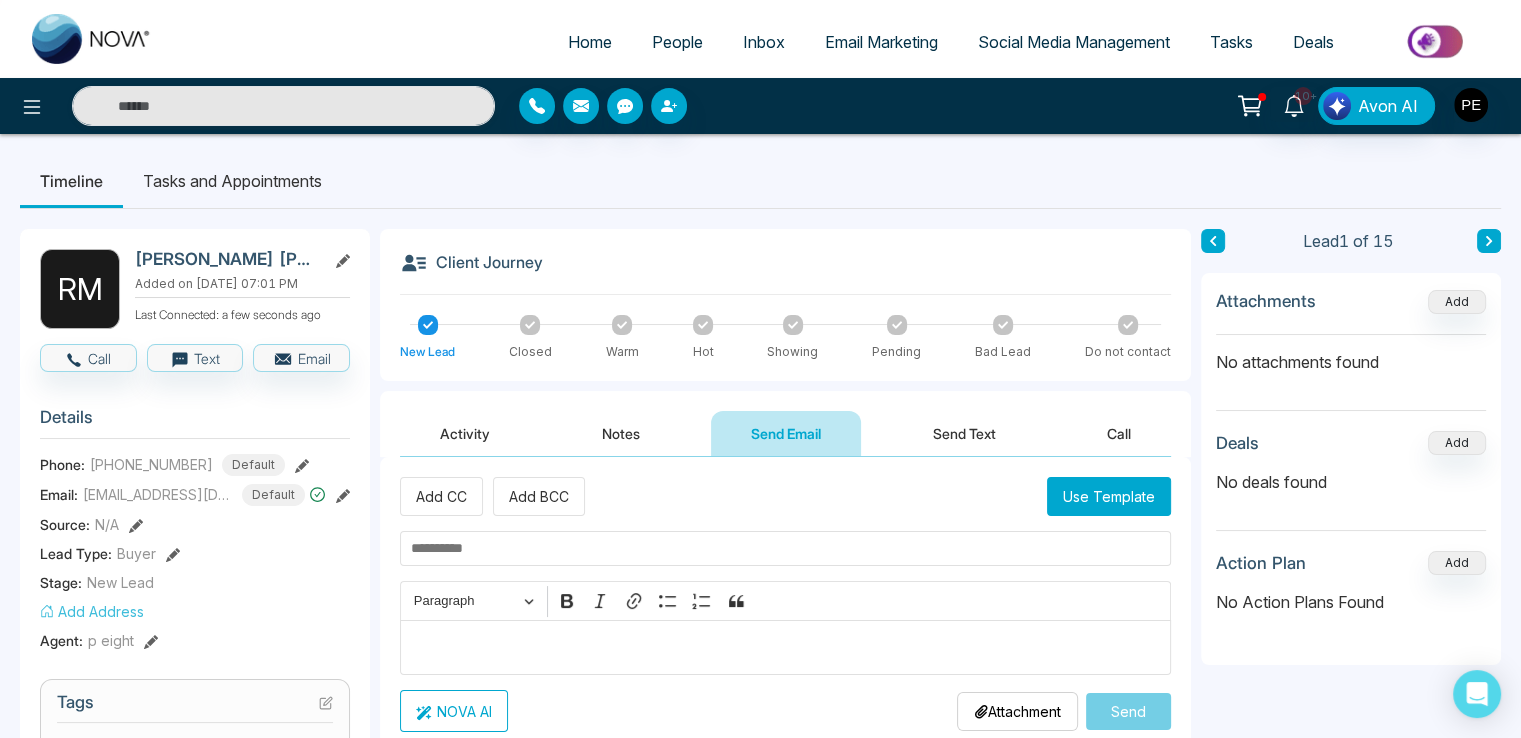click on "Send Text" at bounding box center [964, 433] 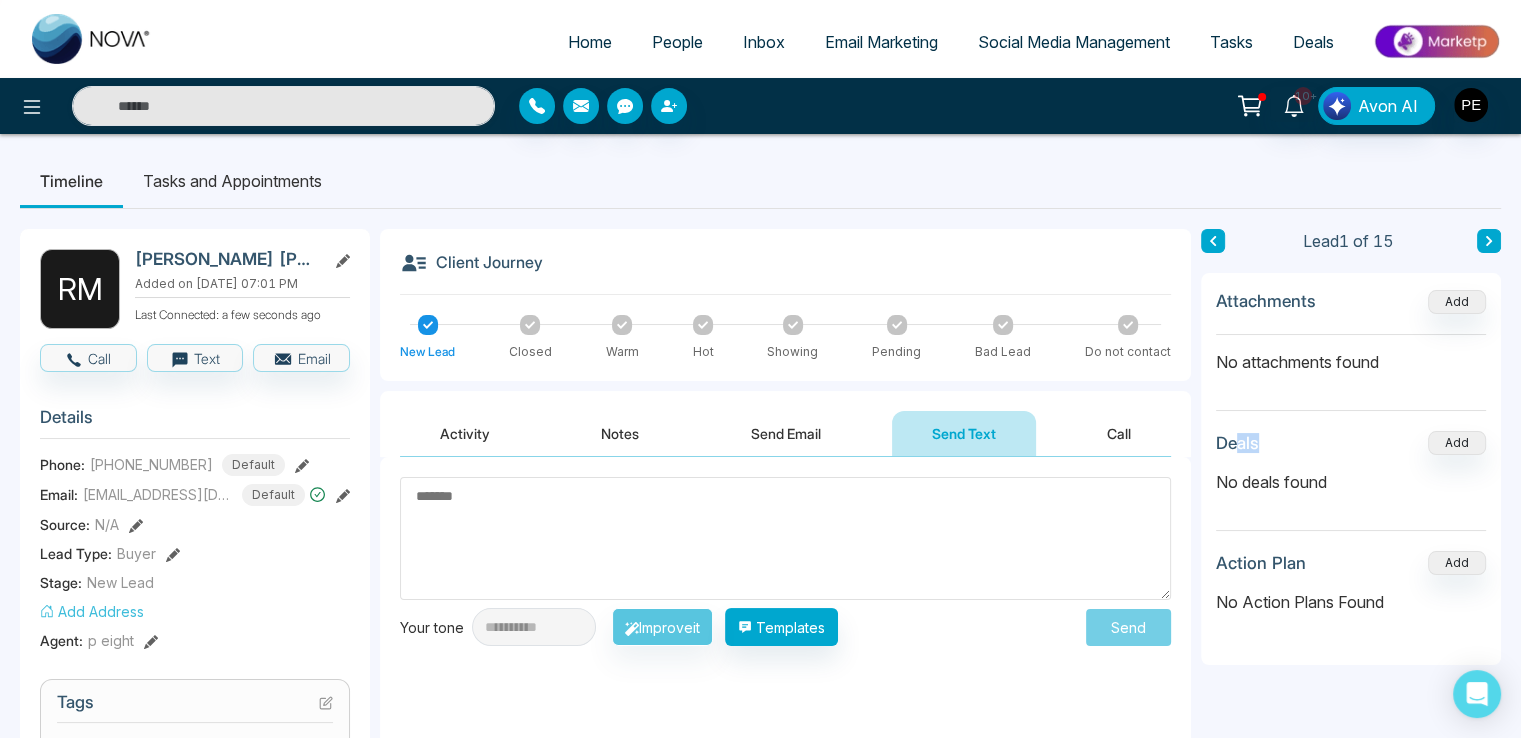 drag, startPoint x: 1238, startPoint y: 441, endPoint x: 1264, endPoint y: 441, distance: 26 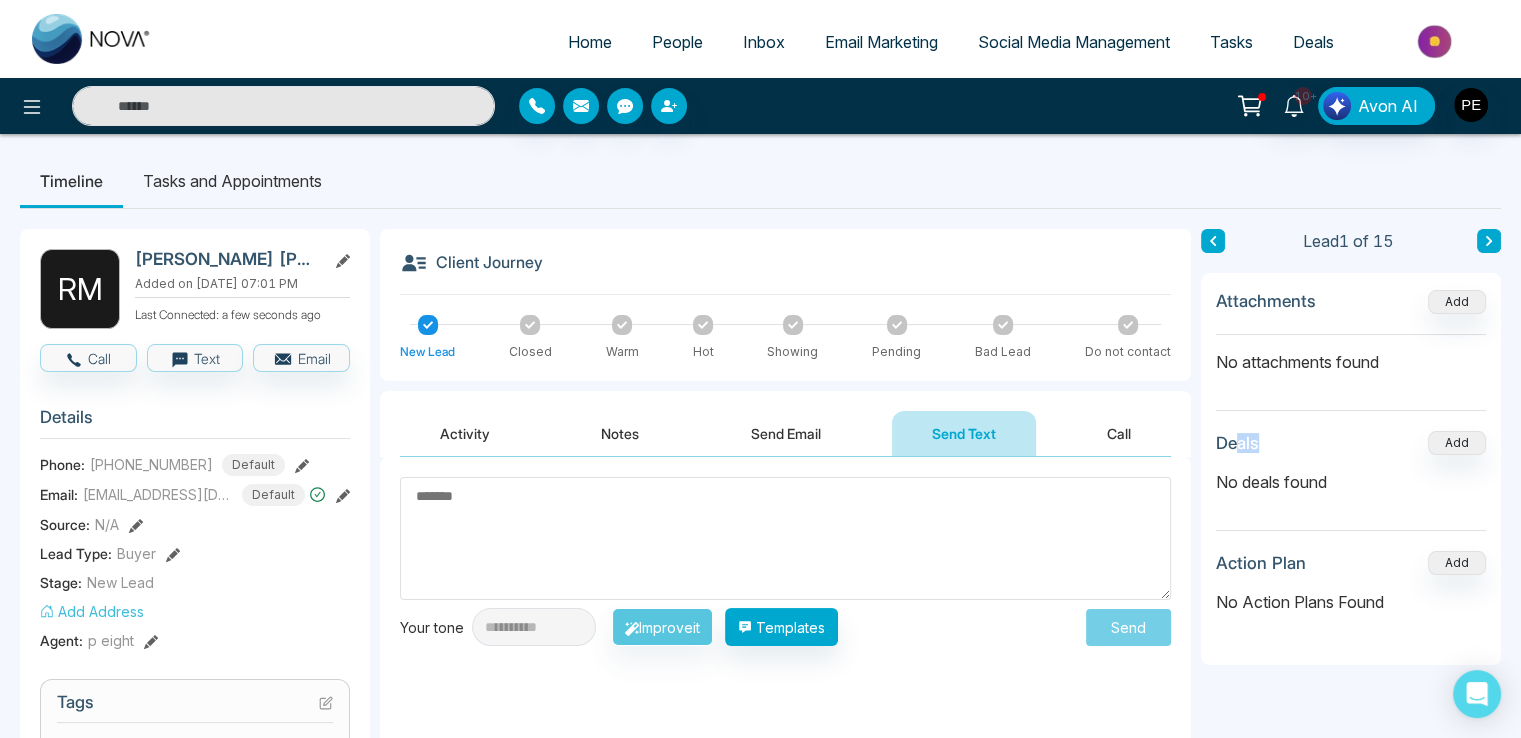click on "Deals Add" at bounding box center (1351, 443) 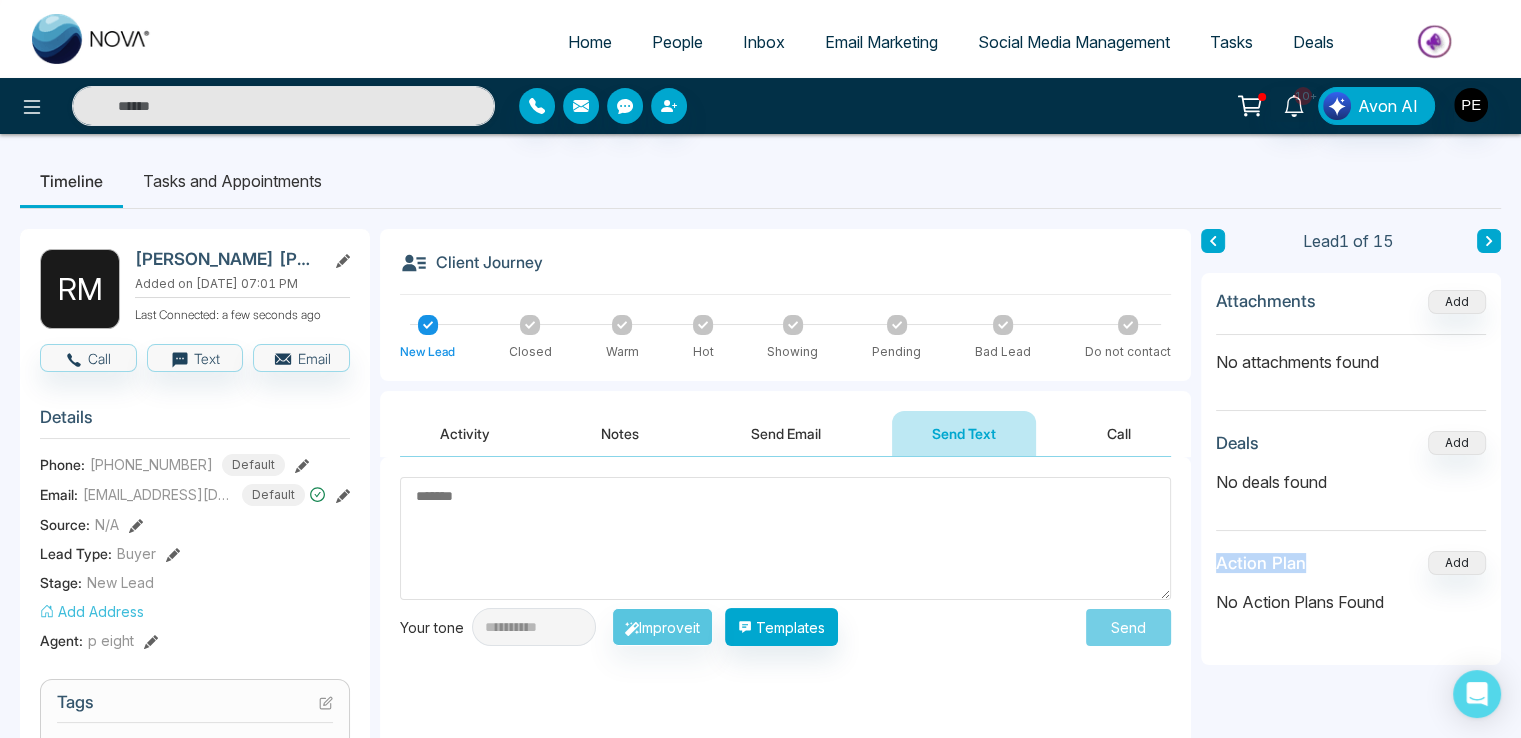 drag, startPoint x: 1215, startPoint y: 558, endPoint x: 1310, endPoint y: 561, distance: 95.047356 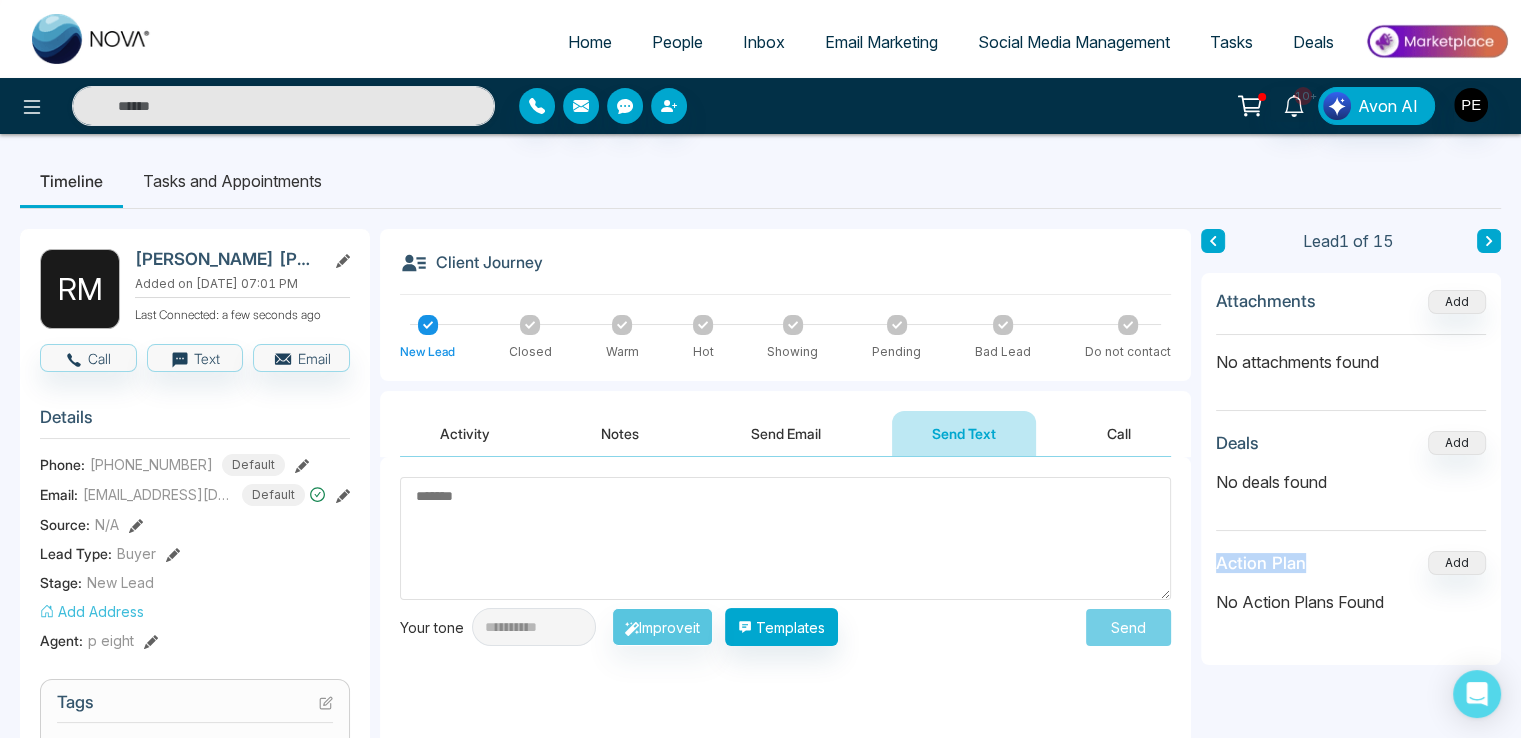 click on "Action Plan Add" at bounding box center (1351, 563) 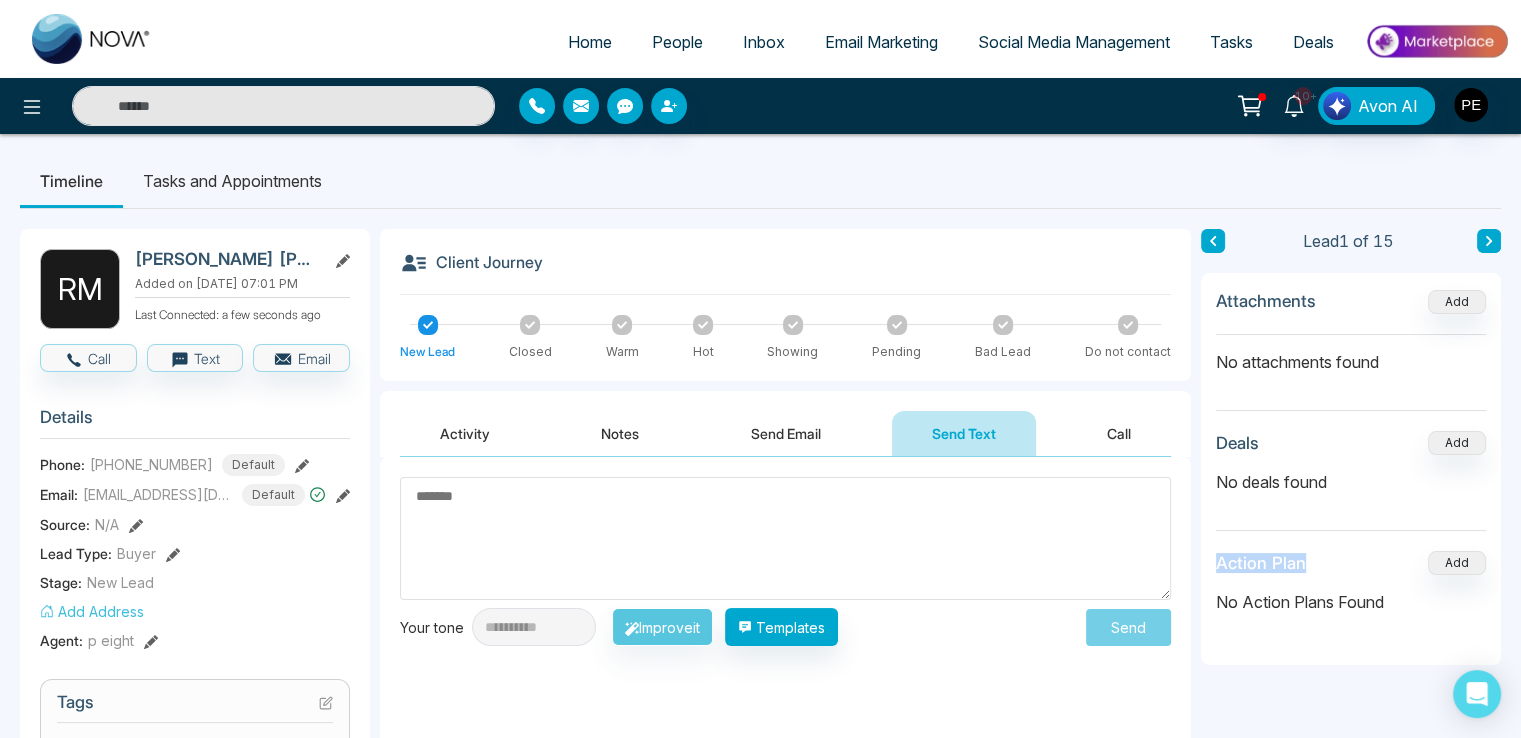 copy on "Action Plan" 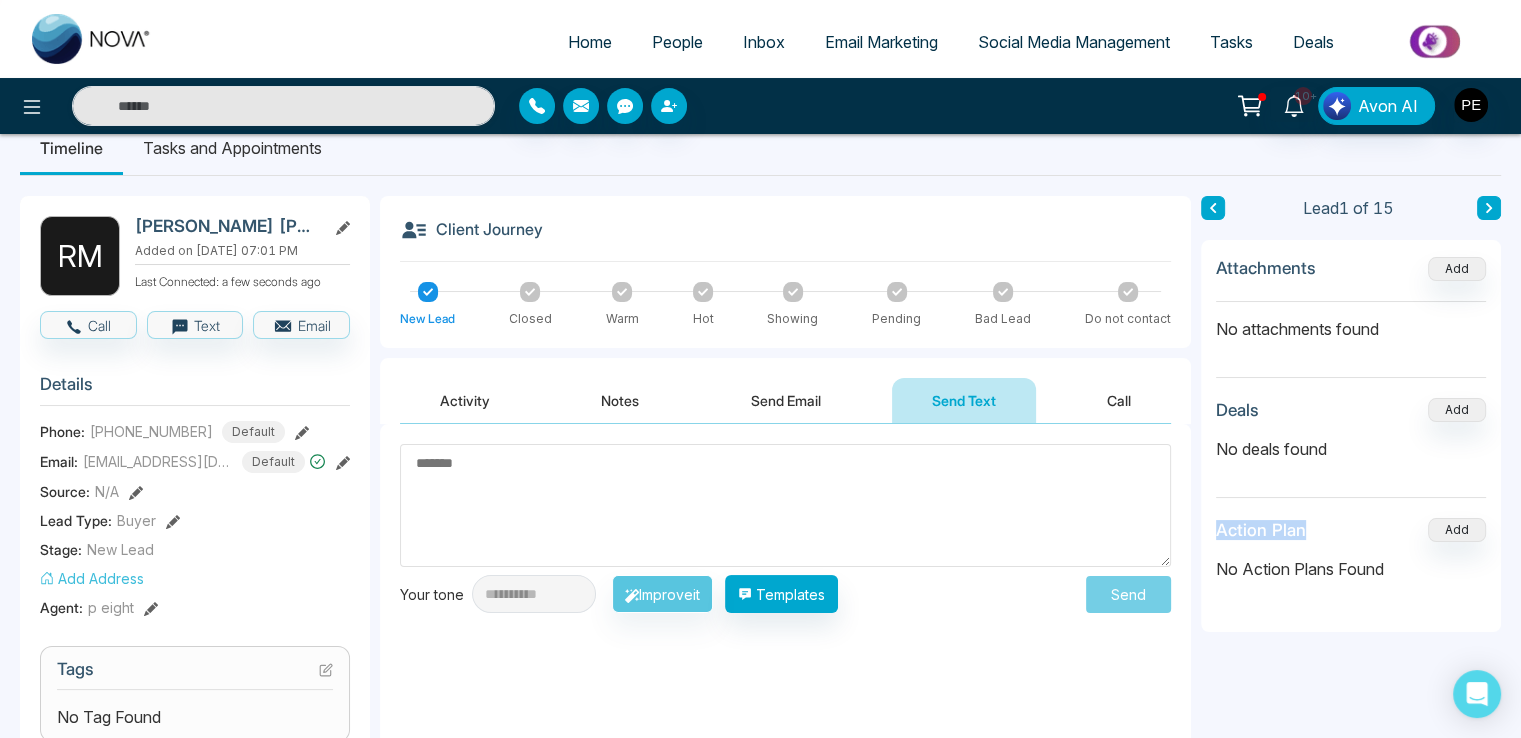 scroll, scrollTop: 0, scrollLeft: 0, axis: both 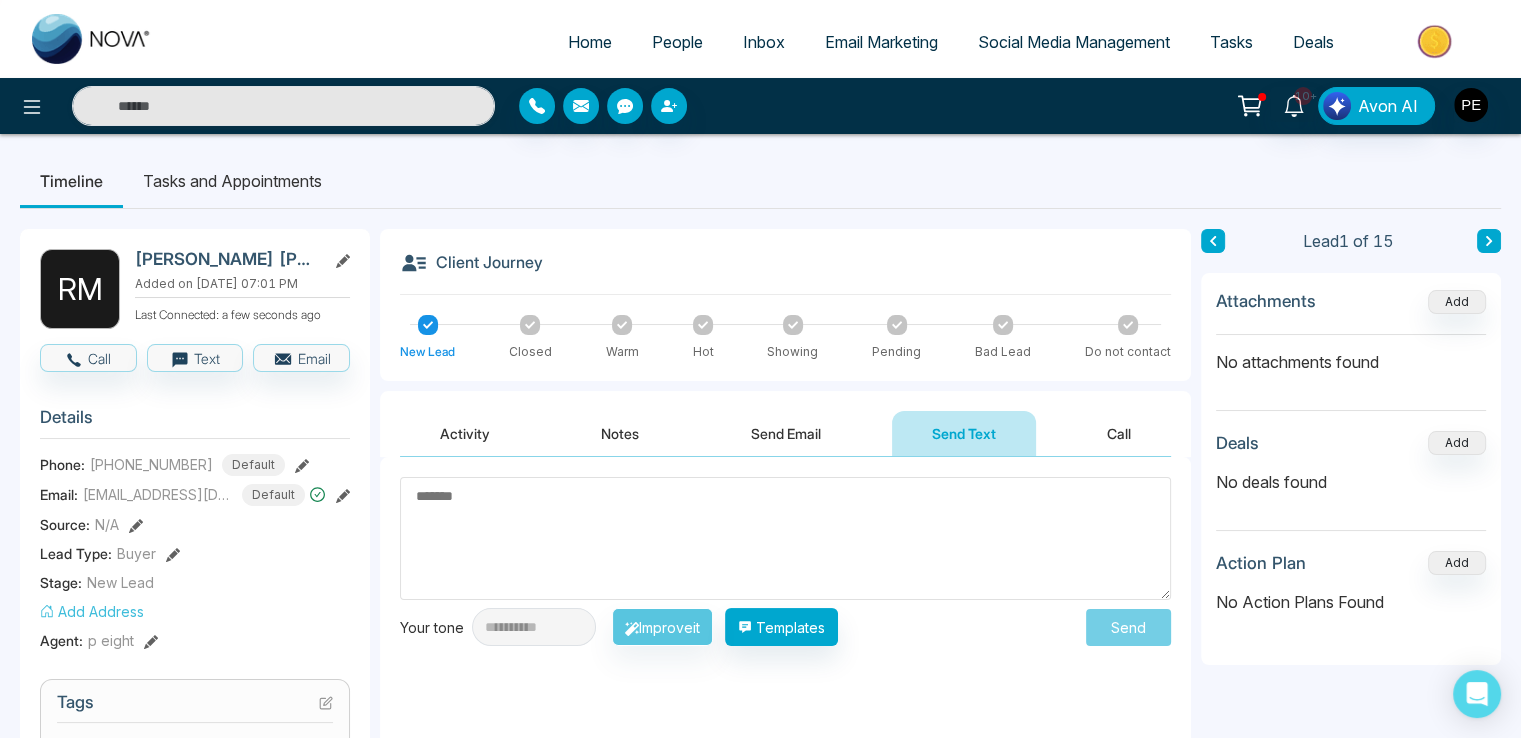 click on "Tasks and Appointments" at bounding box center (232, 181) 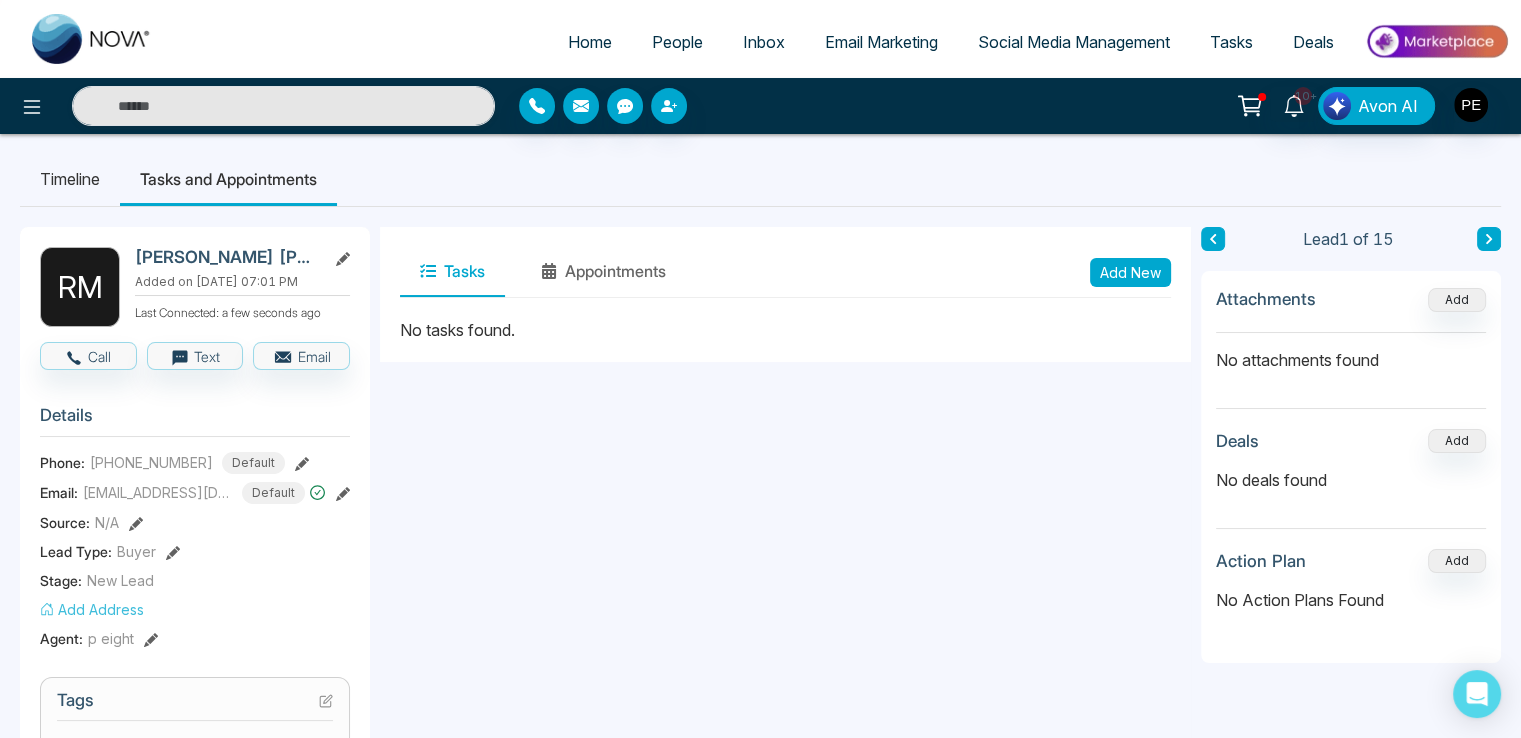 scroll, scrollTop: 0, scrollLeft: 0, axis: both 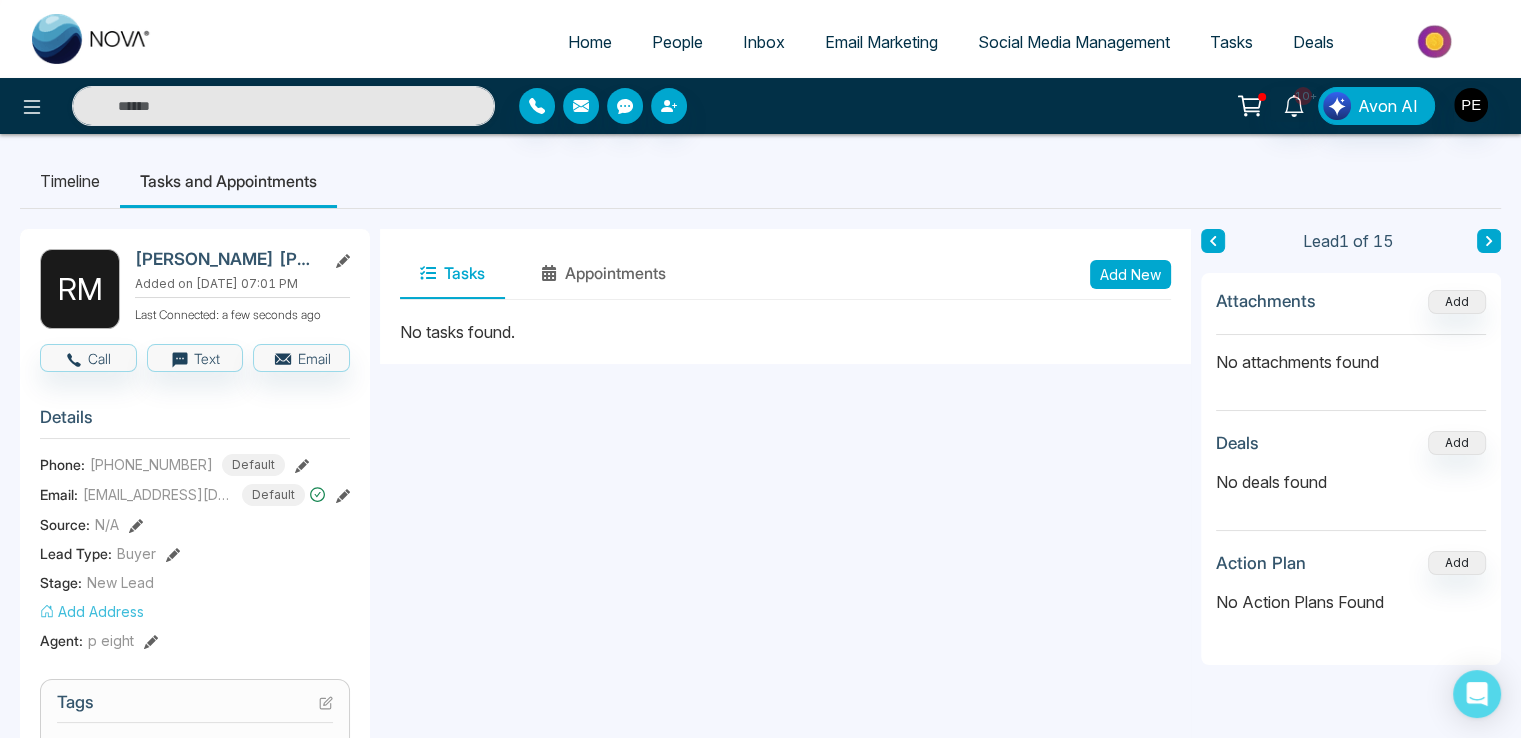 click on "Inbox" at bounding box center (764, 42) 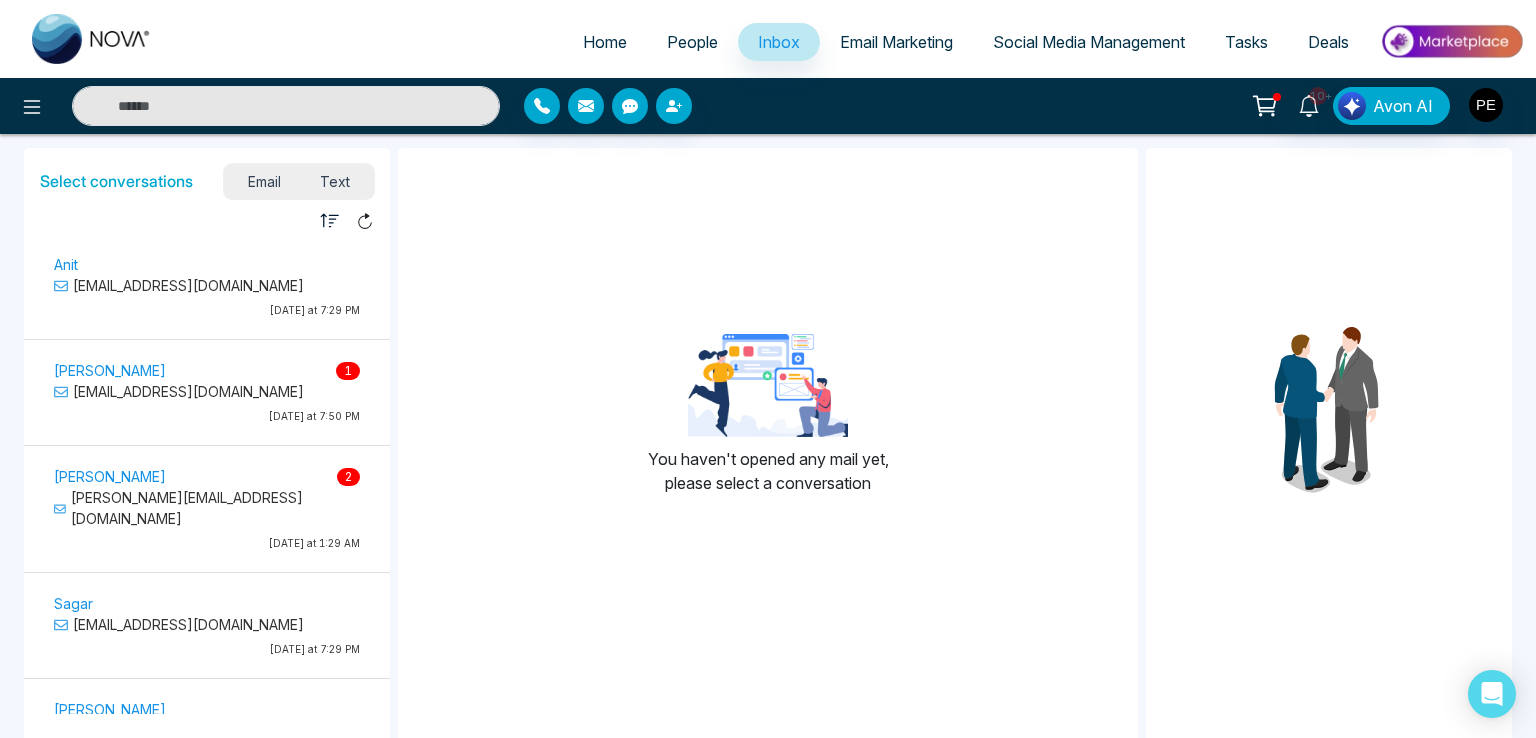 click on "Email Marketing" at bounding box center (896, 42) 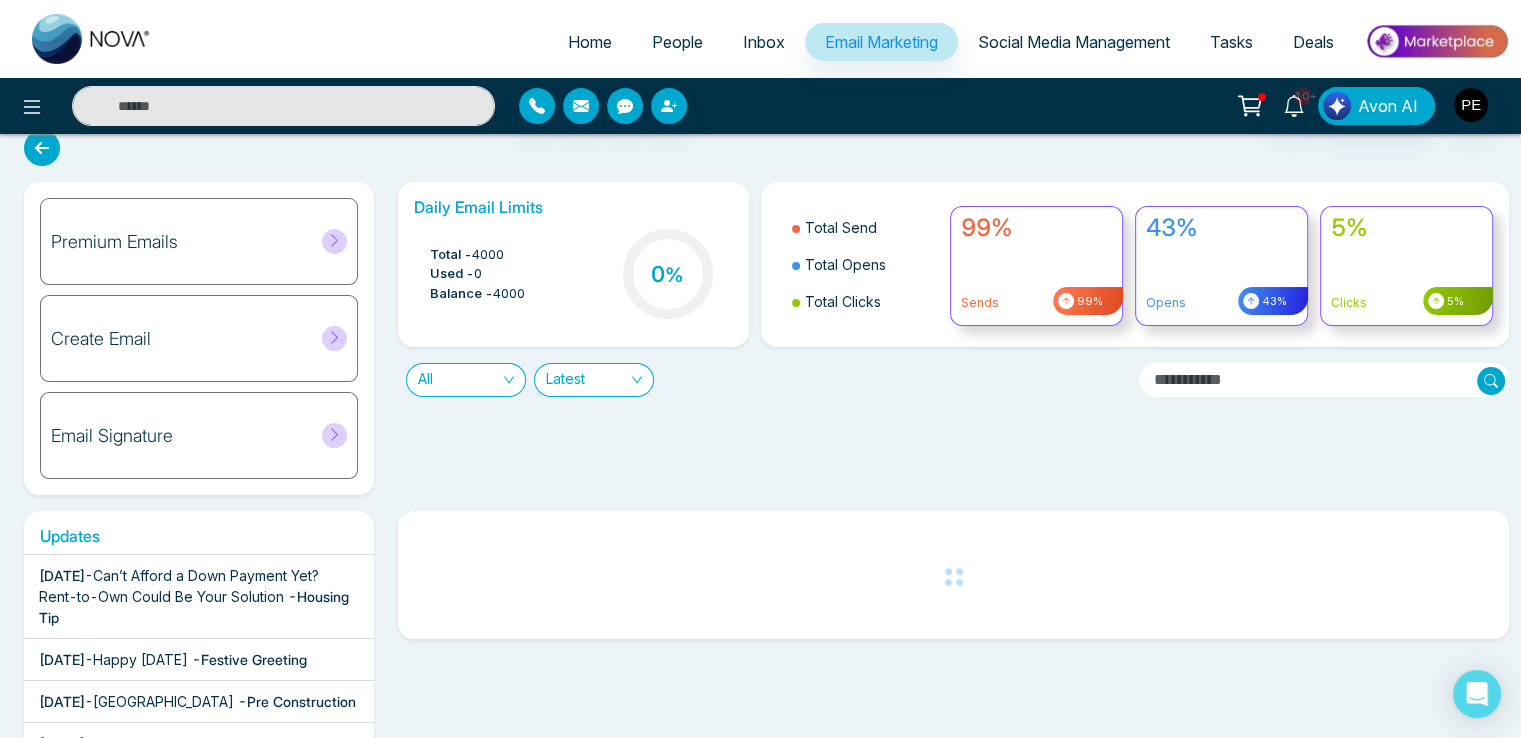 scroll, scrollTop: 0, scrollLeft: 0, axis: both 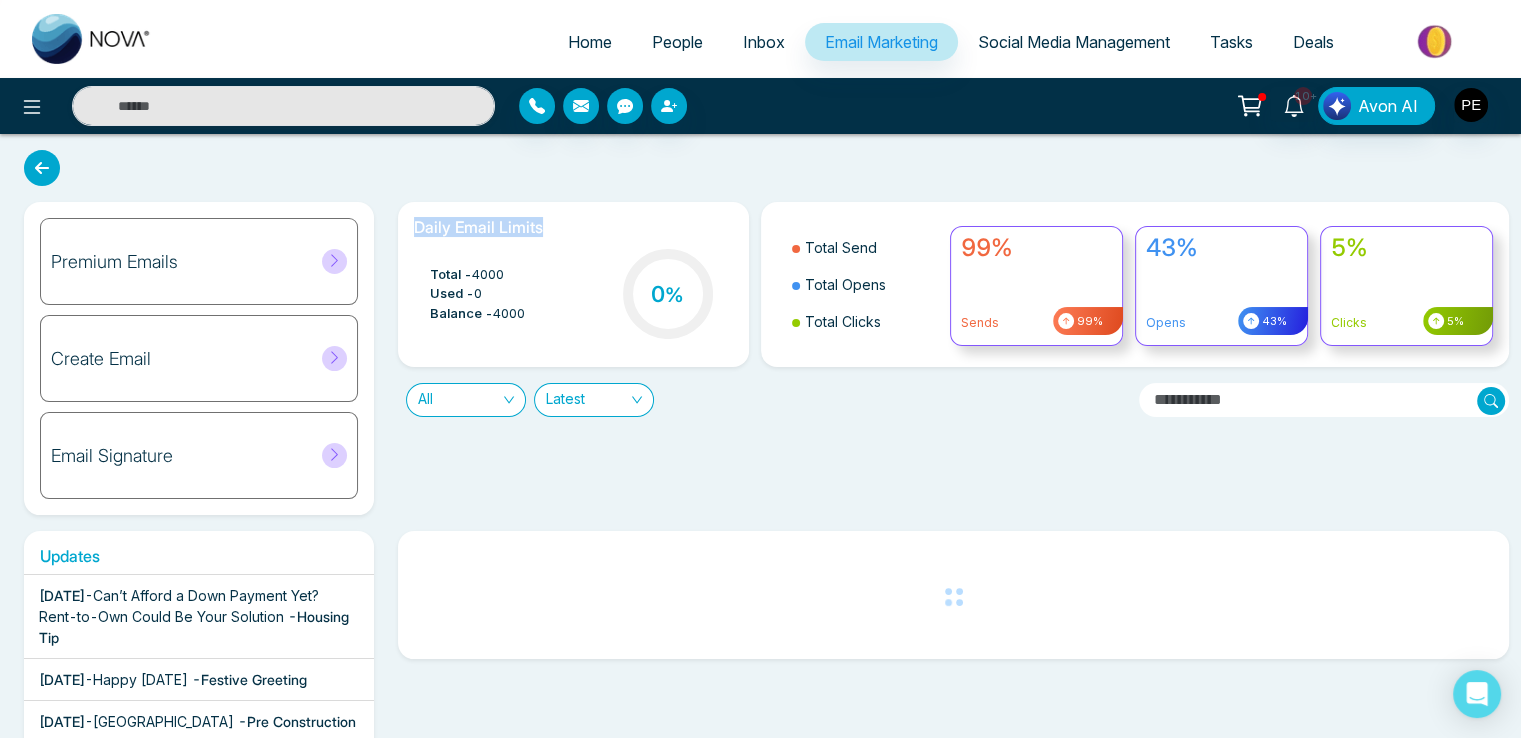 drag, startPoint x: 414, startPoint y: 226, endPoint x: 575, endPoint y: 226, distance: 161 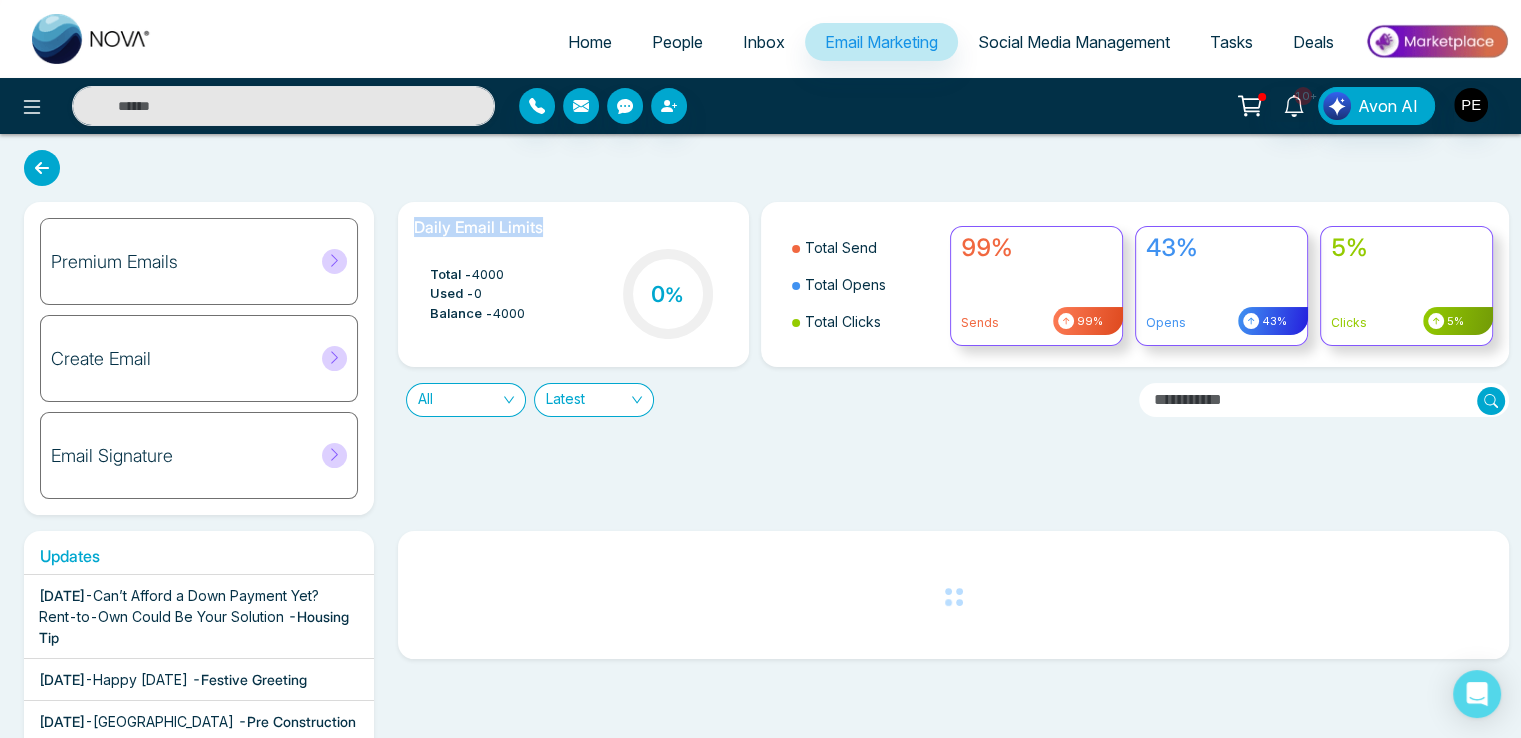 click on "Daily Email Limits" at bounding box center (573, 227) 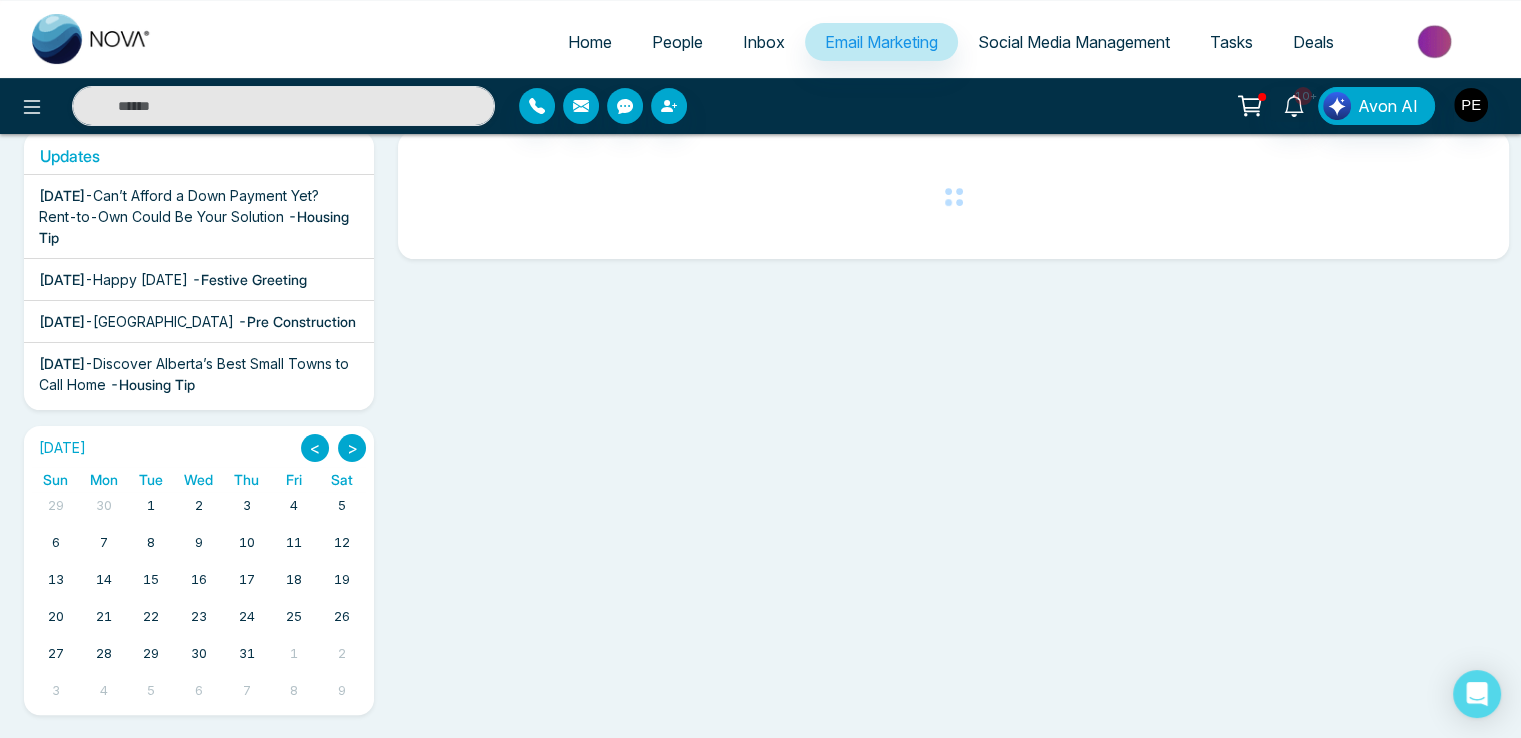 scroll, scrollTop: 0, scrollLeft: 0, axis: both 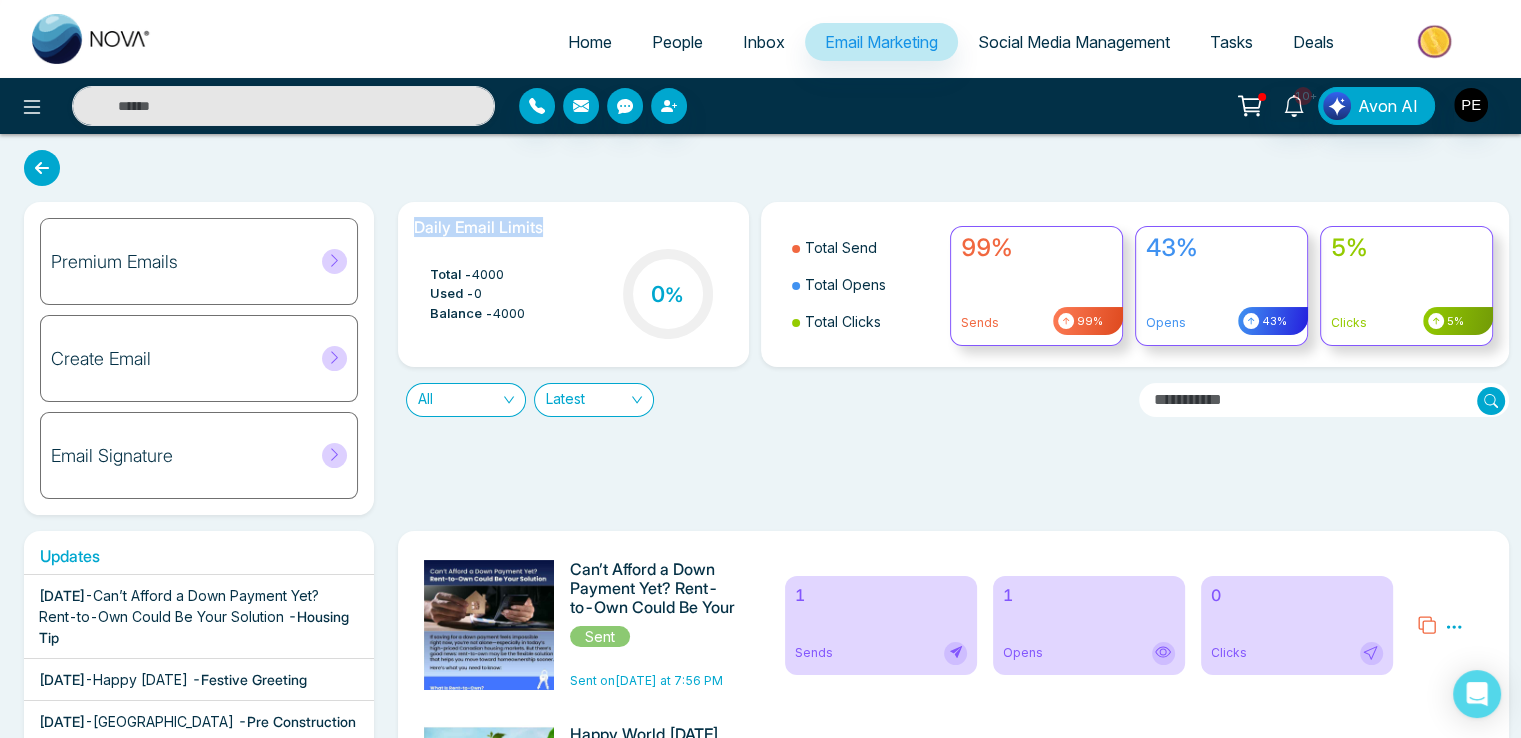 click on "Social Media Management" at bounding box center (1074, 42) 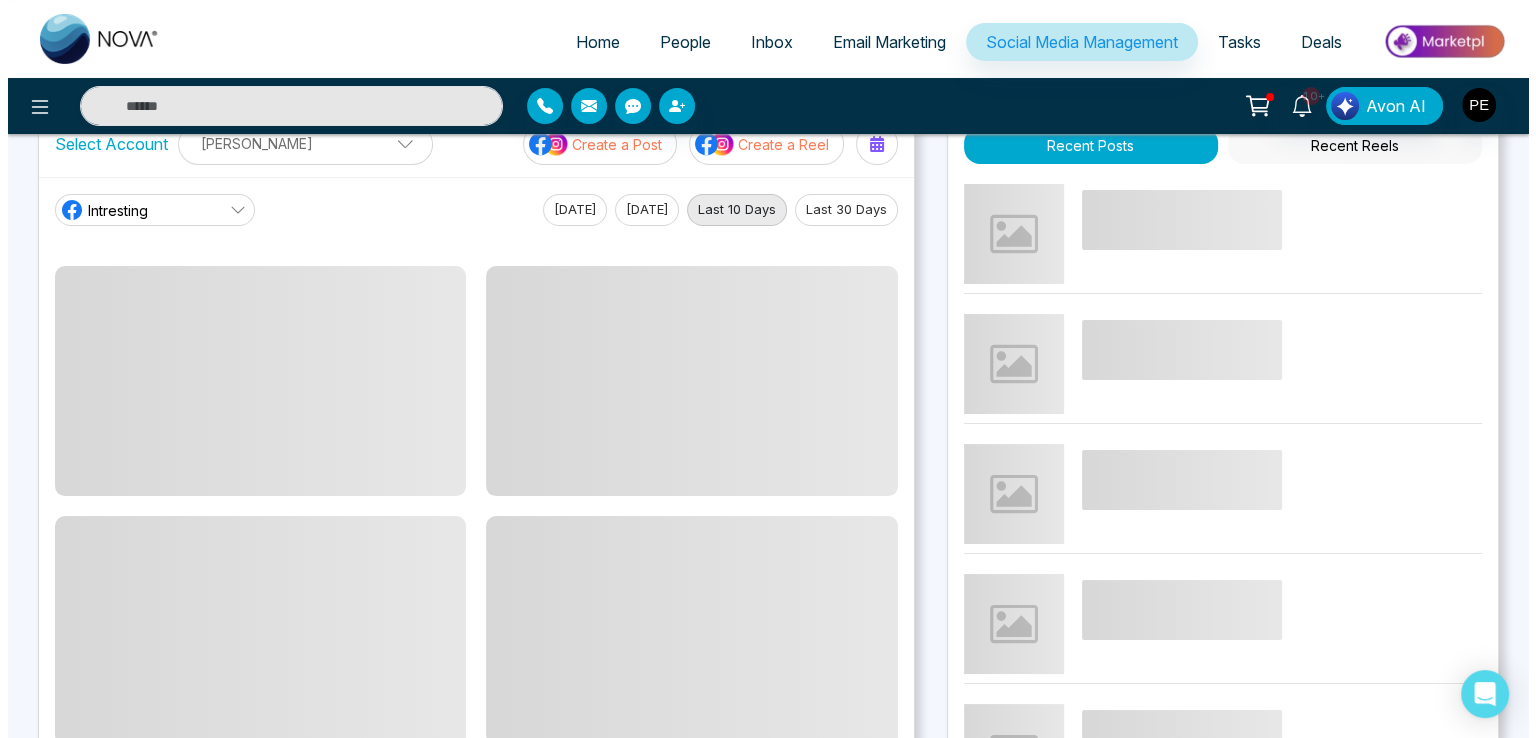 scroll, scrollTop: 0, scrollLeft: 0, axis: both 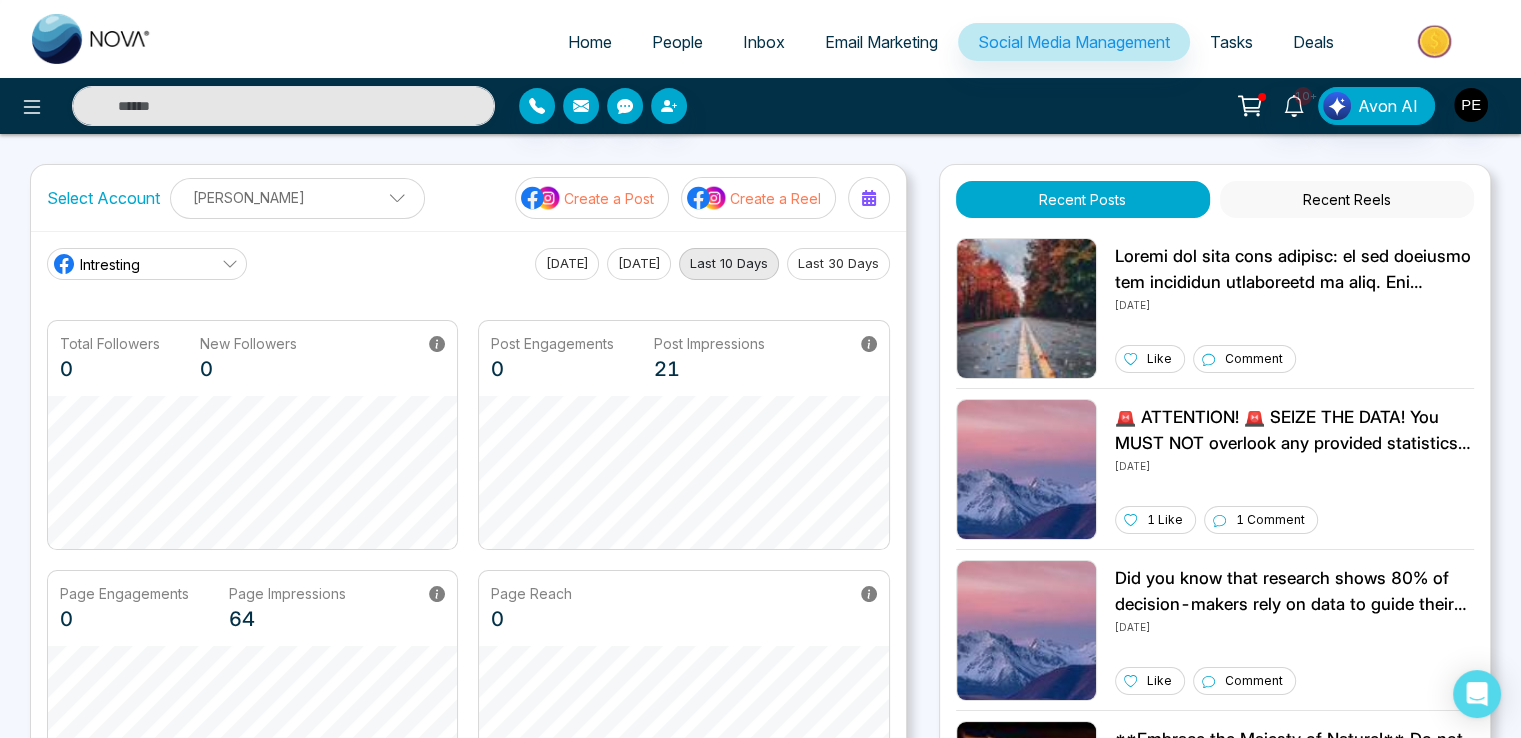 click on "Tasks" at bounding box center [1231, 42] 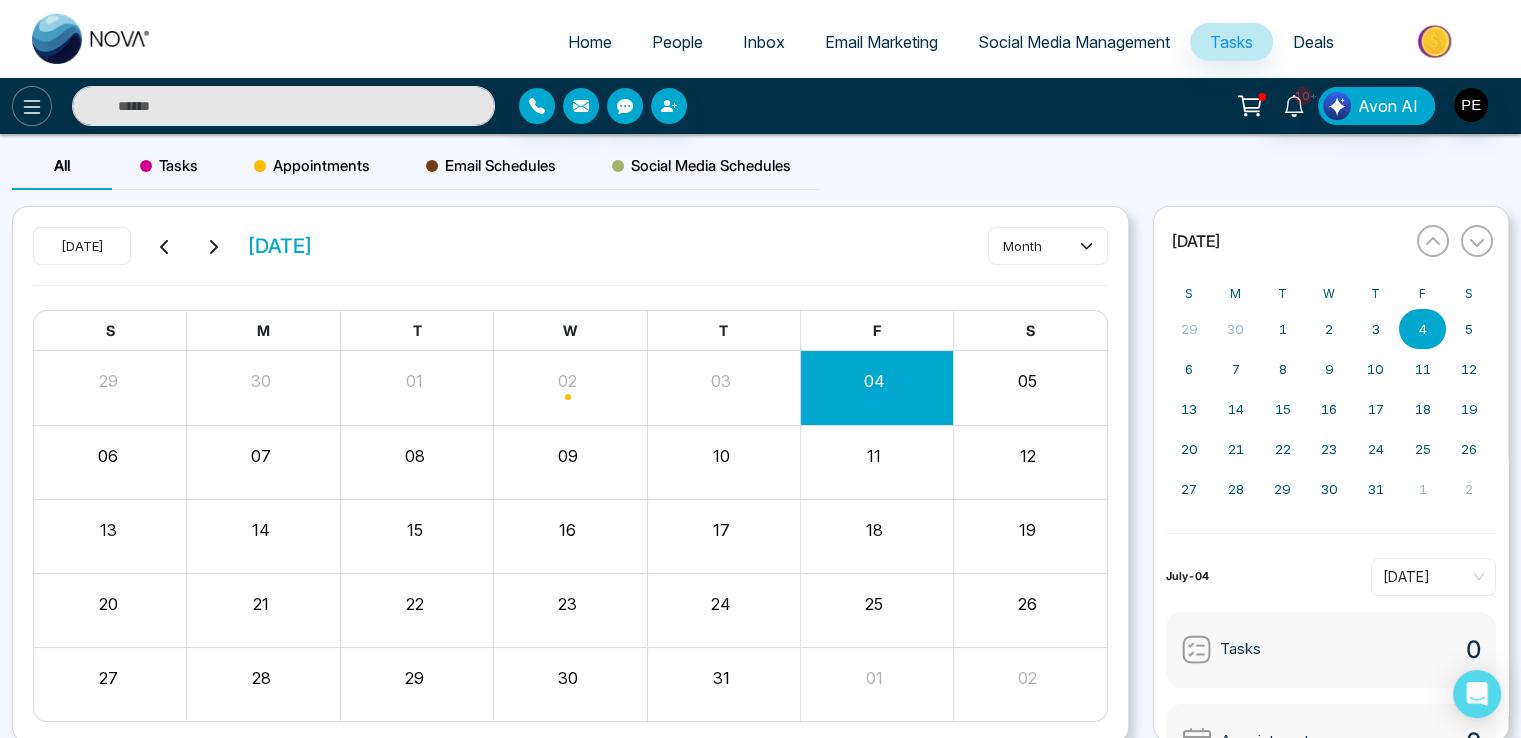 click 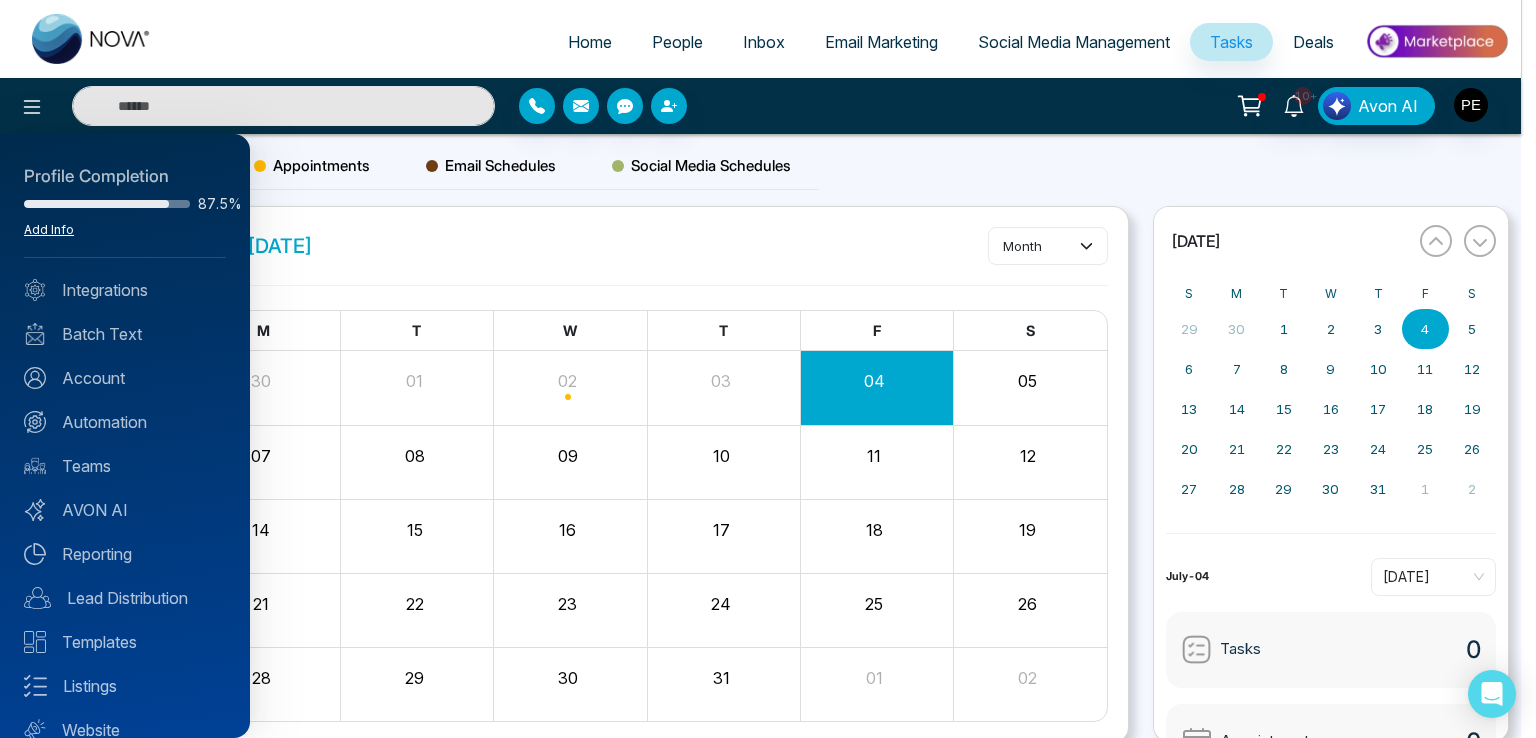 click on "Add Info" at bounding box center [49, 229] 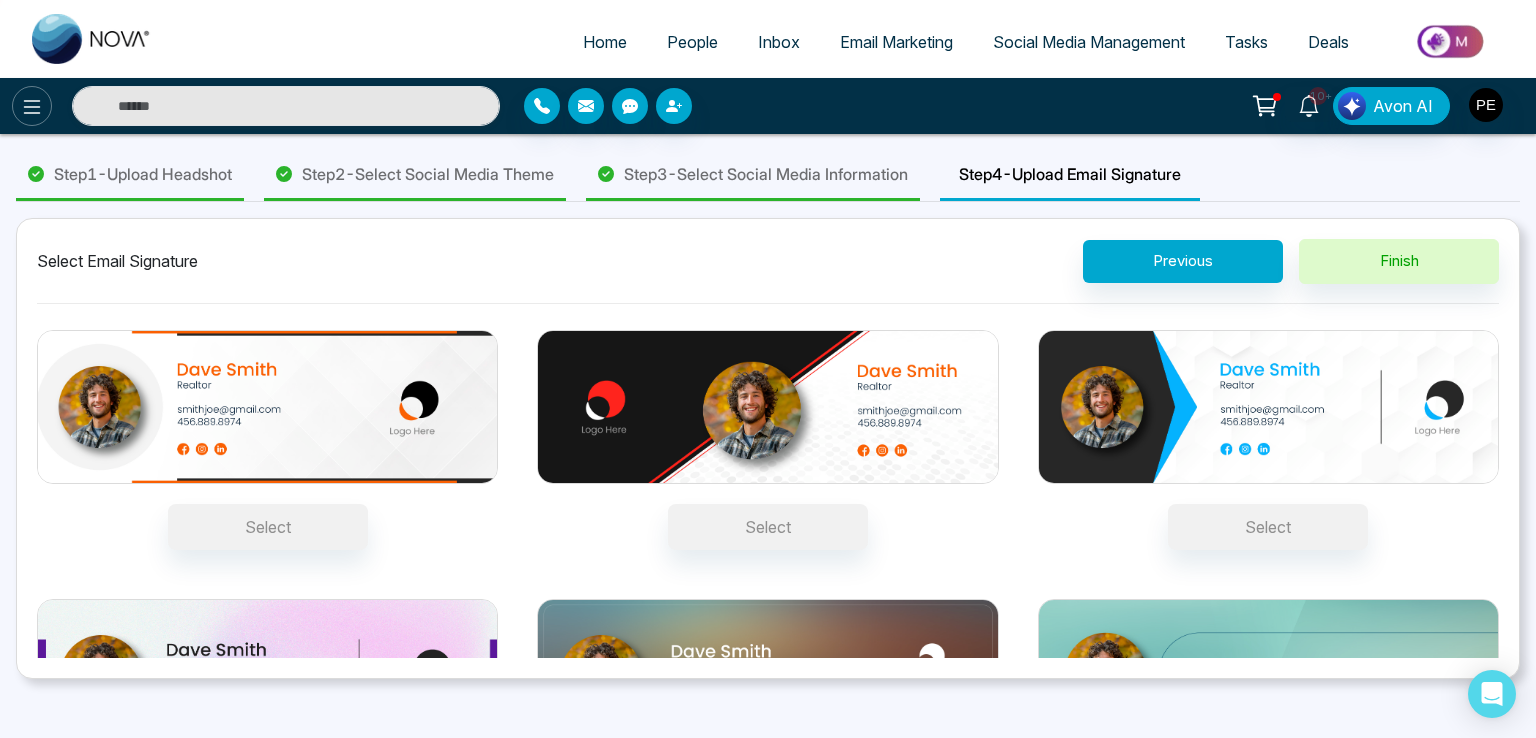 click 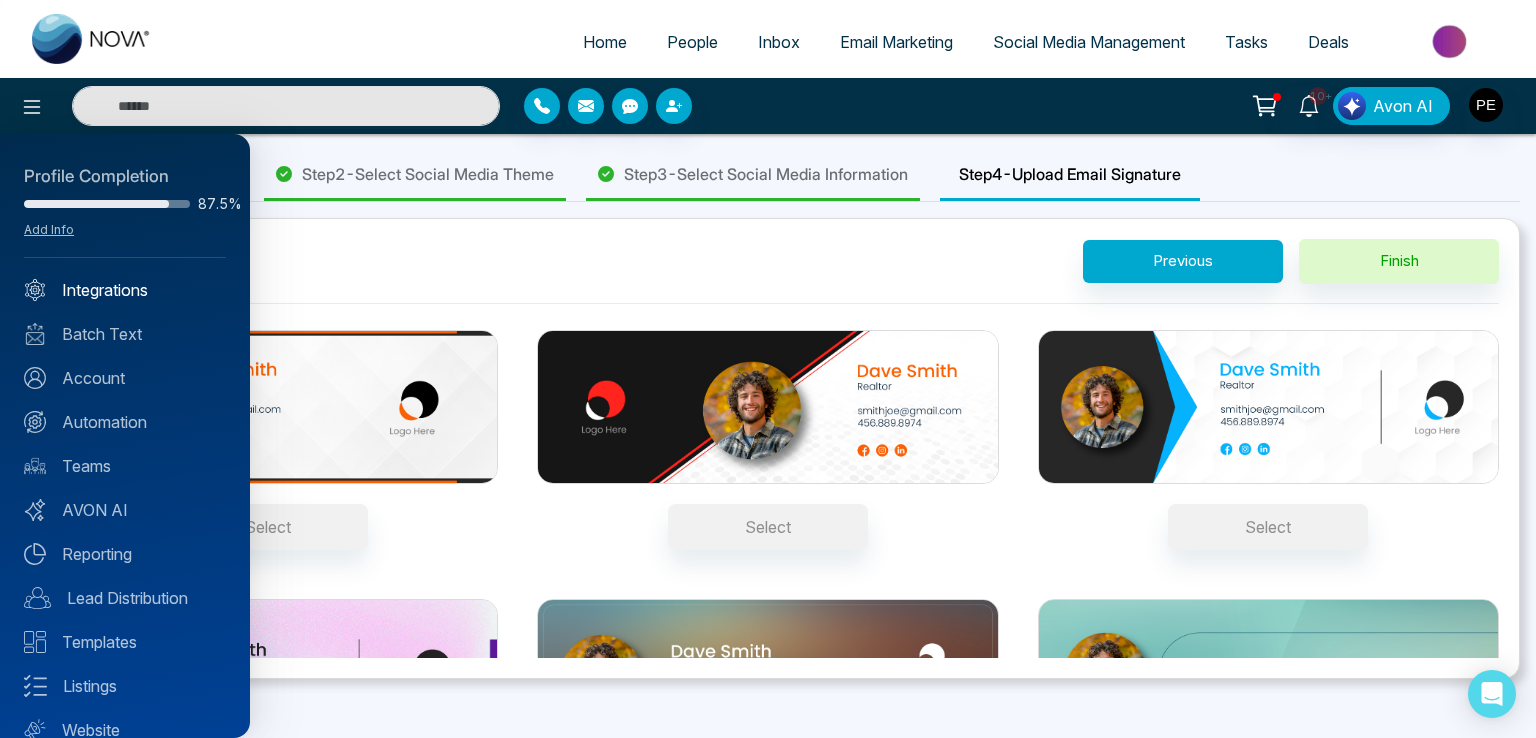 click on "Integrations" at bounding box center (125, 290) 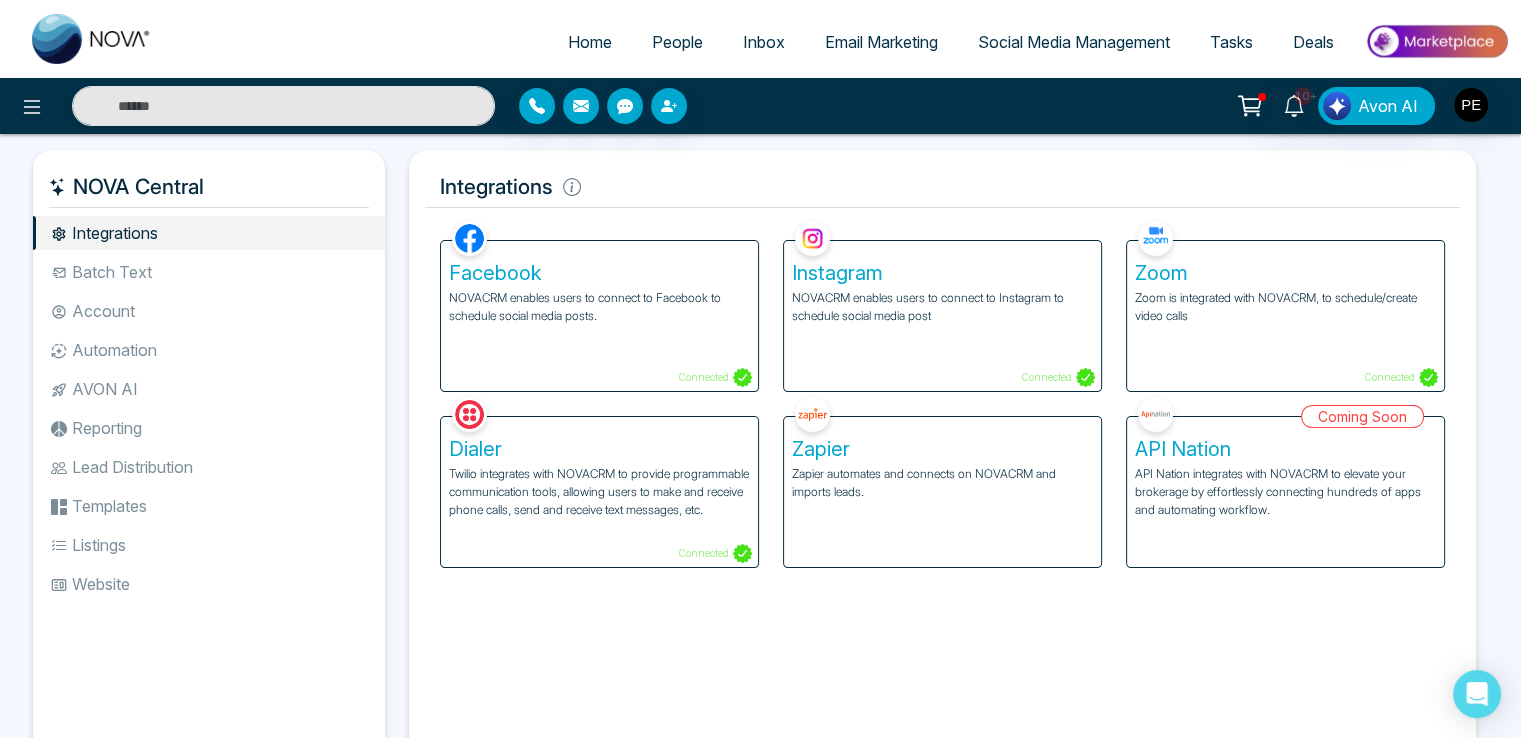 click on "Batch Text" at bounding box center (209, 272) 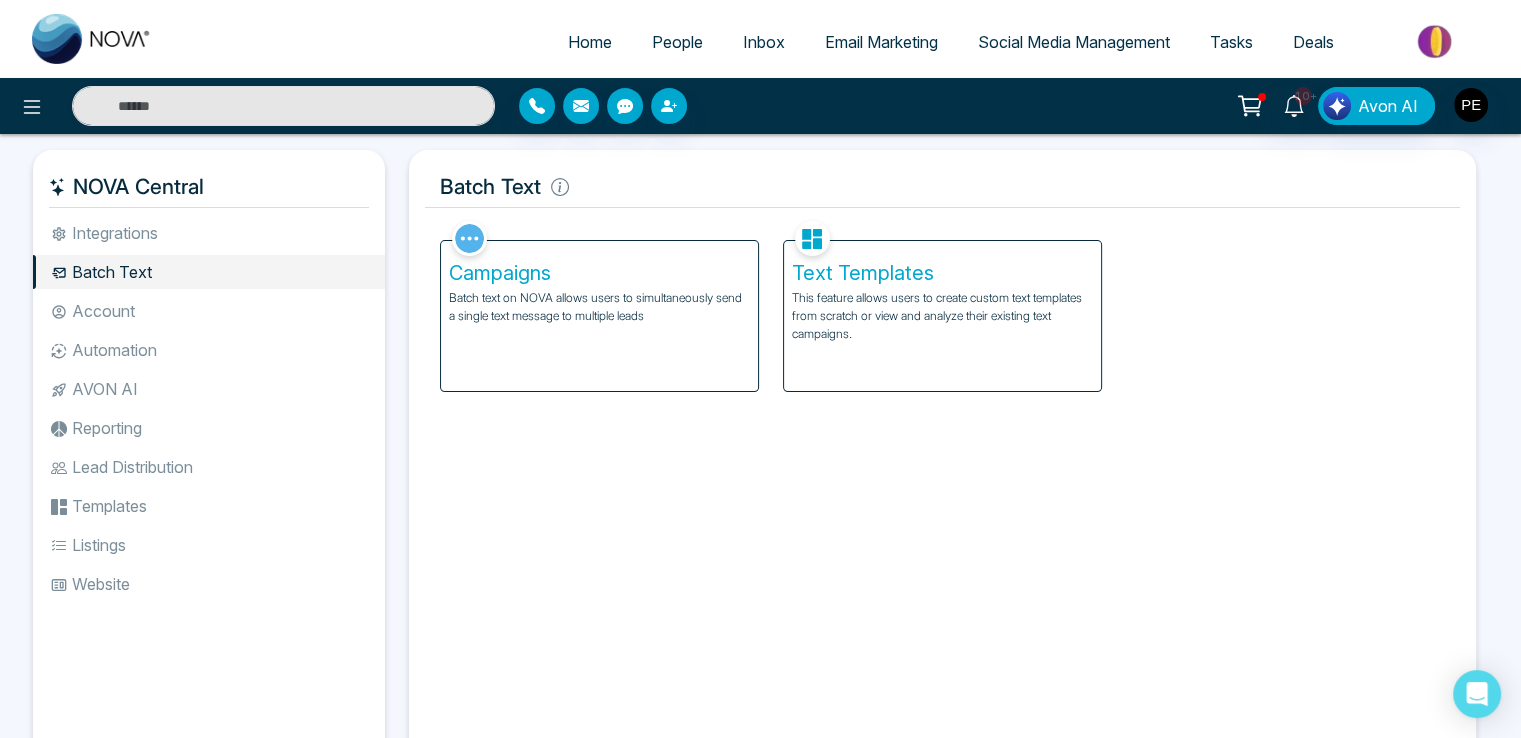 click on "Account" at bounding box center (209, 311) 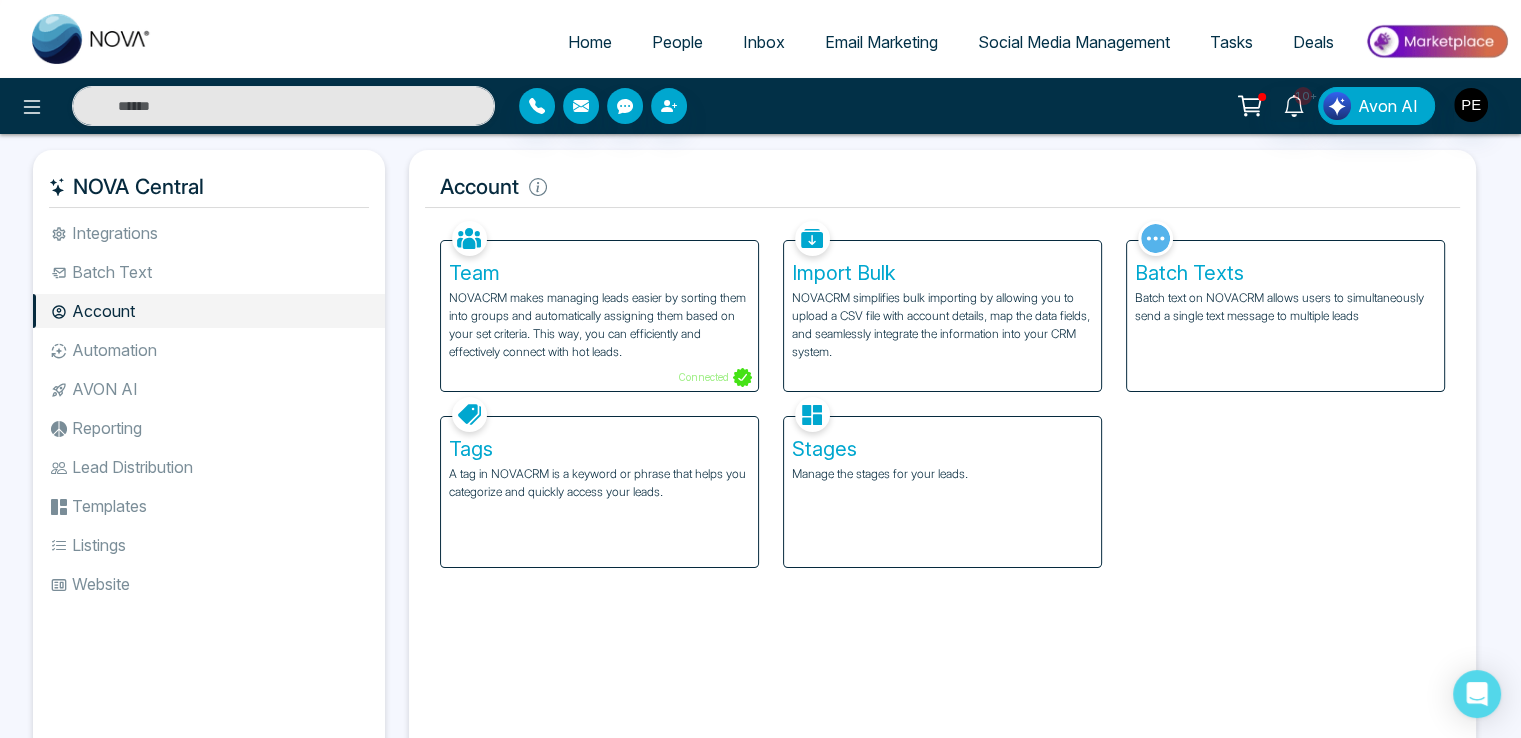 click on "Automation" at bounding box center [209, 350] 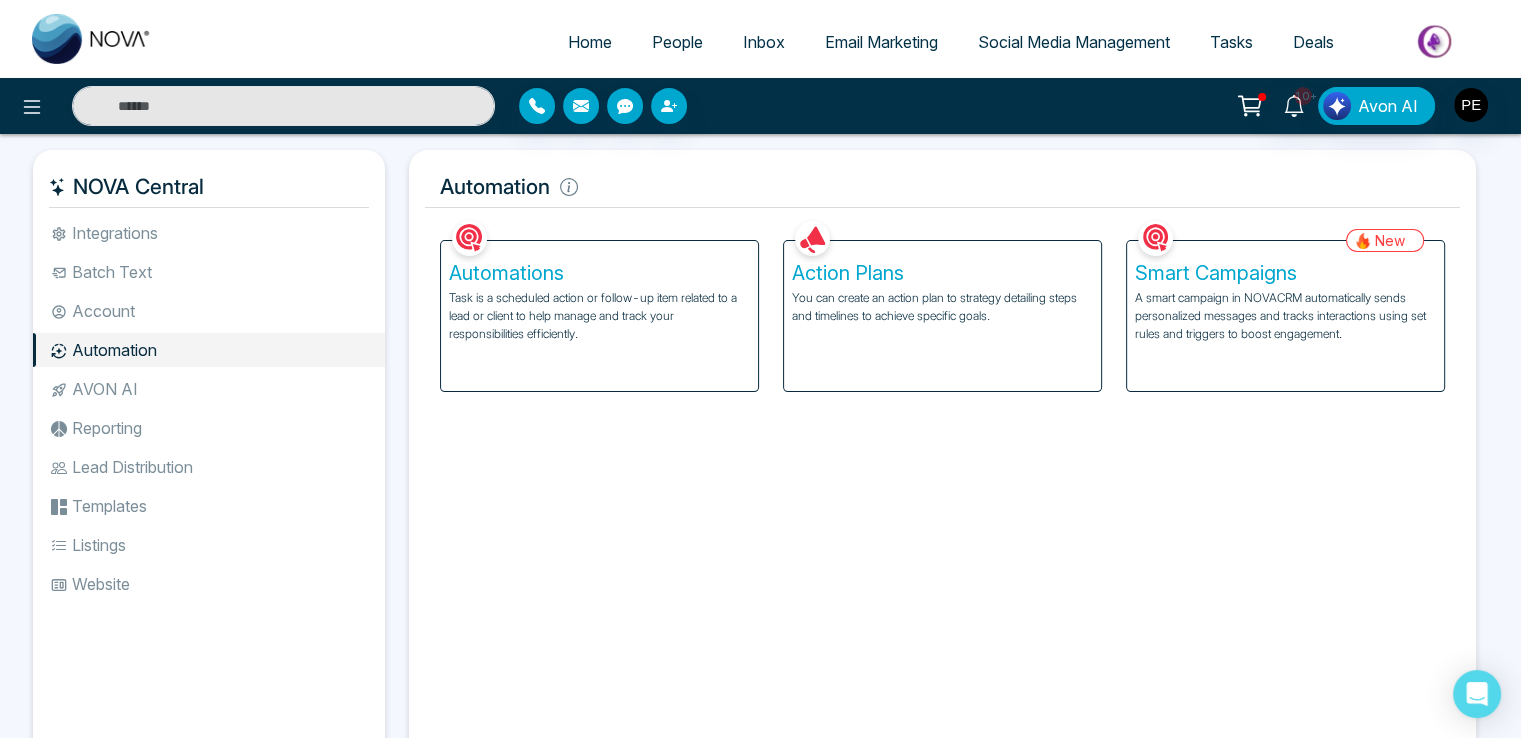 click on "A smart campaign in NOVACRM automatically sends personalized messages and tracks interactions using set rules and triggers to boost engagement." at bounding box center (1285, 316) 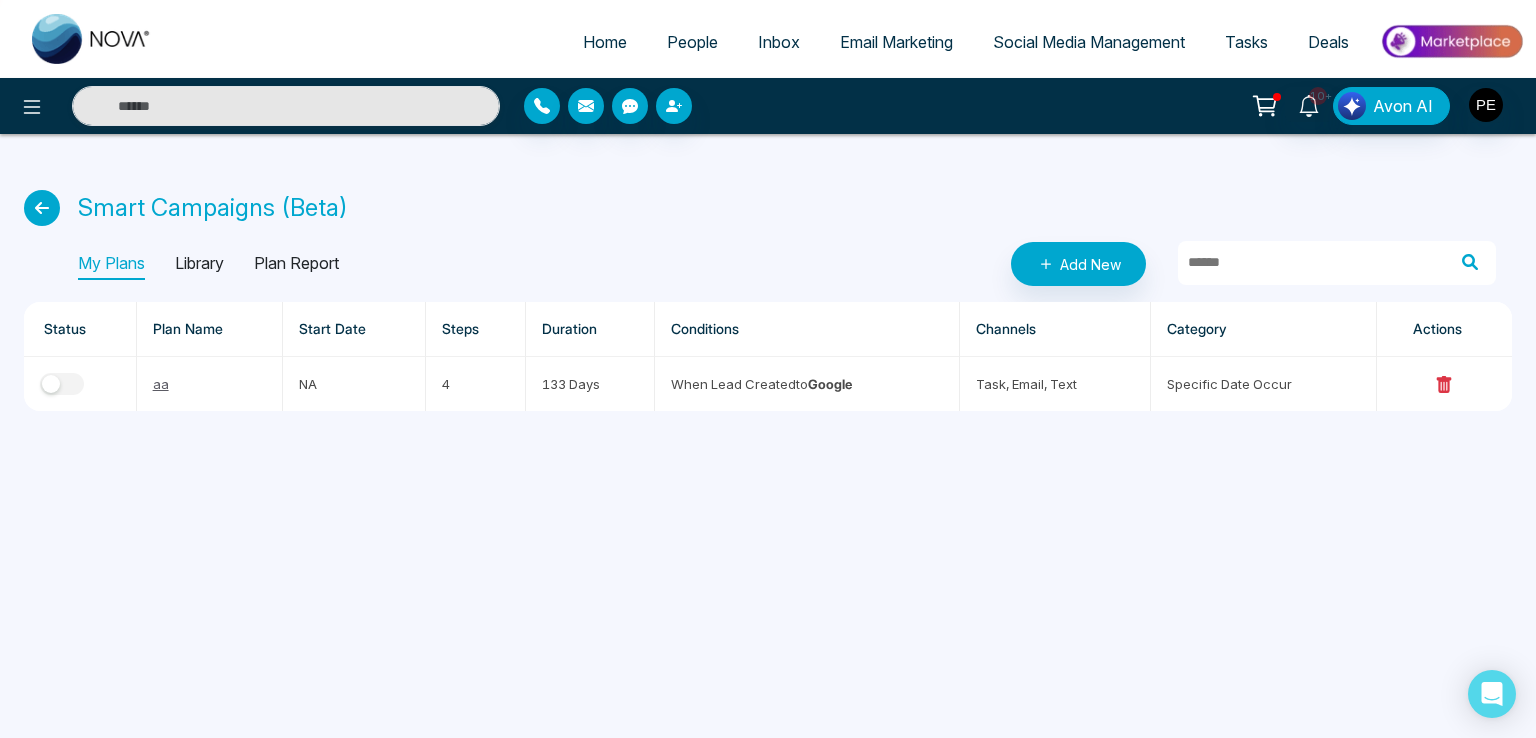 click at bounding box center [42, 208] 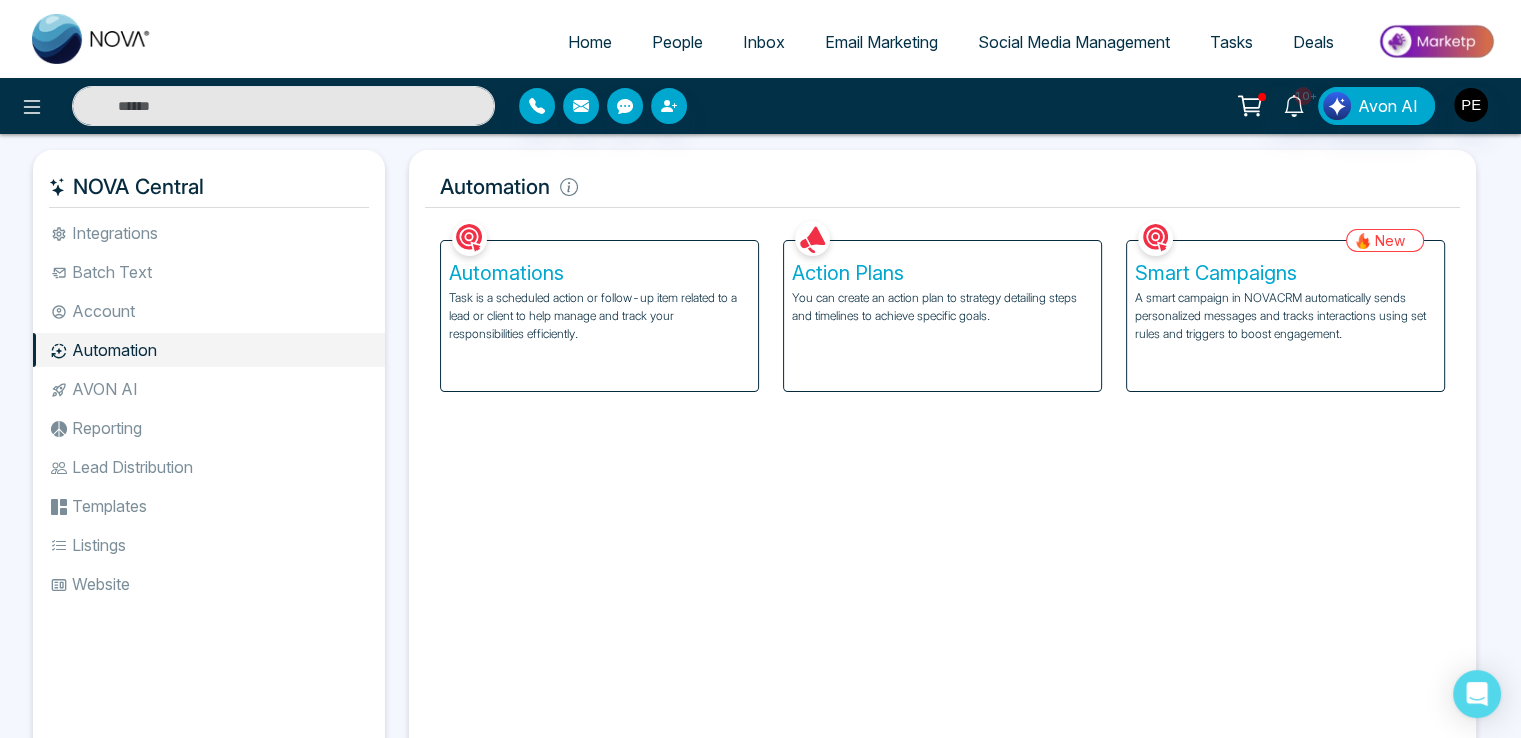 click on "AVON AI" at bounding box center [209, 389] 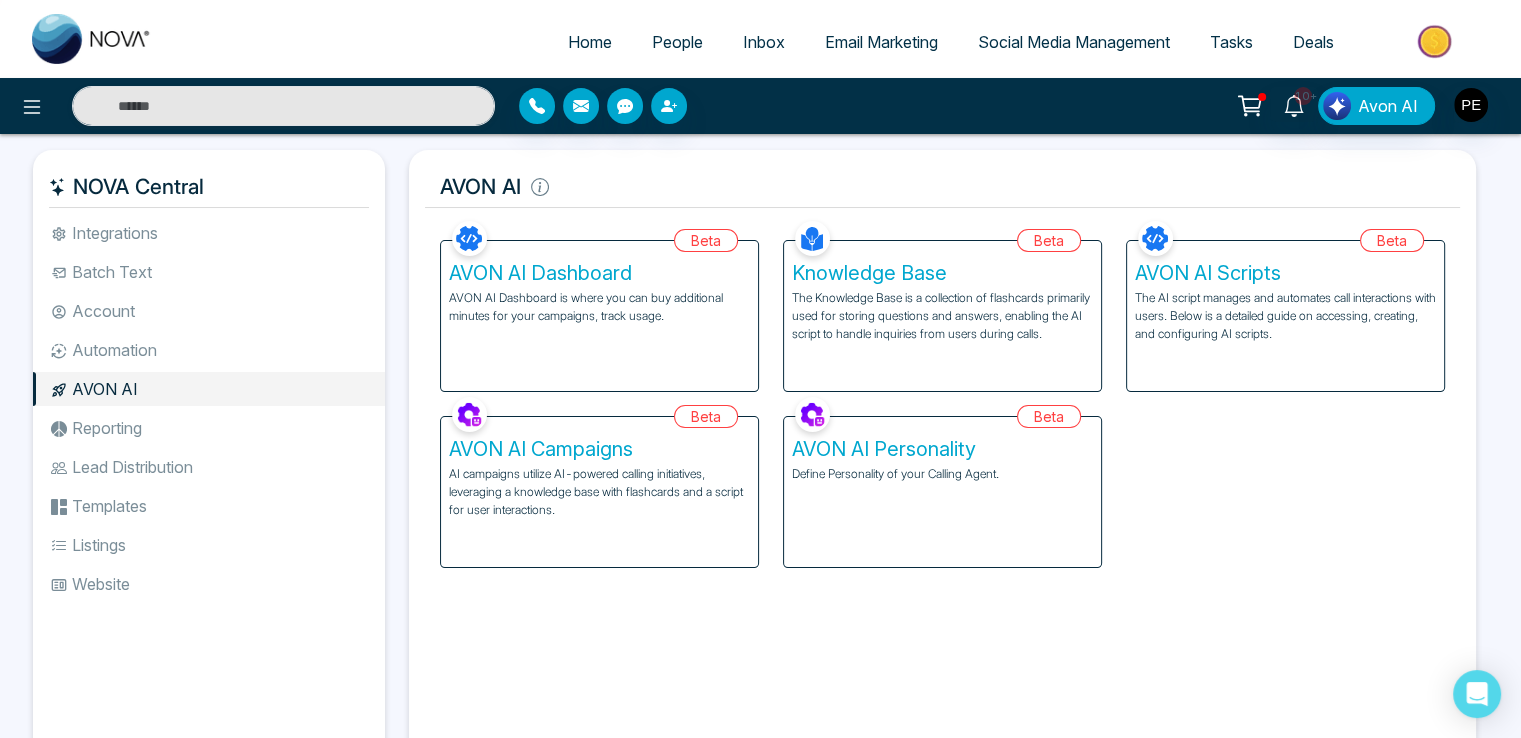 click on "Integrations   Batch Text   Account   Automation   AVON AI   Reporting   Lead Distribution   Templates   Listings   Website" at bounding box center (209, 474) 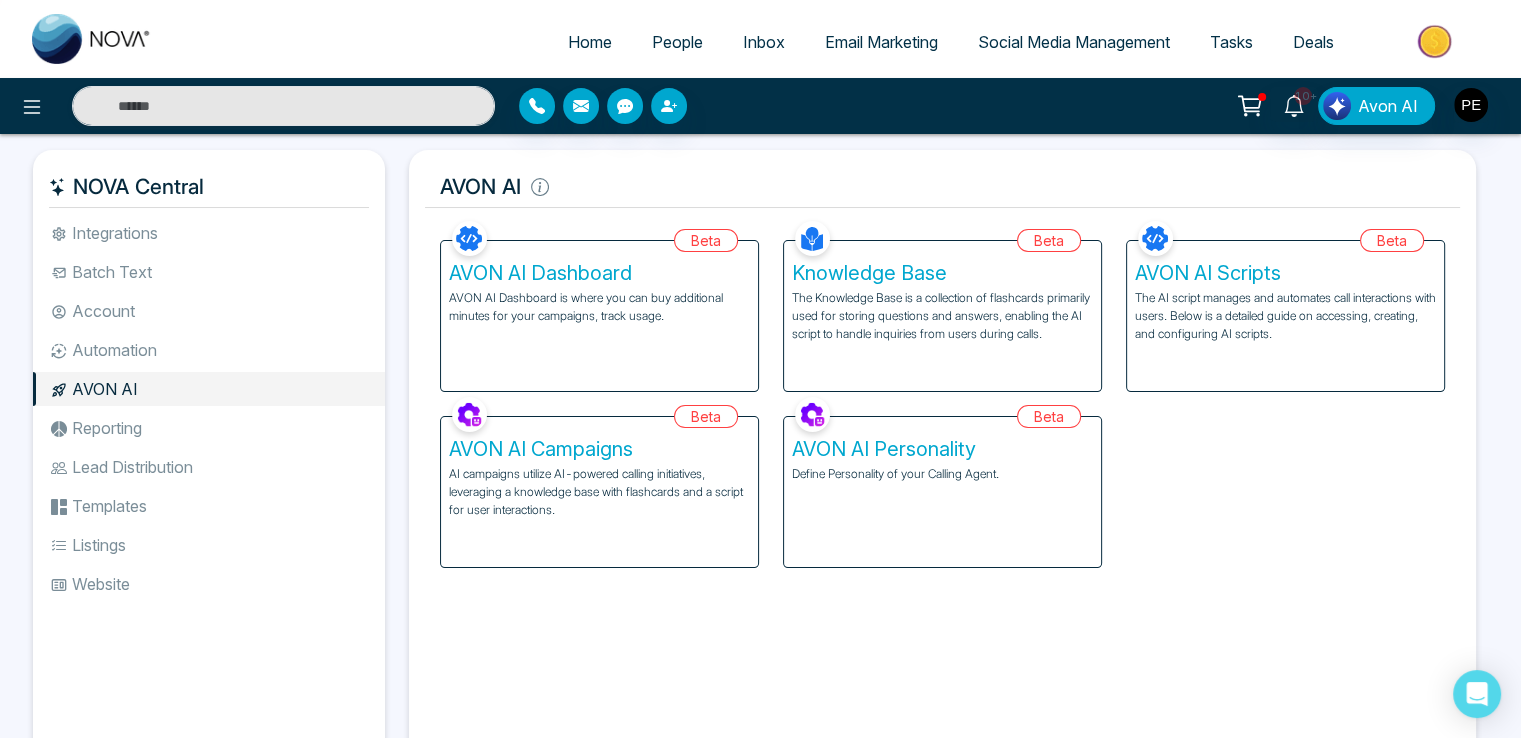 click on "Reporting" at bounding box center [209, 428] 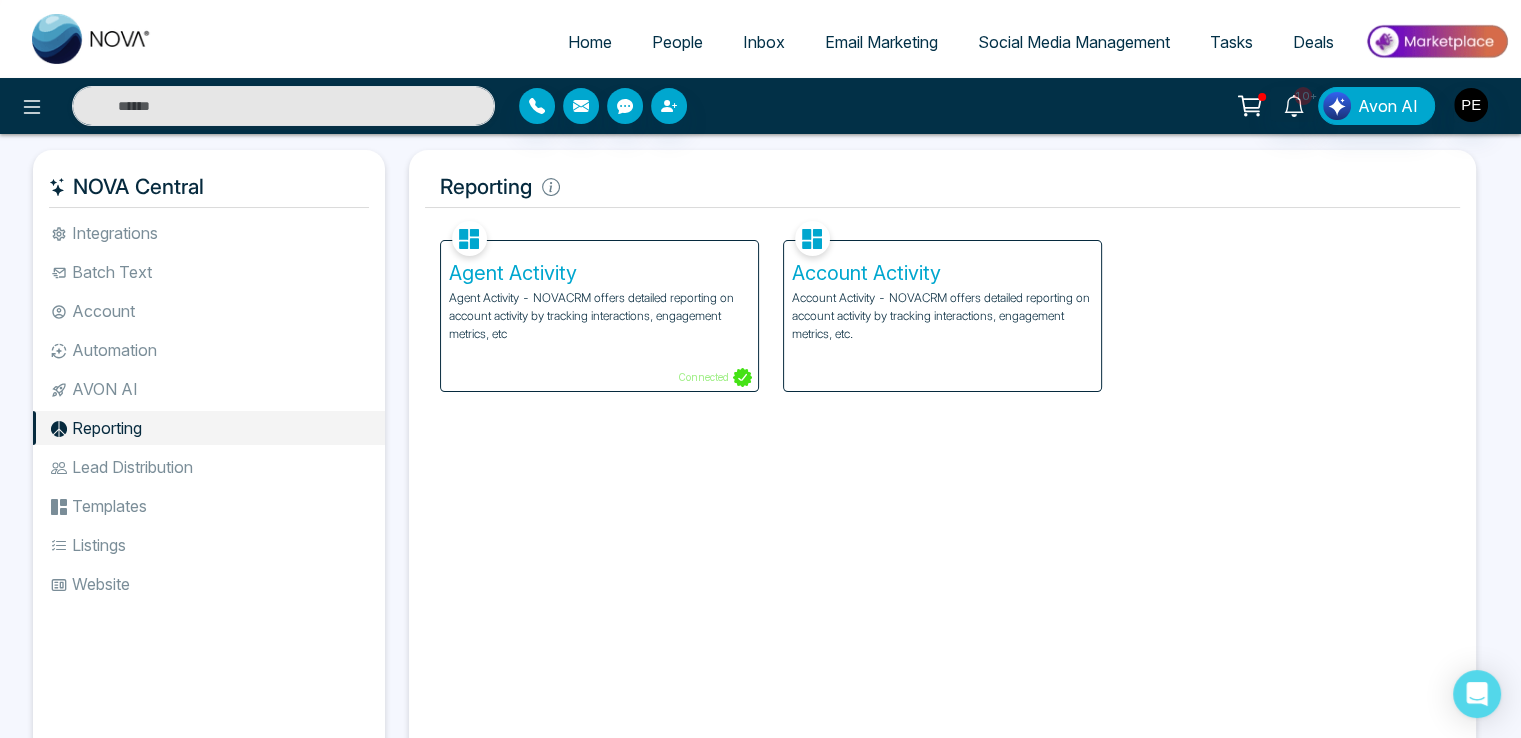 click on "Lead Distribution" at bounding box center [209, 467] 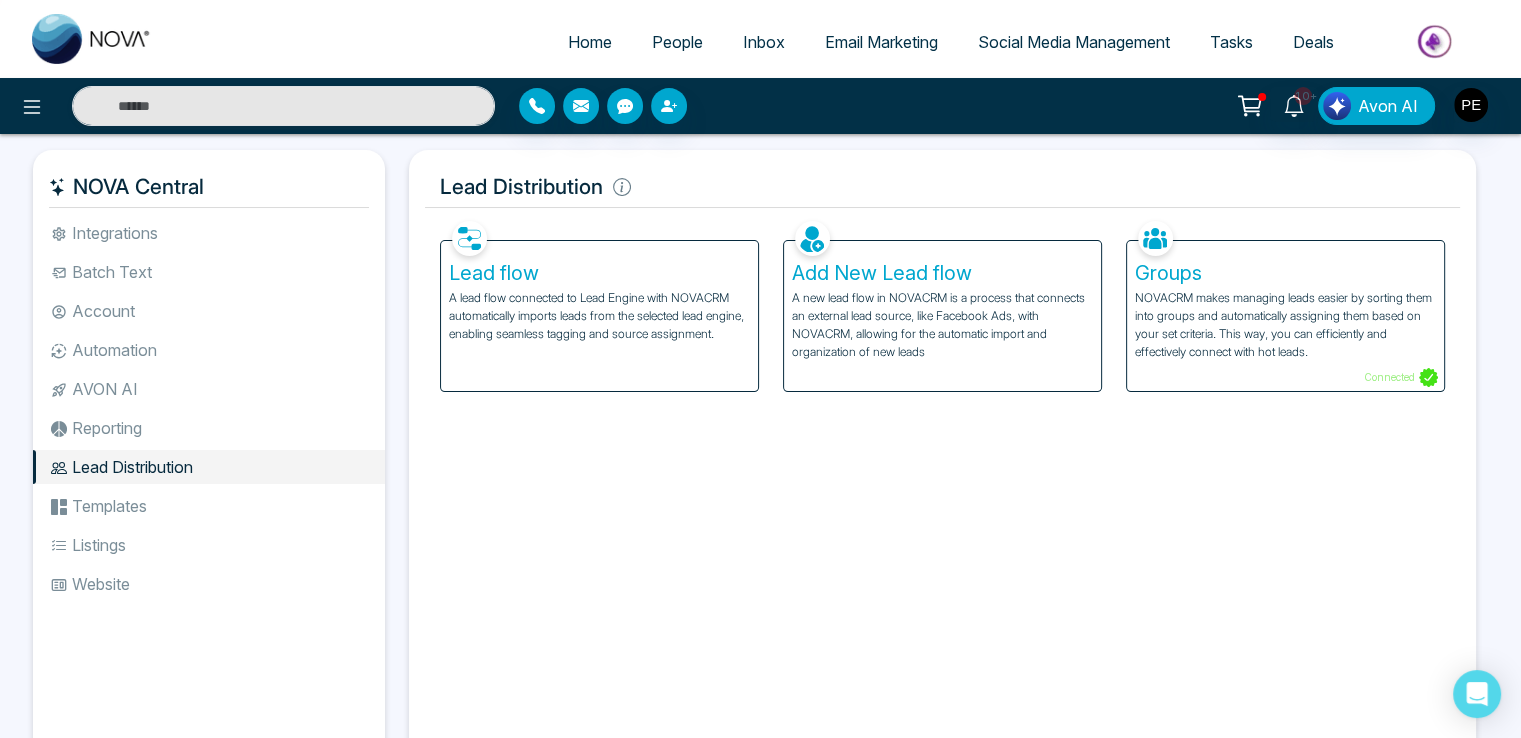 click on "Templates" at bounding box center [209, 506] 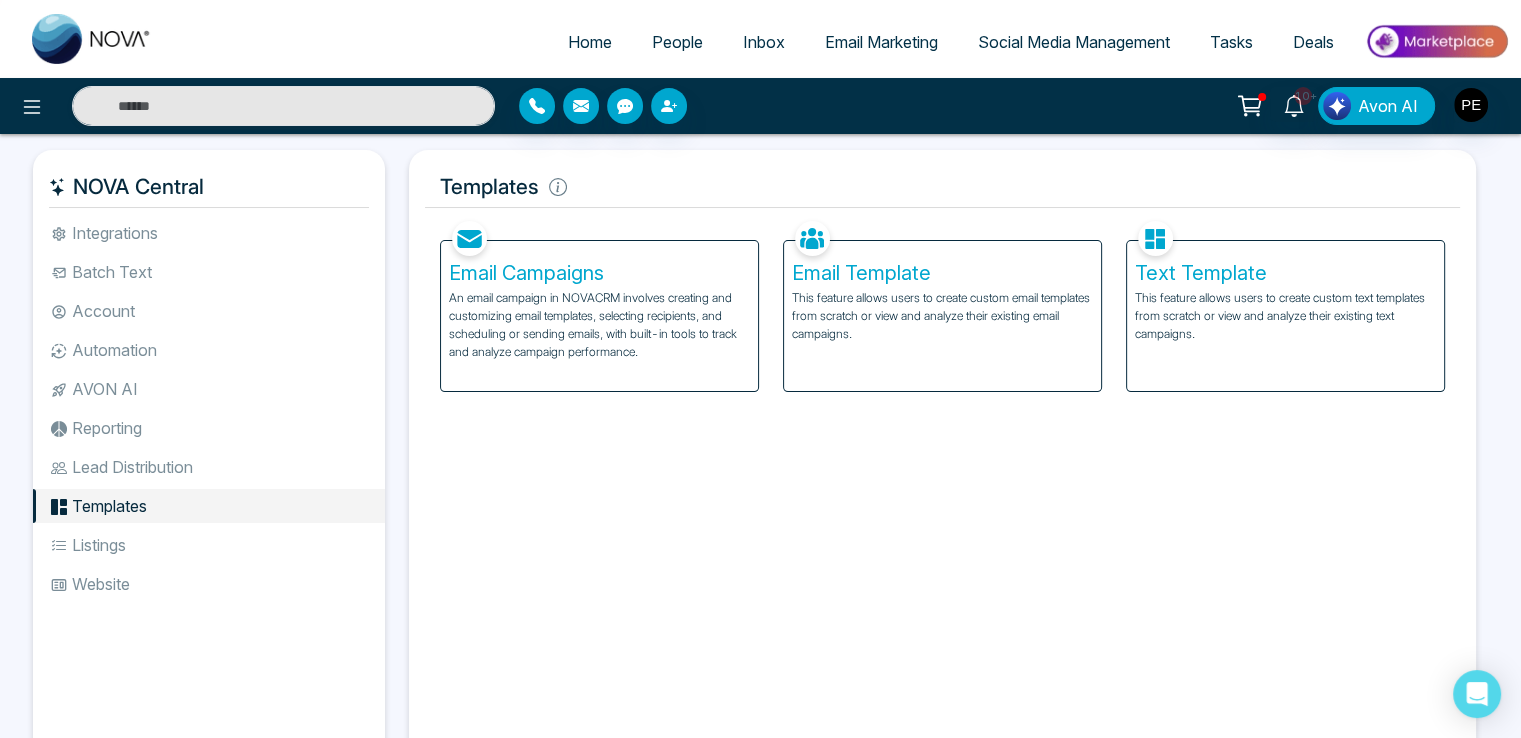 click on "Lead Distribution" at bounding box center (209, 467) 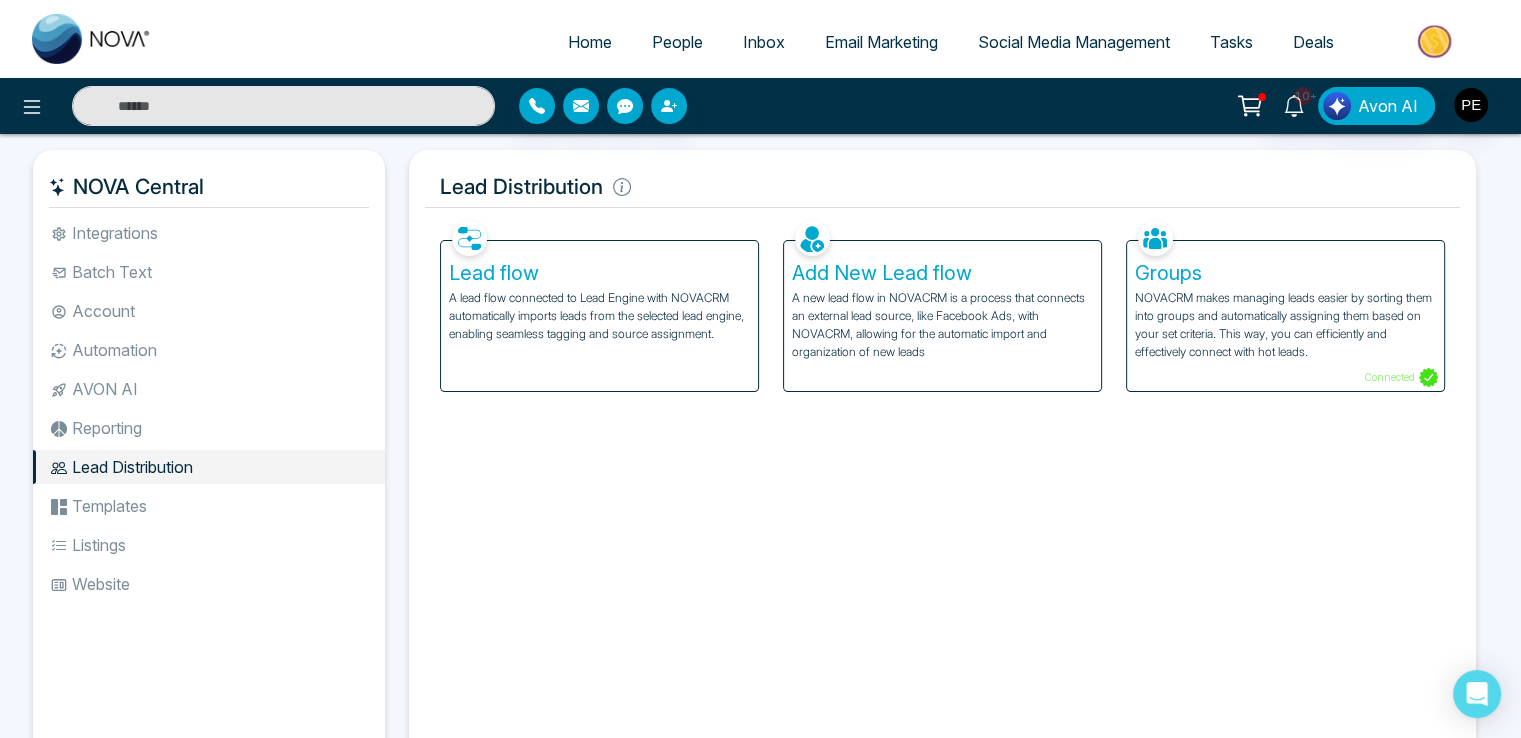 click on "NOVACRM makes managing leads easier by sorting them into groups and automatically assigning them based on your set criteria. This way, you can efficiently and effectively connect with hot leads." at bounding box center (1285, 325) 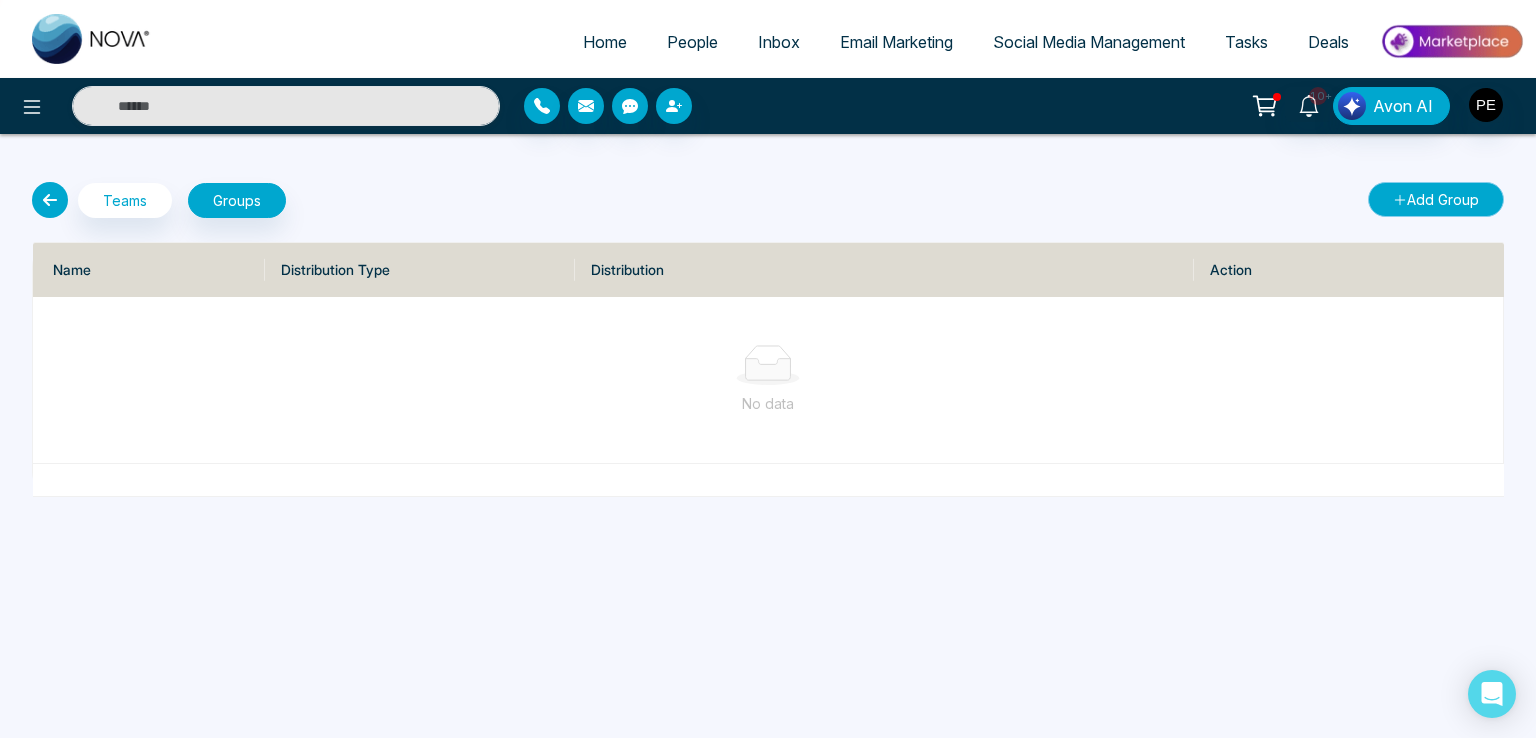 click on "Add Group" at bounding box center [1436, 199] 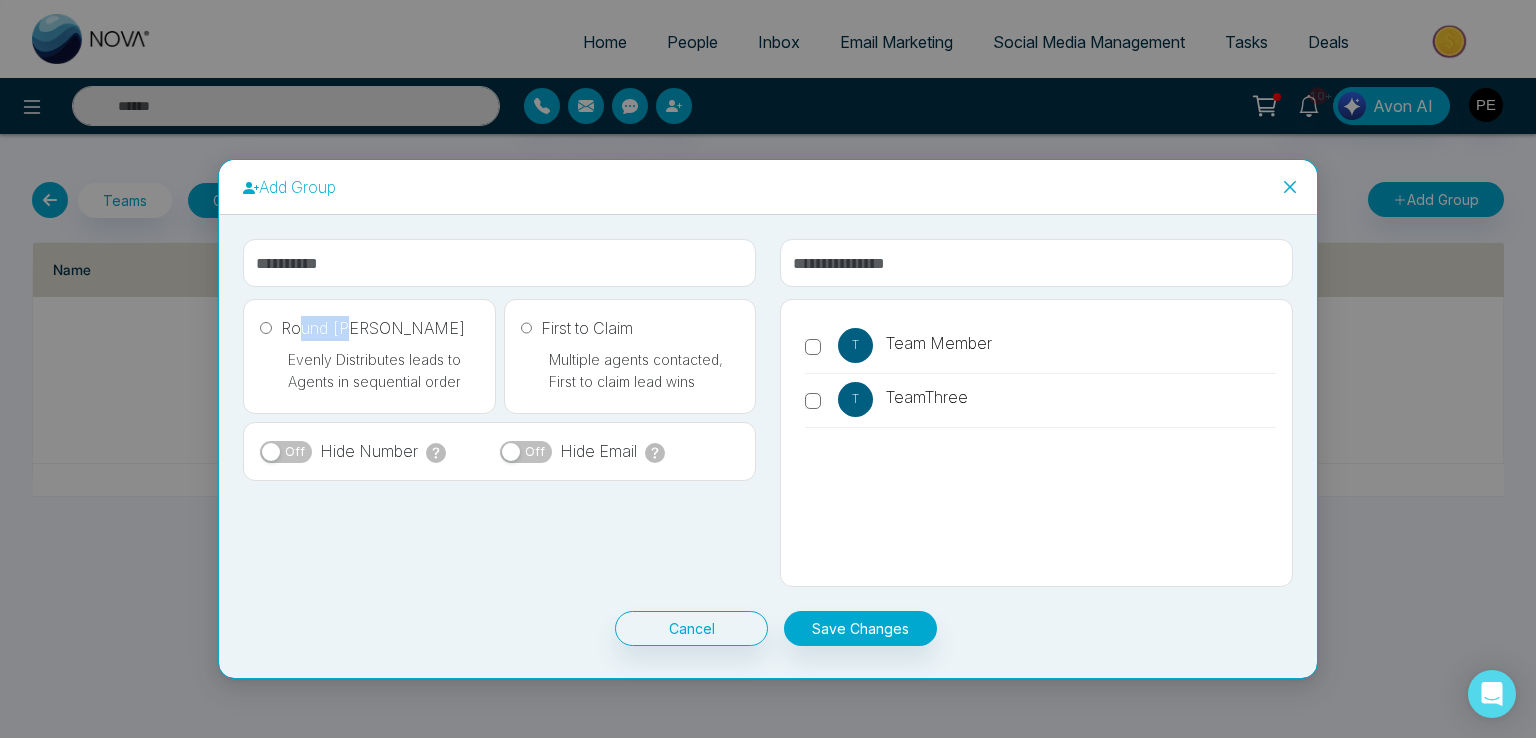 drag, startPoint x: 304, startPoint y: 329, endPoint x: 350, endPoint y: 327, distance: 46.043457 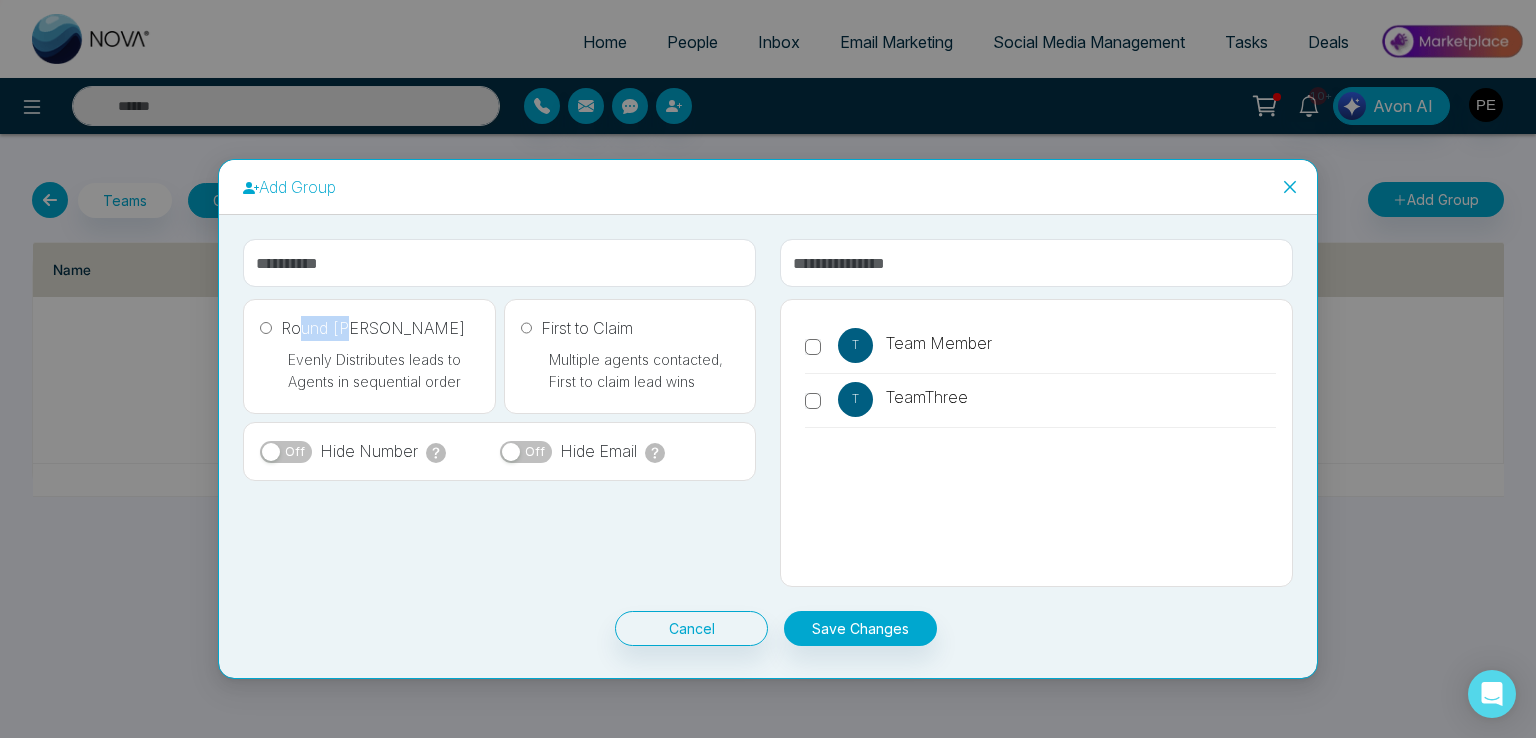 click on "Round [PERSON_NAME]" at bounding box center (363, 328) 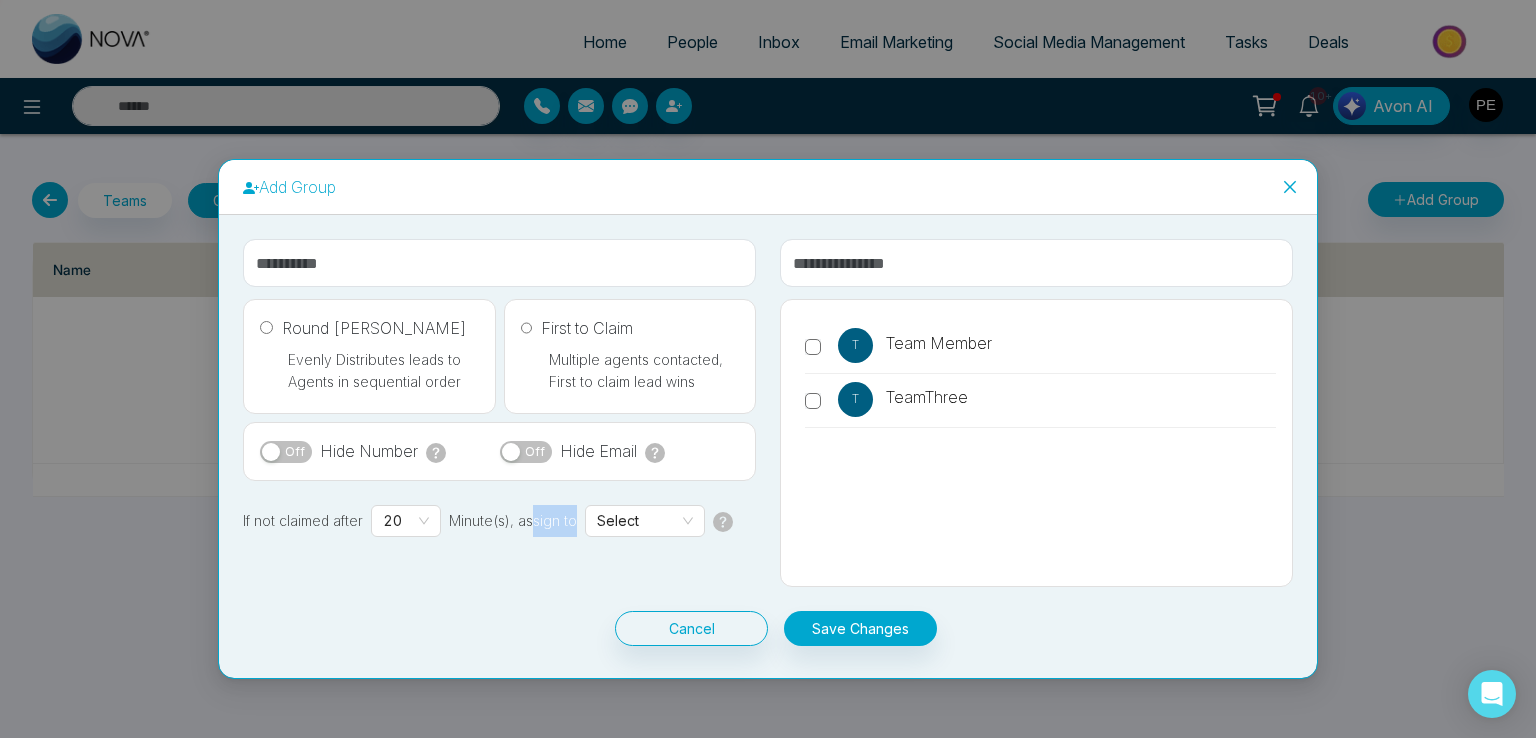 drag, startPoint x: 532, startPoint y: 521, endPoint x: 574, endPoint y: 517, distance: 42.190044 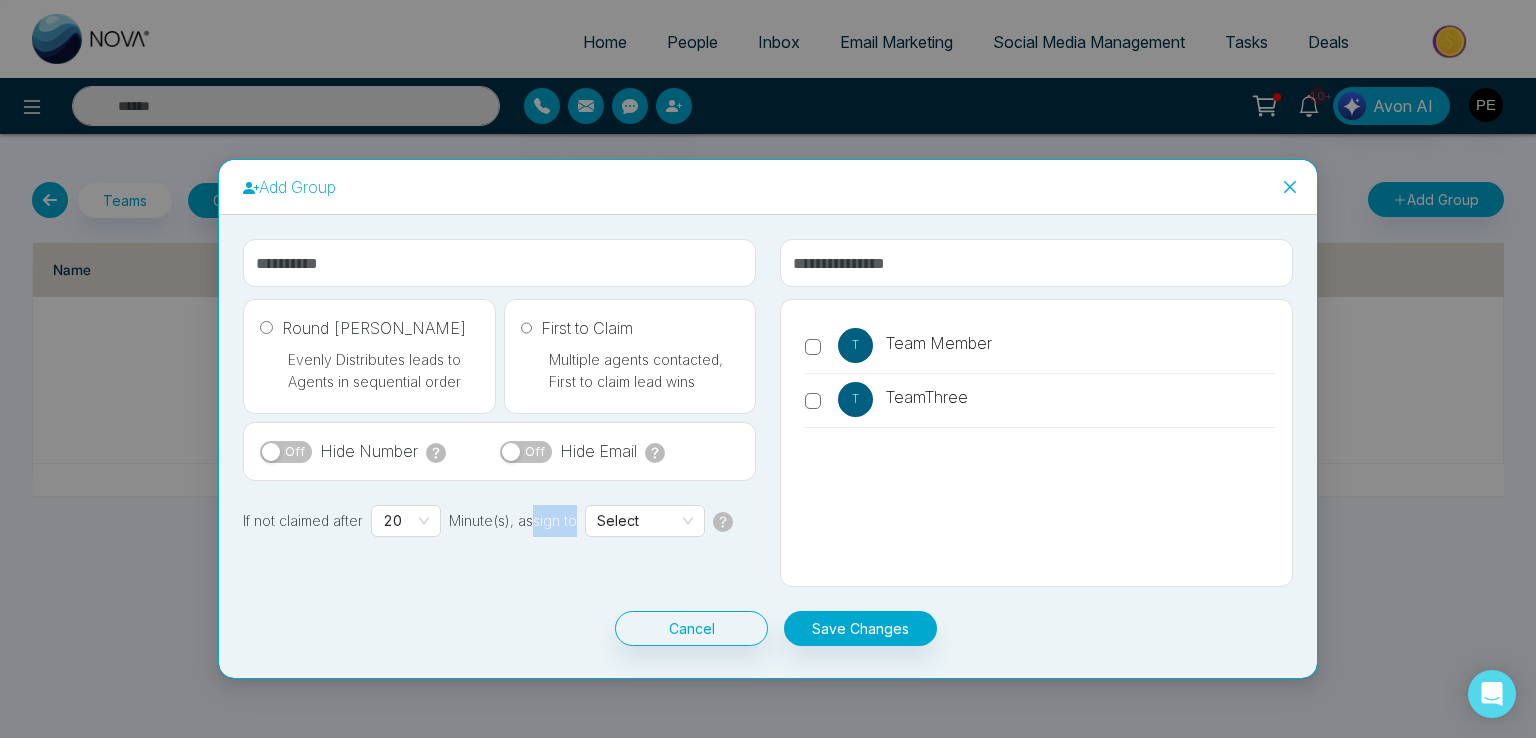 click on "If not claimed after 20 Minute(s), assign to Select" at bounding box center [499, 521] 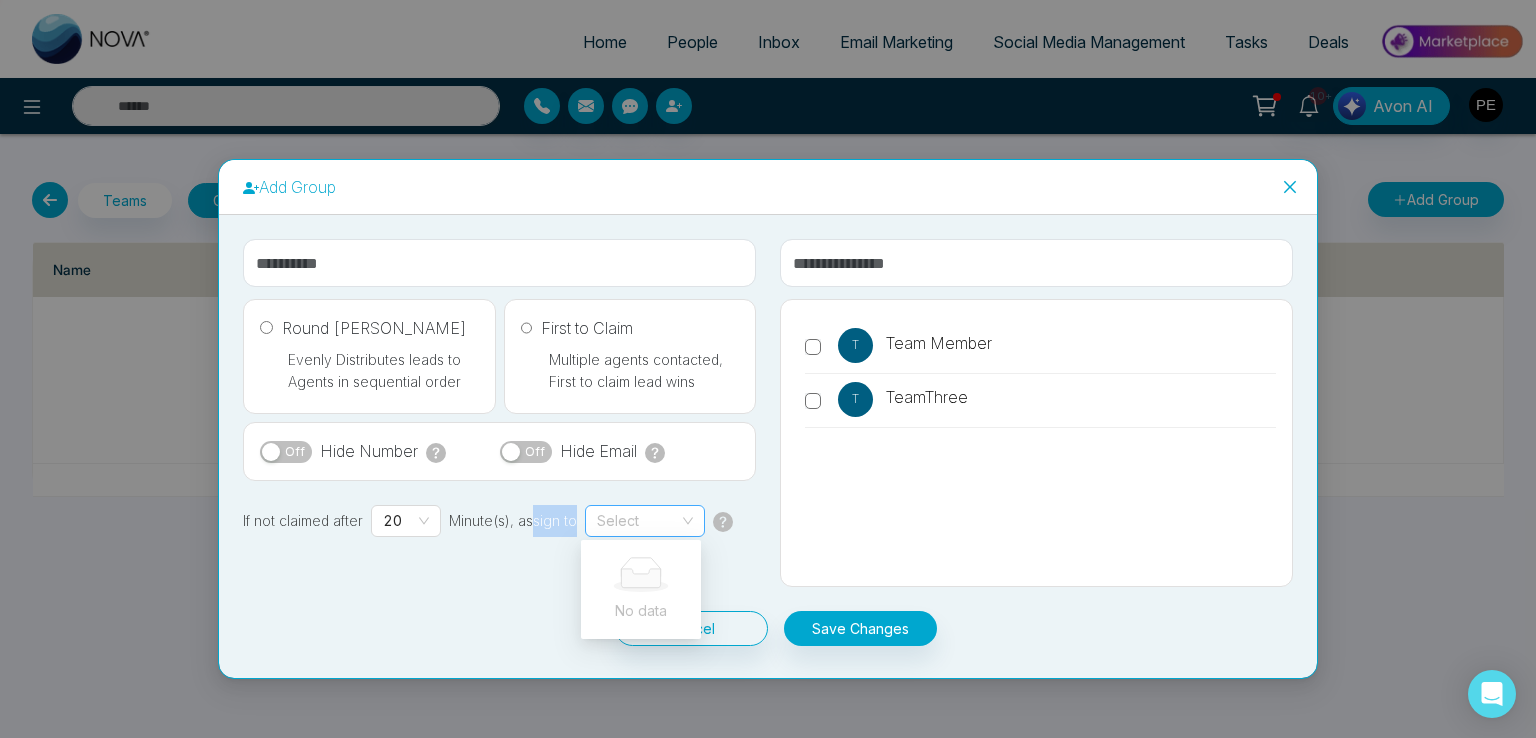click on "Select" at bounding box center (645, 521) 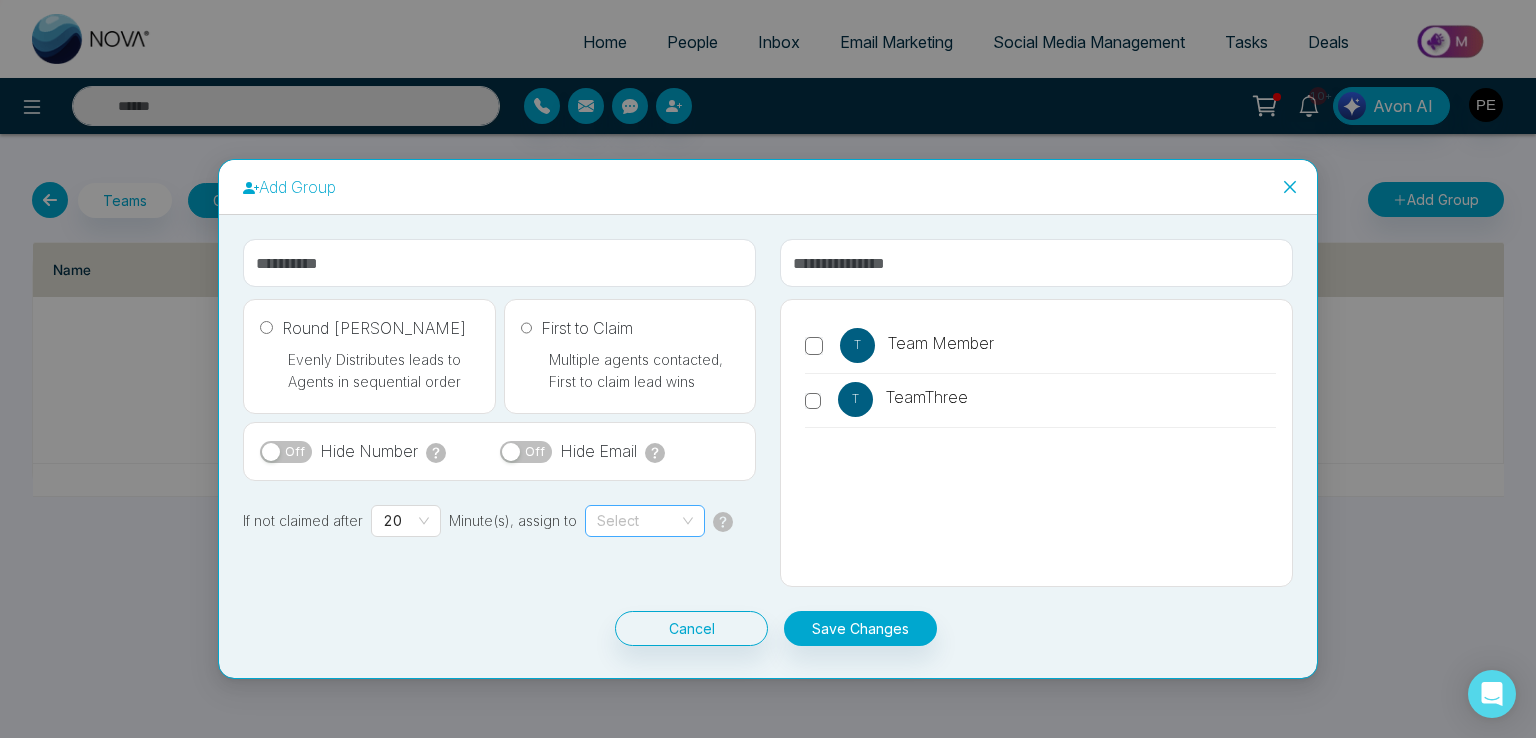 click on "Select" at bounding box center [645, 521] 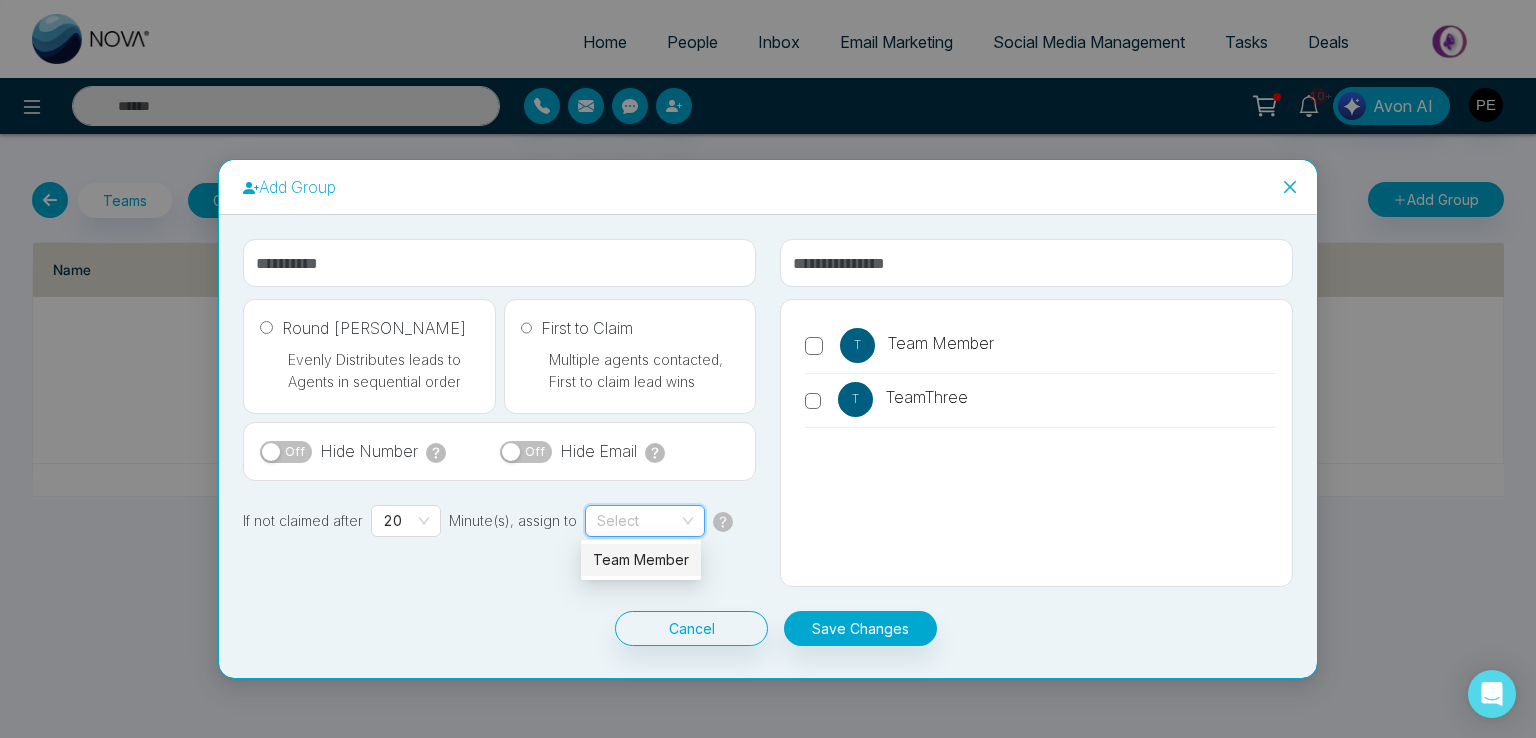 click on "Team Member" at bounding box center [641, 560] 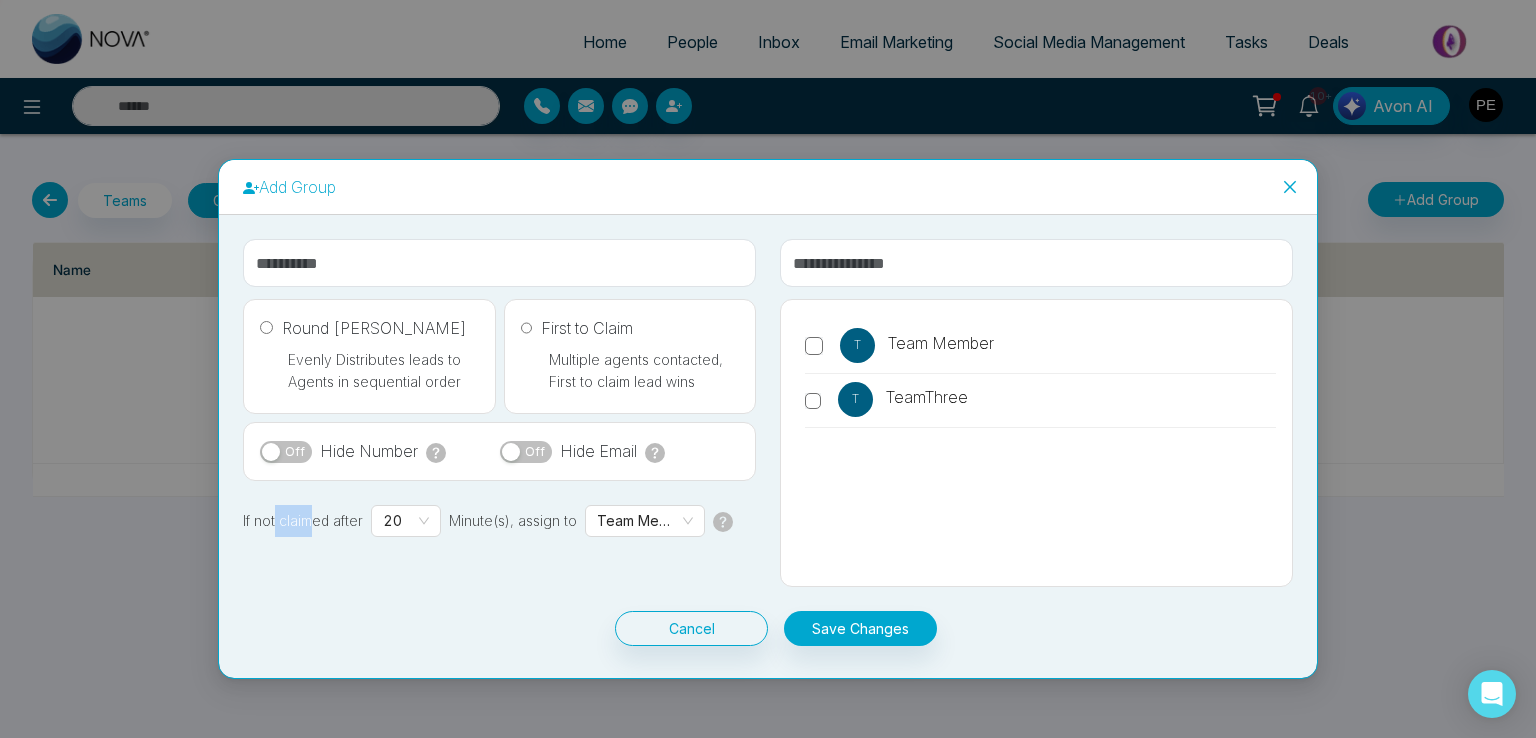 drag, startPoint x: 276, startPoint y: 530, endPoint x: 316, endPoint y: 521, distance: 41 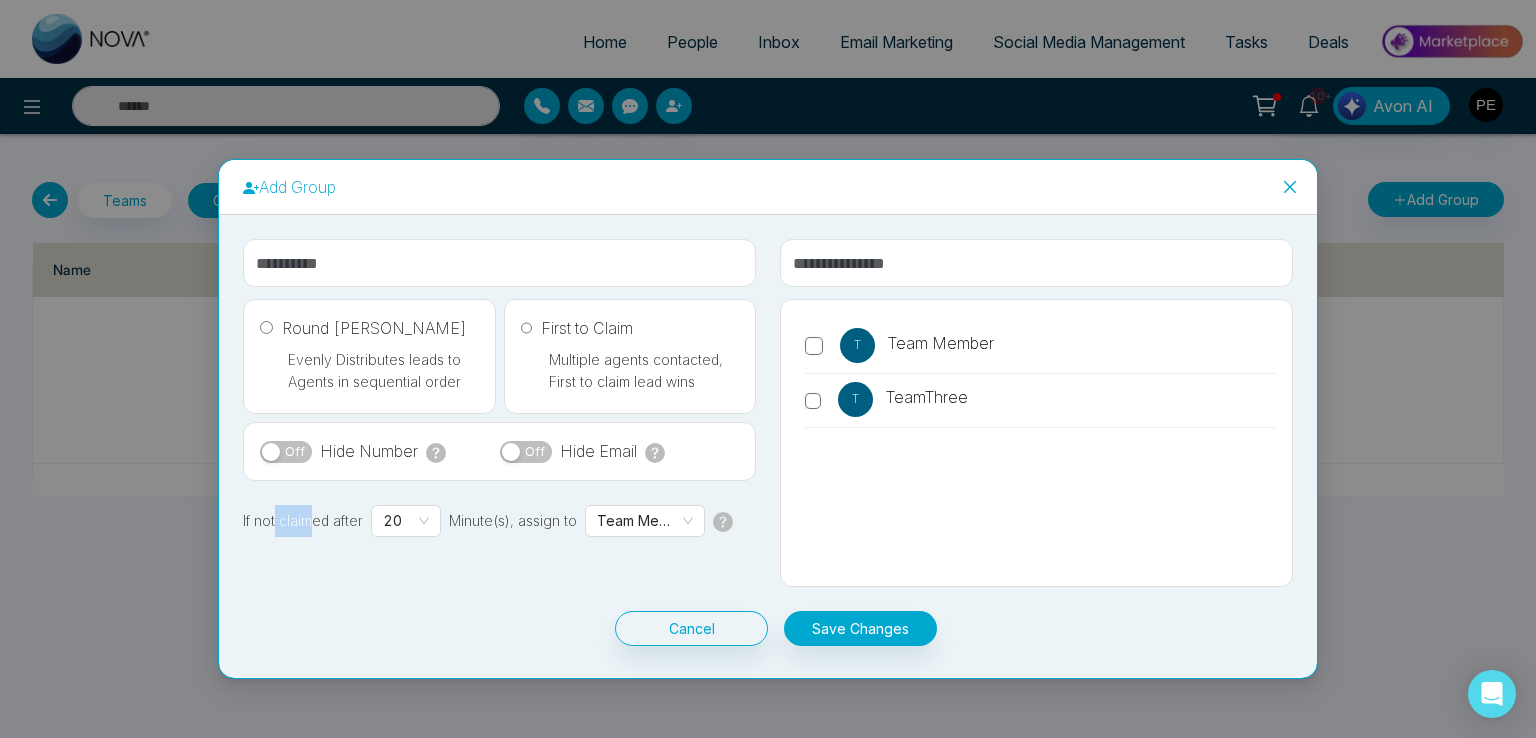 click on "If not claimed after 20 Minute(s), assign to Team Member" at bounding box center (499, 521) 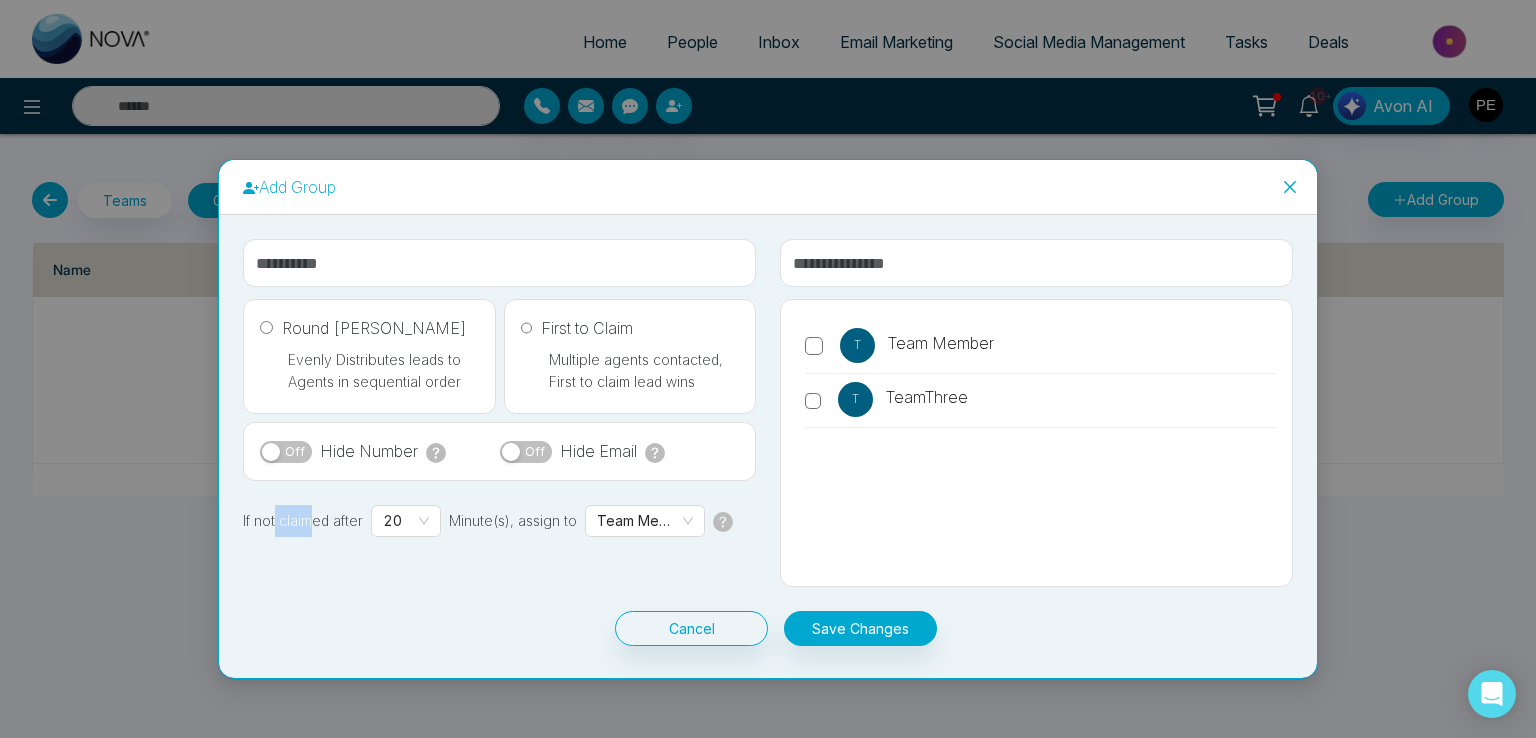 click 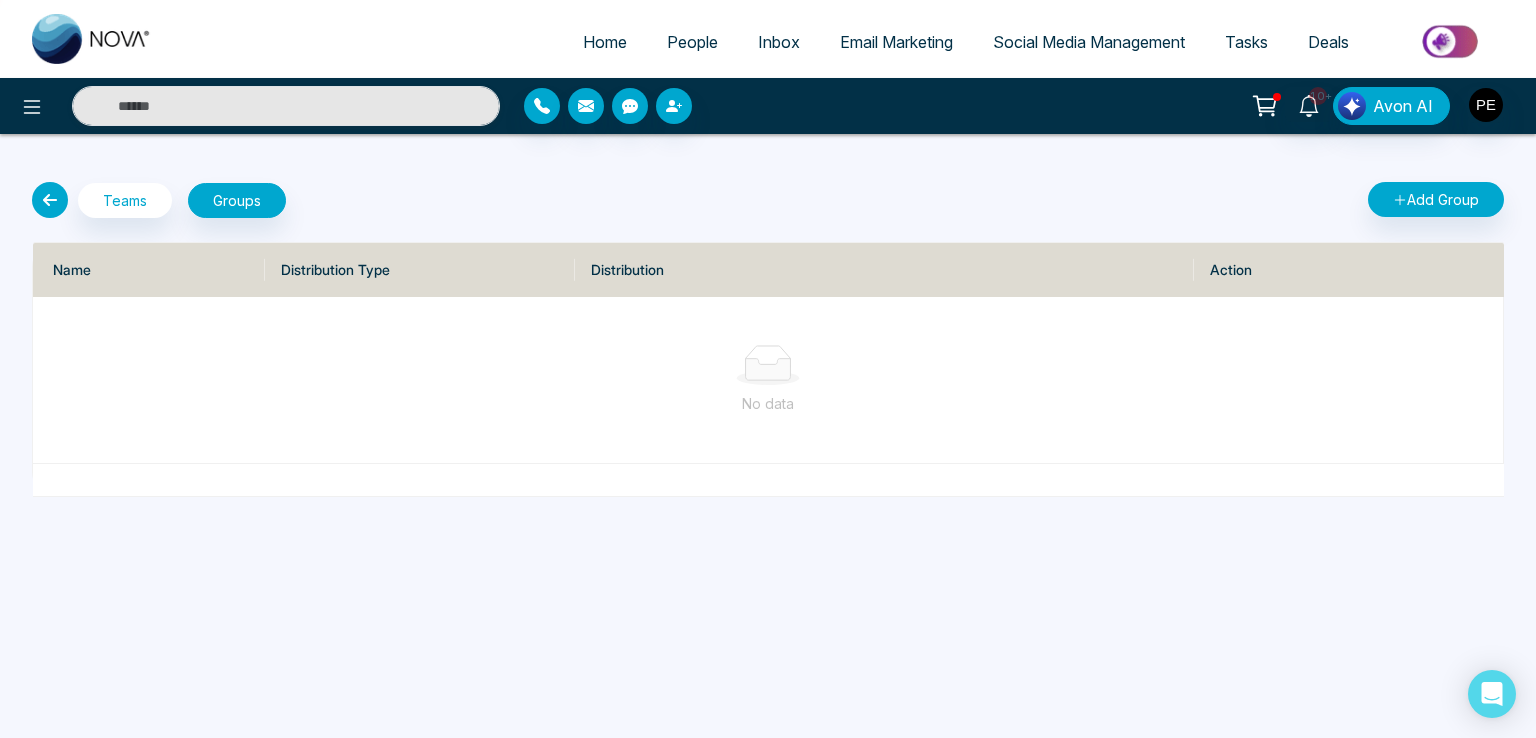 click at bounding box center (50, 200) 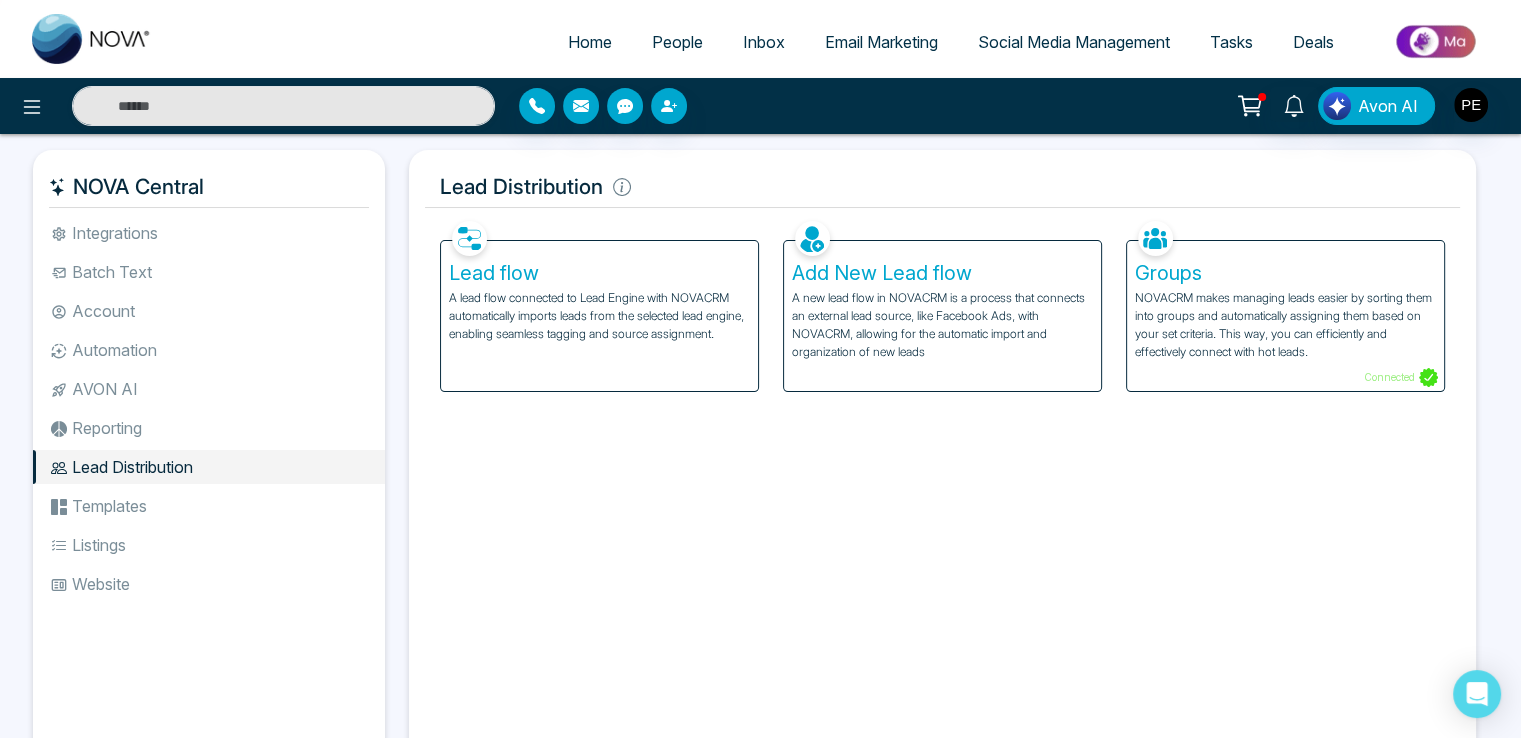 click on "Templates" at bounding box center [209, 506] 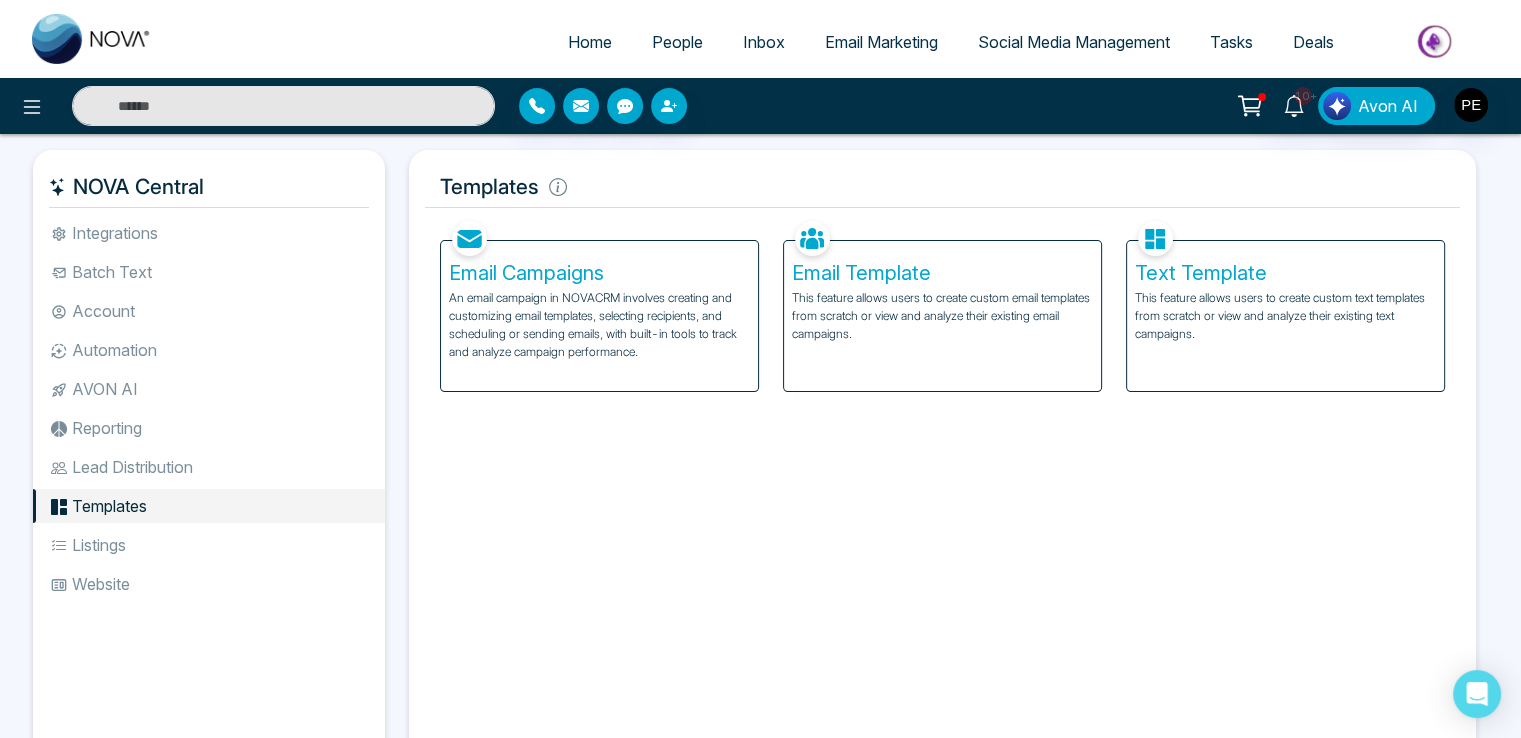 click on "Listings" at bounding box center (209, 545) 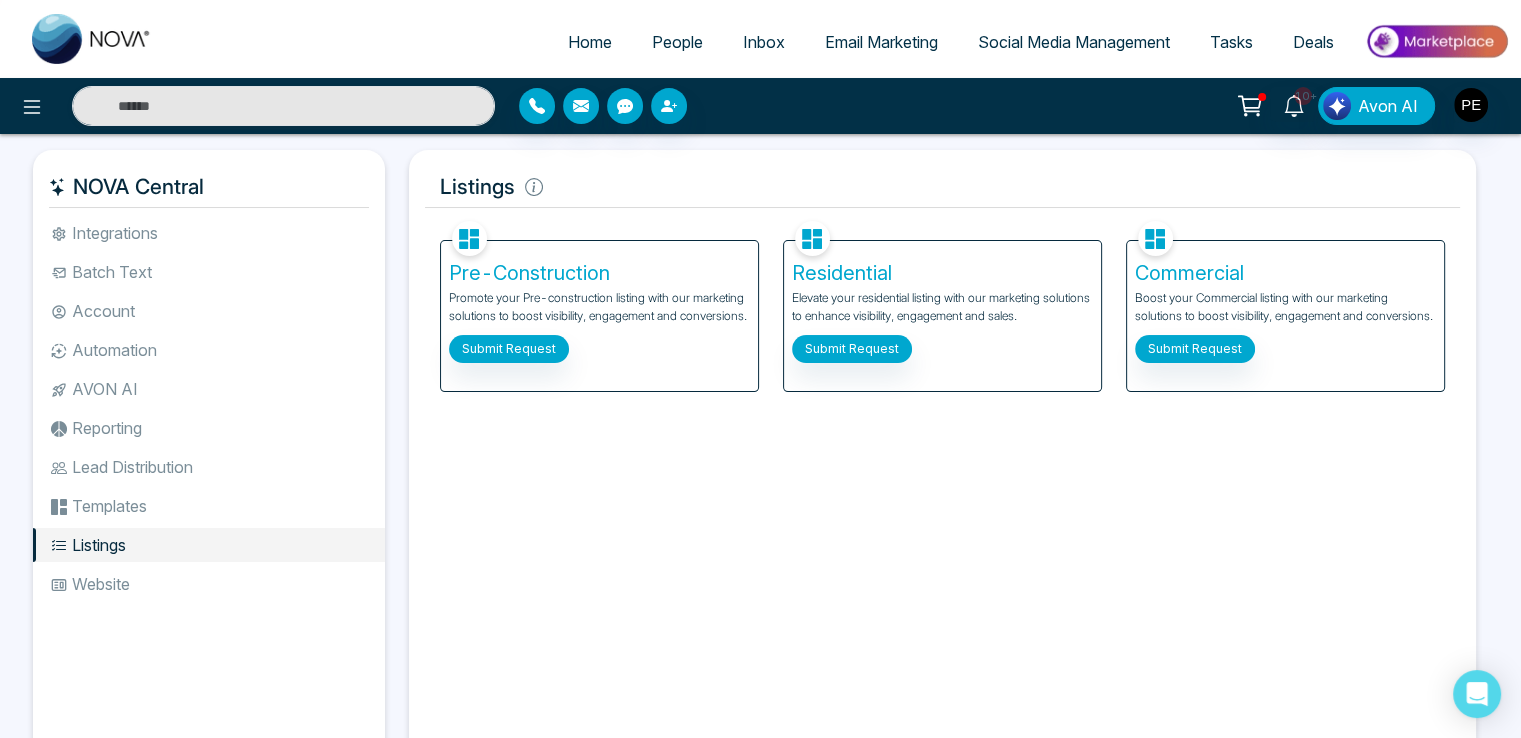 click on "Website" at bounding box center [209, 584] 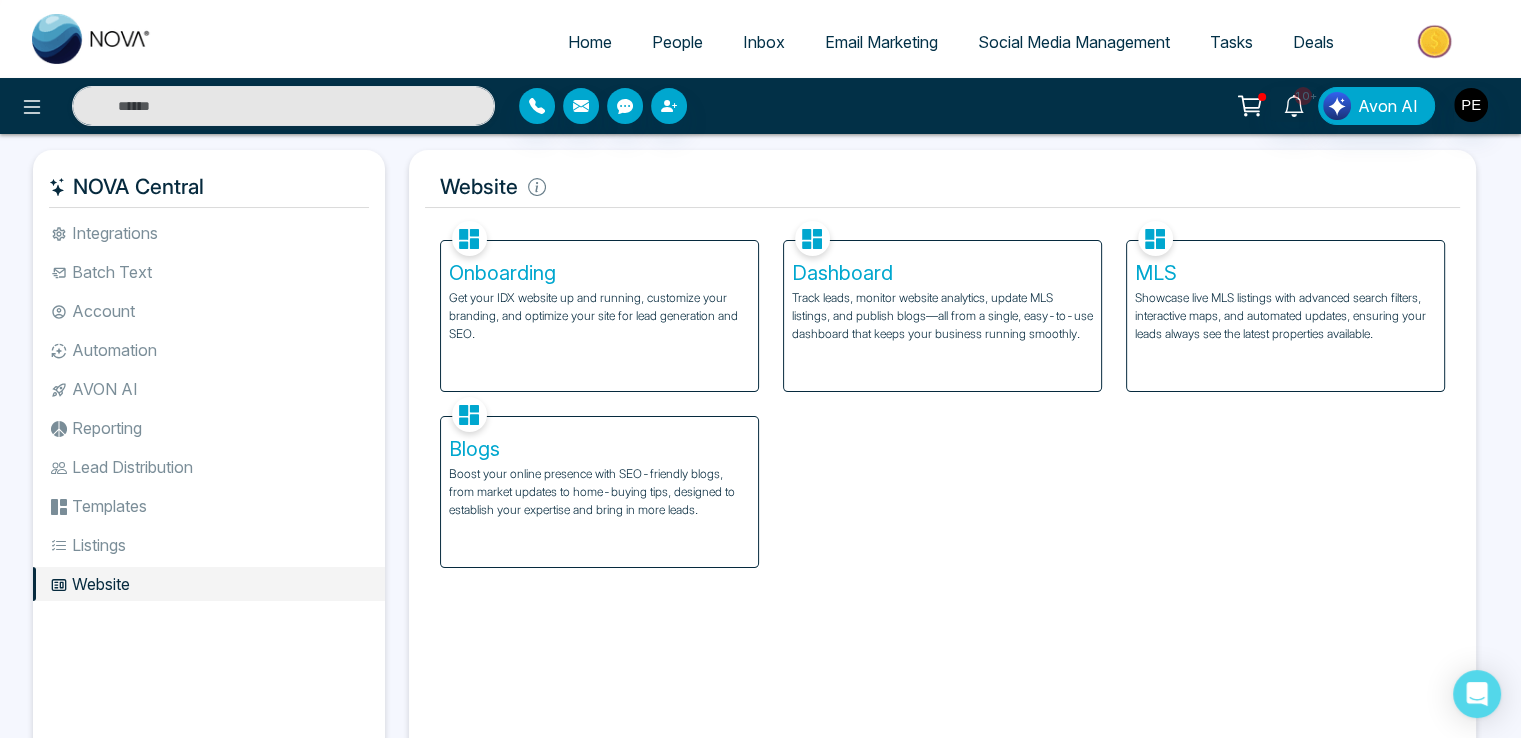 click on "10+ Avon AI" at bounding box center [1204, 106] 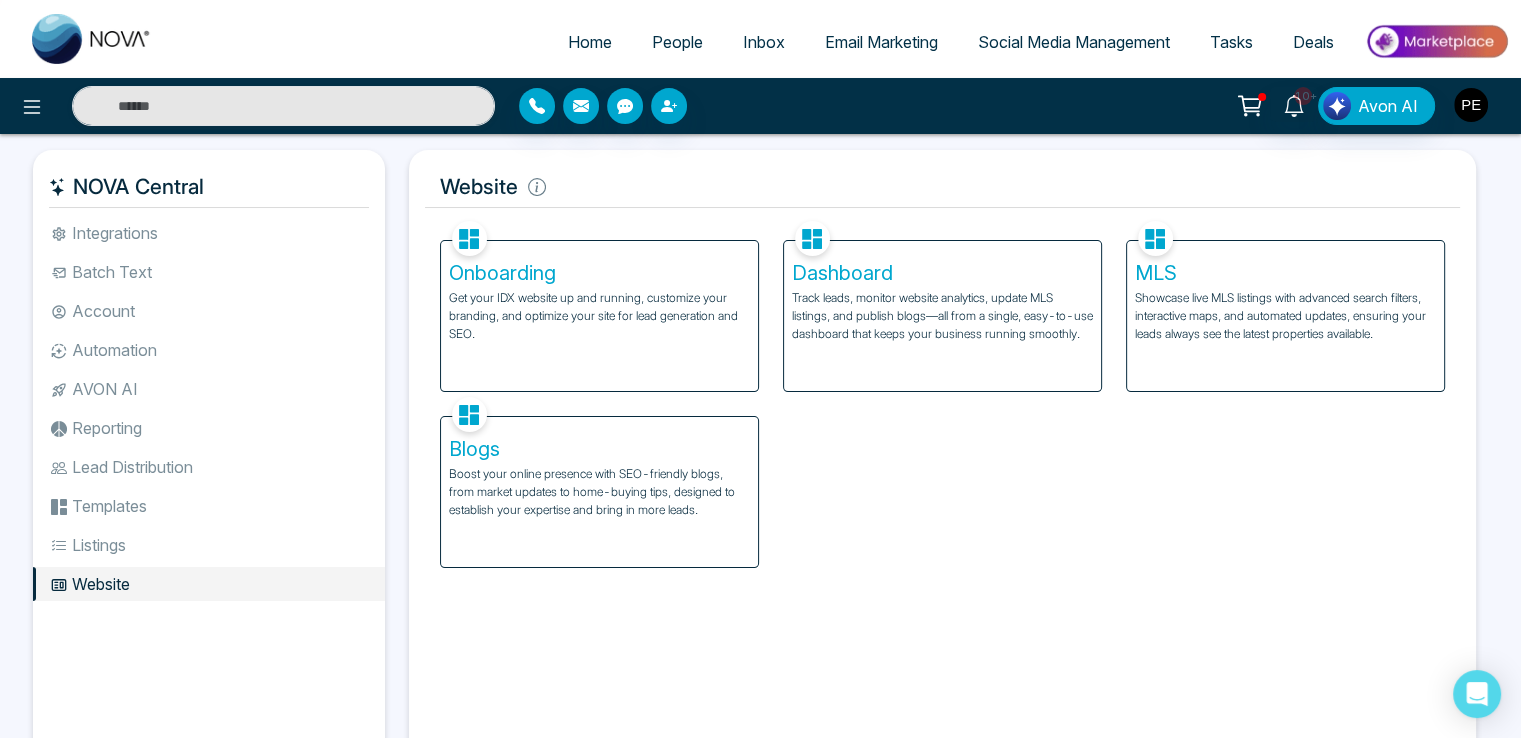 click at bounding box center [1471, 105] 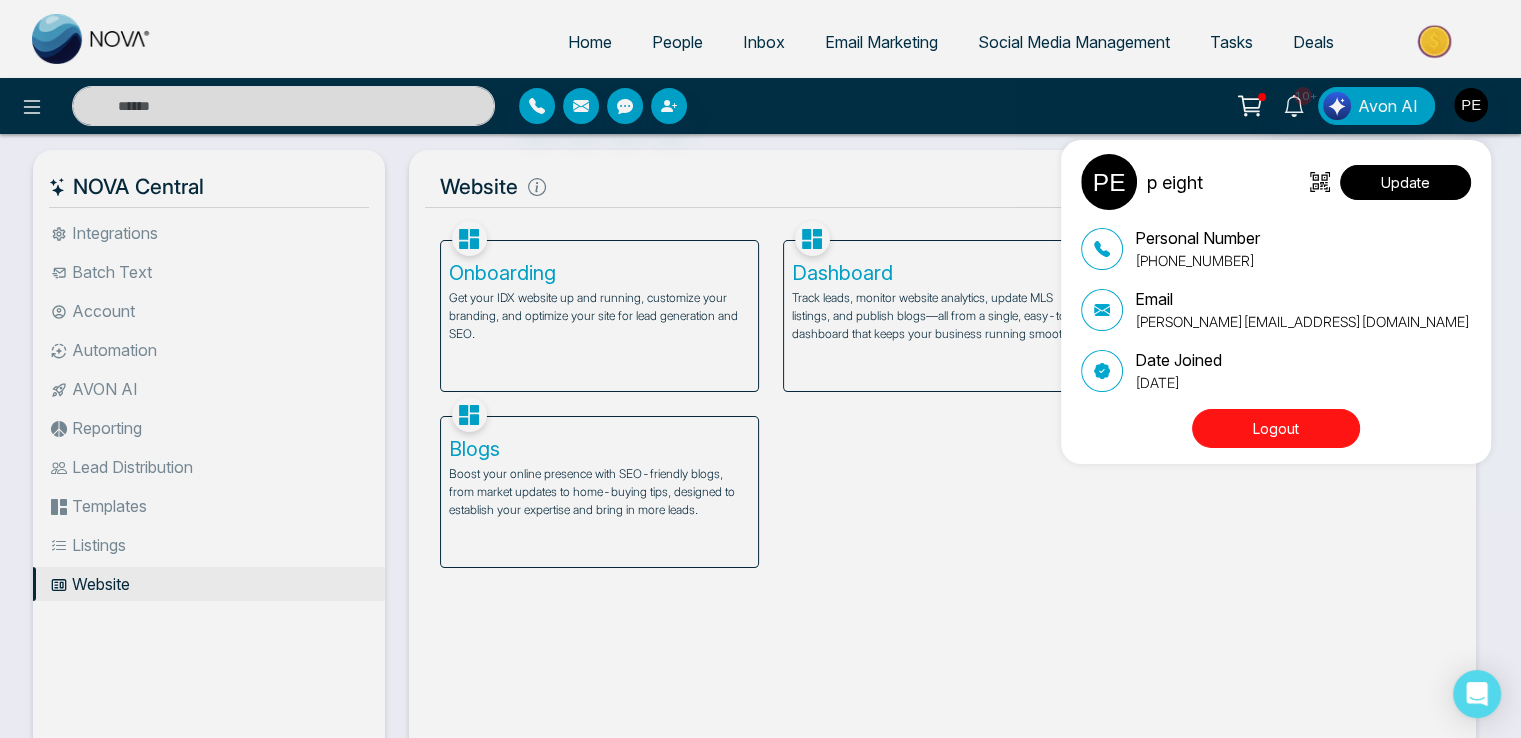 click on "Update" at bounding box center [1405, 182] 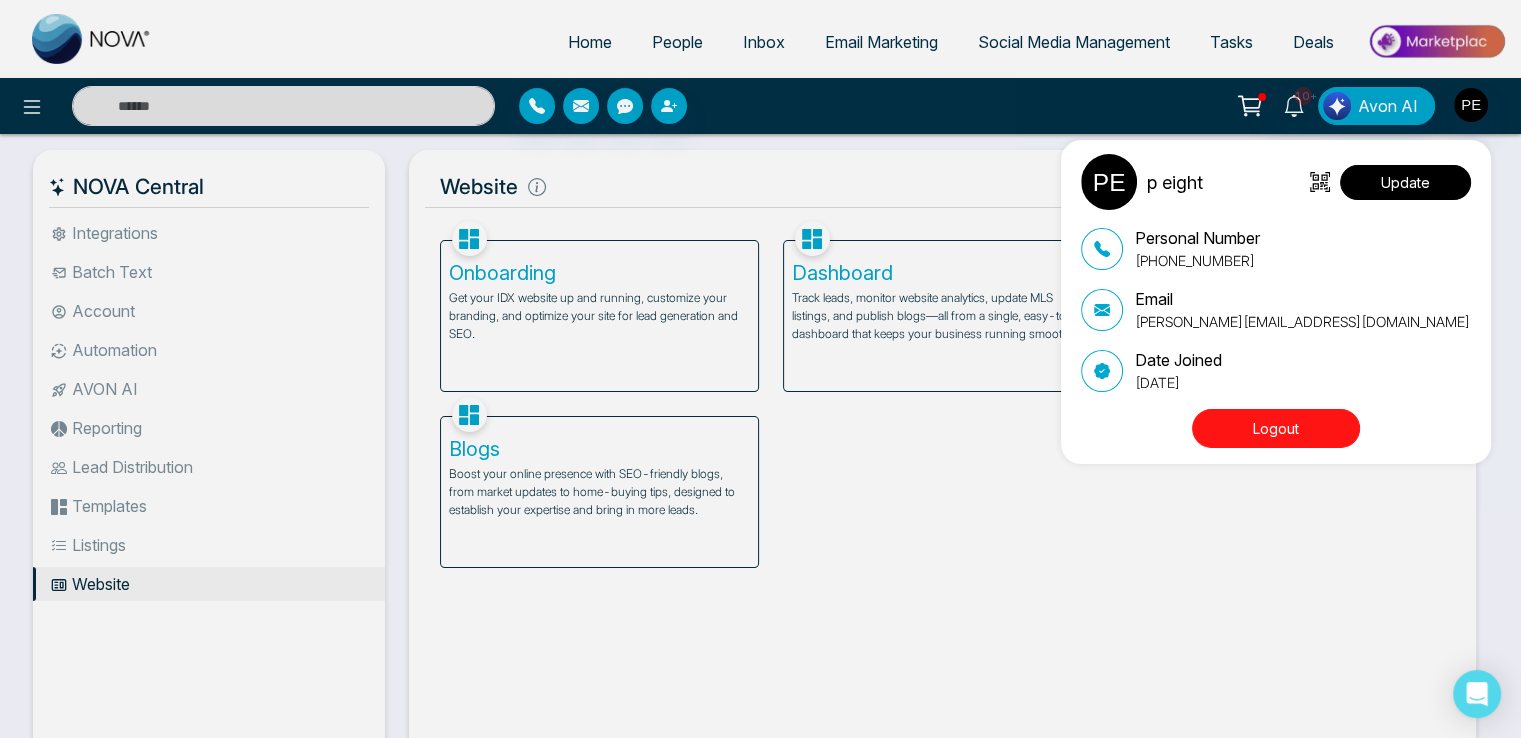 select on "***" 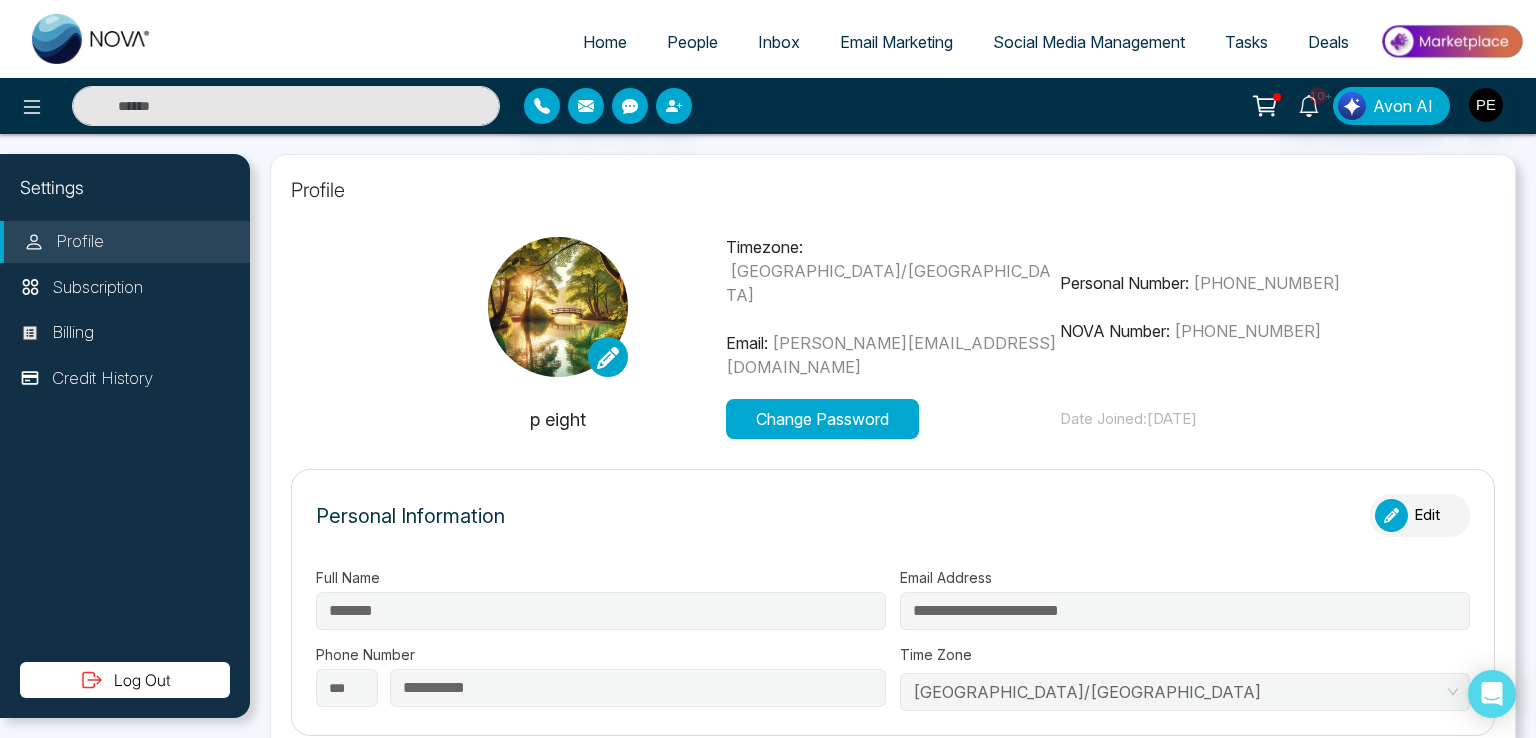 type on "*" 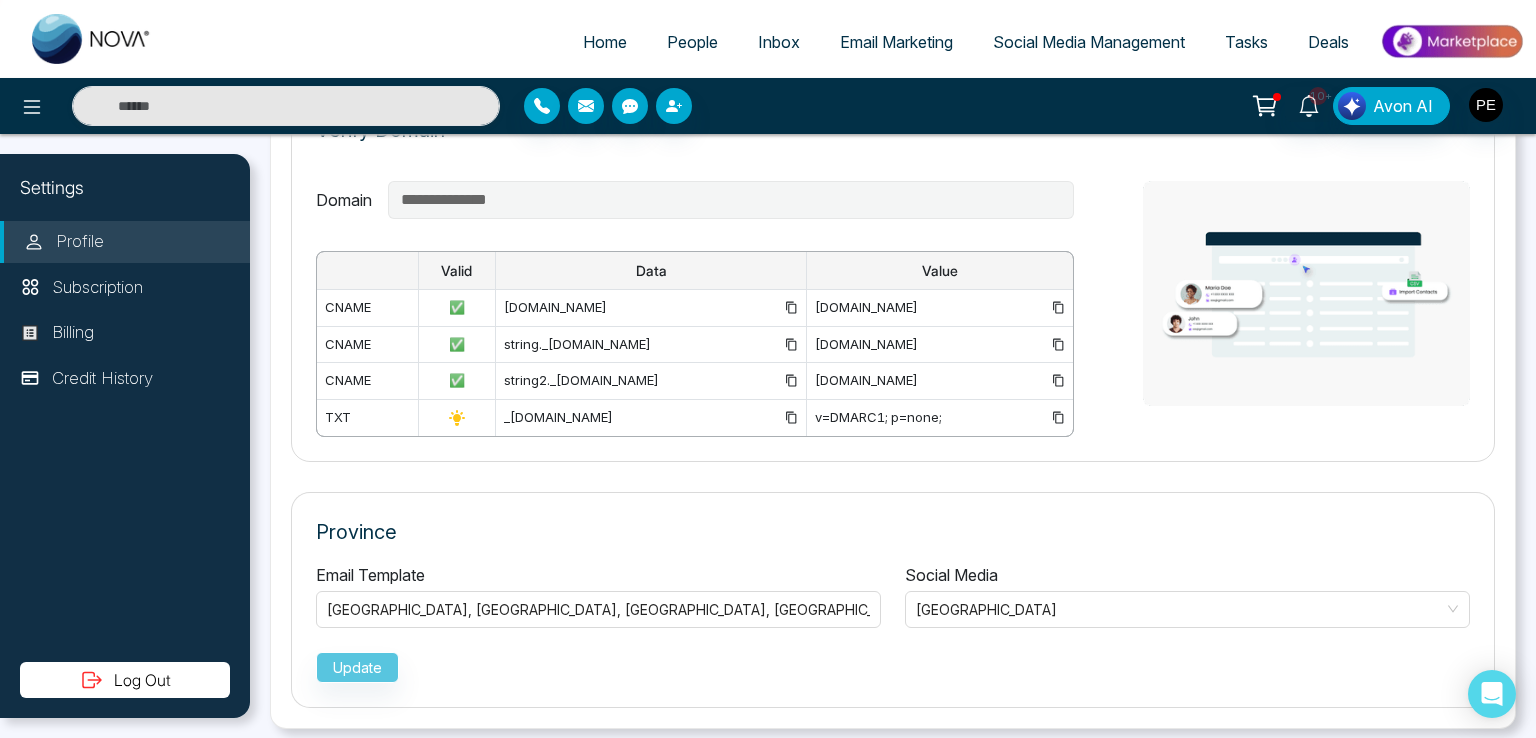 scroll, scrollTop: 1463, scrollLeft: 0, axis: vertical 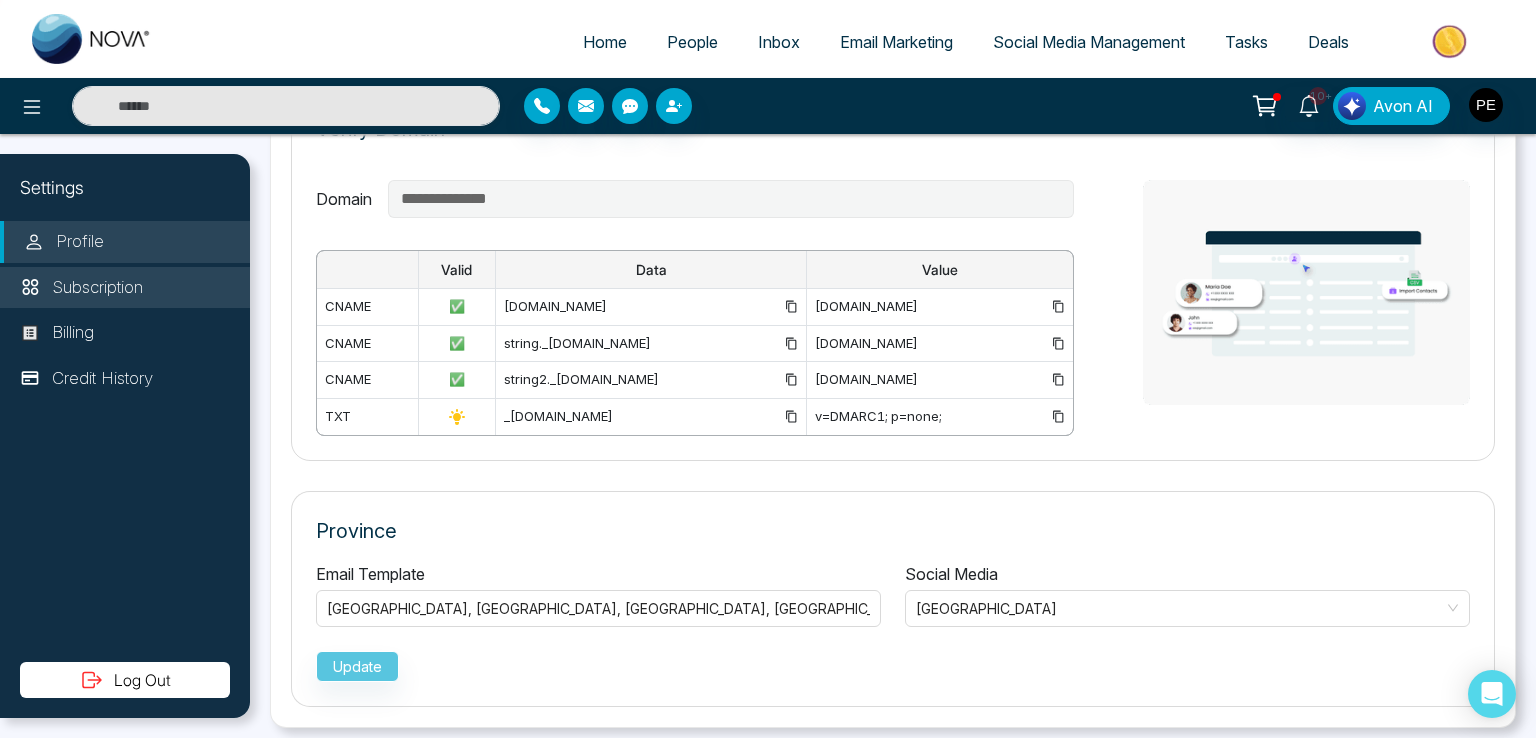 click on "Subscription" at bounding box center (97, 288) 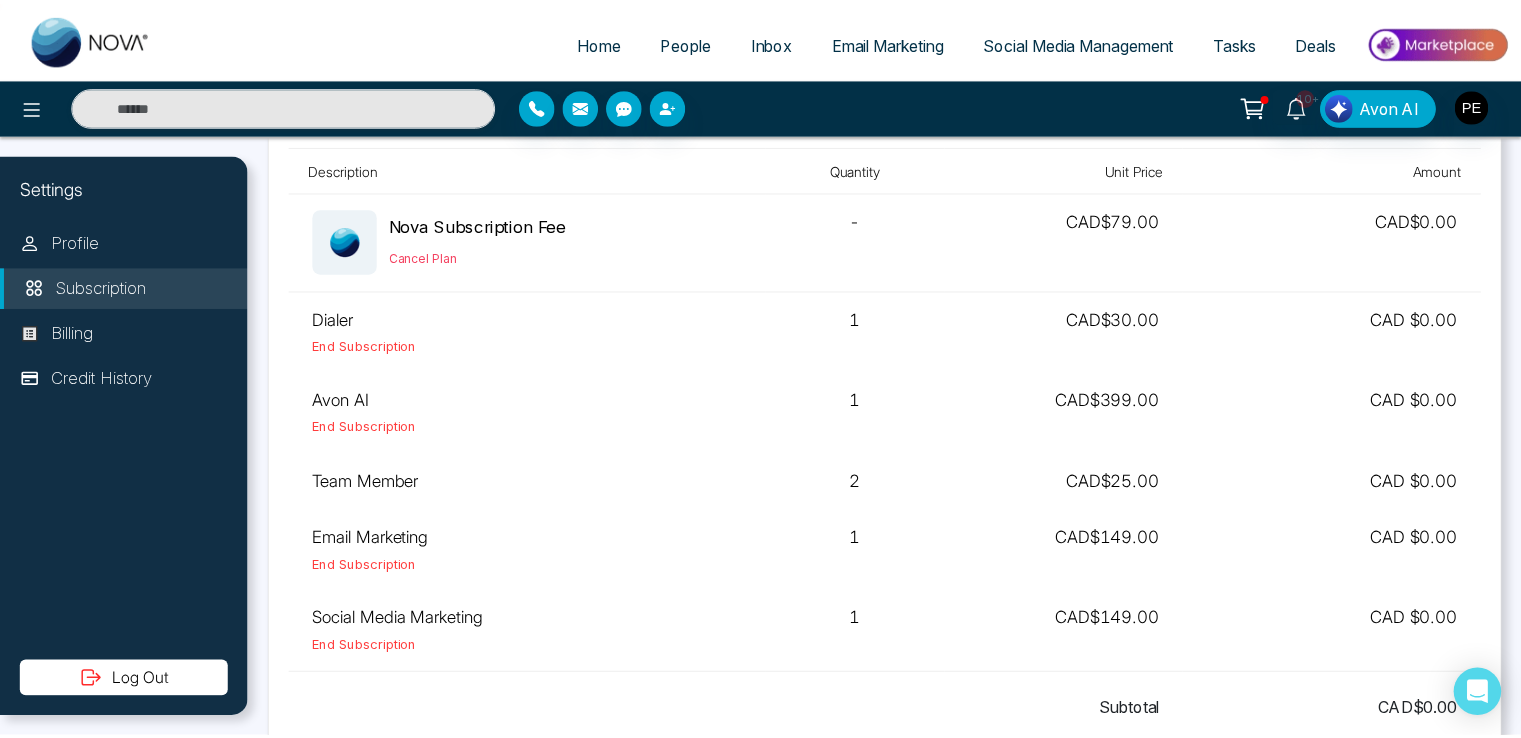 scroll, scrollTop: 0, scrollLeft: 0, axis: both 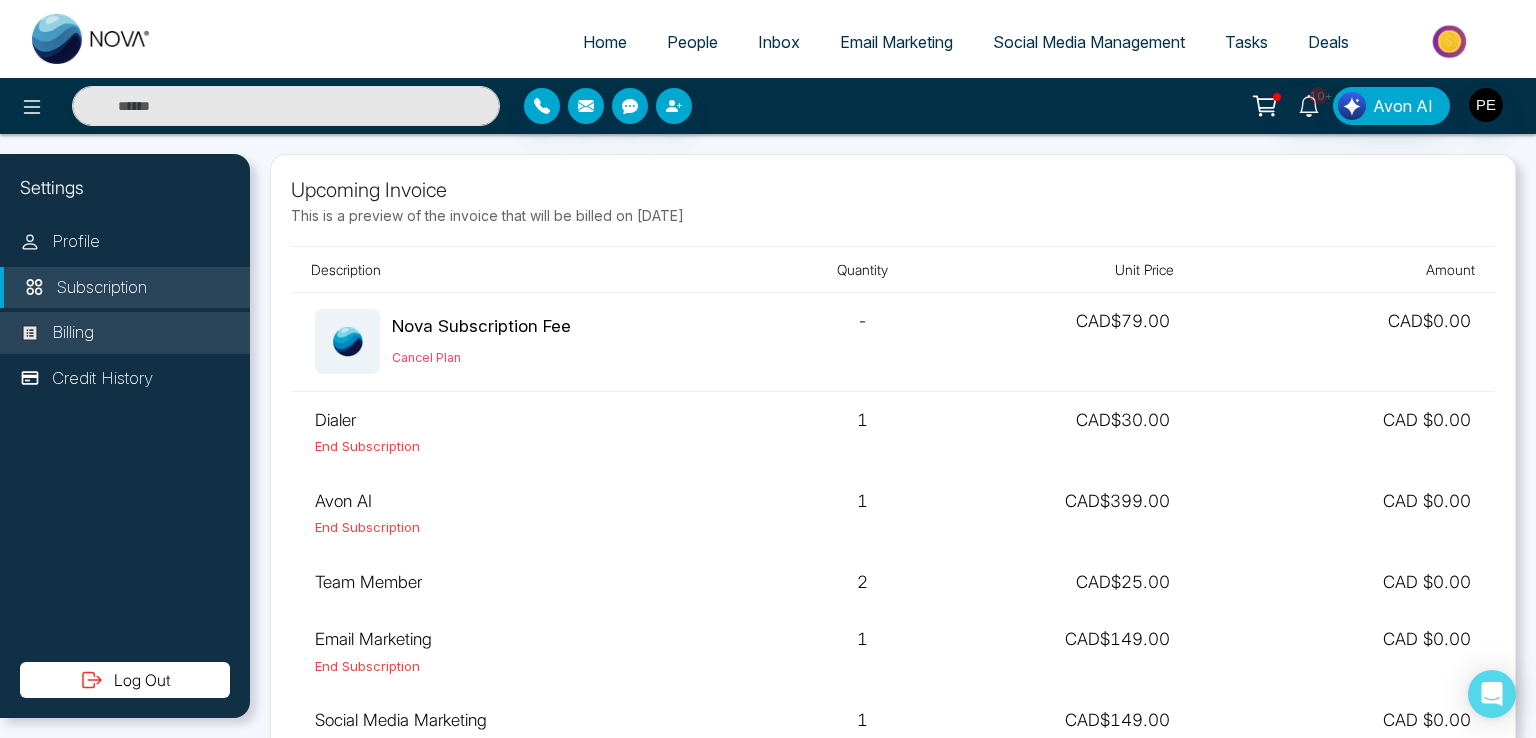 click on "Billing" at bounding box center (125, 333) 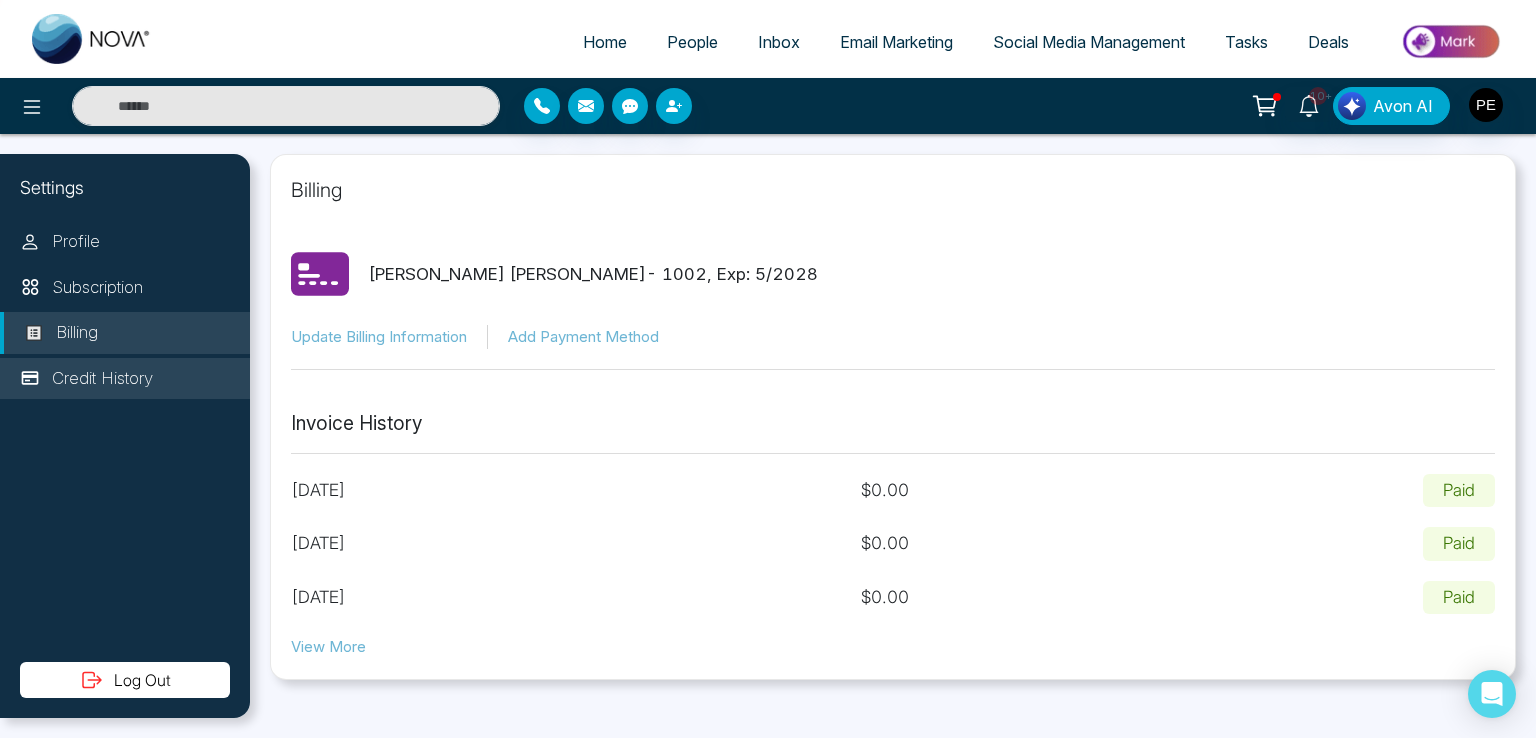 click on "Credit History" at bounding box center [125, 379] 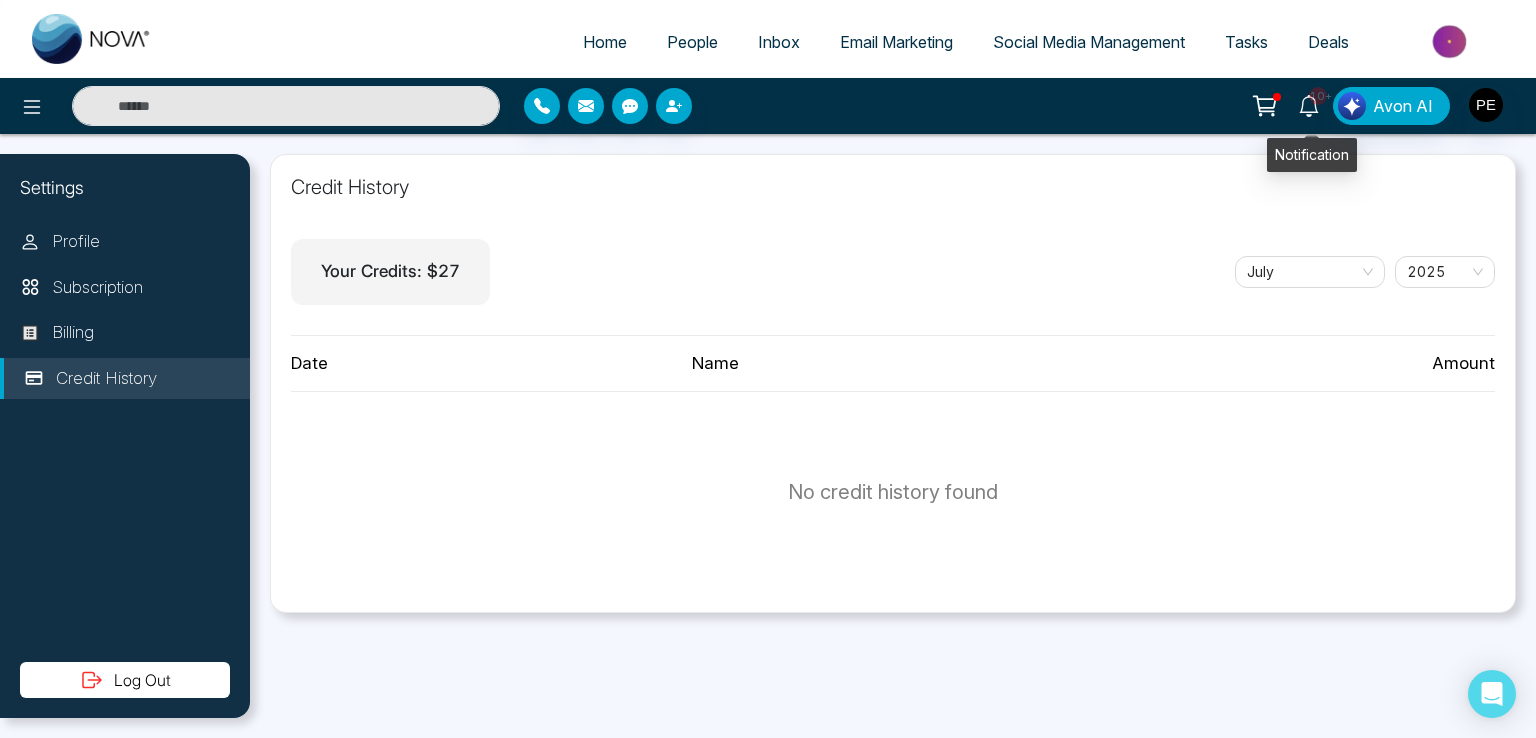 click on "10+" at bounding box center (1318, 96) 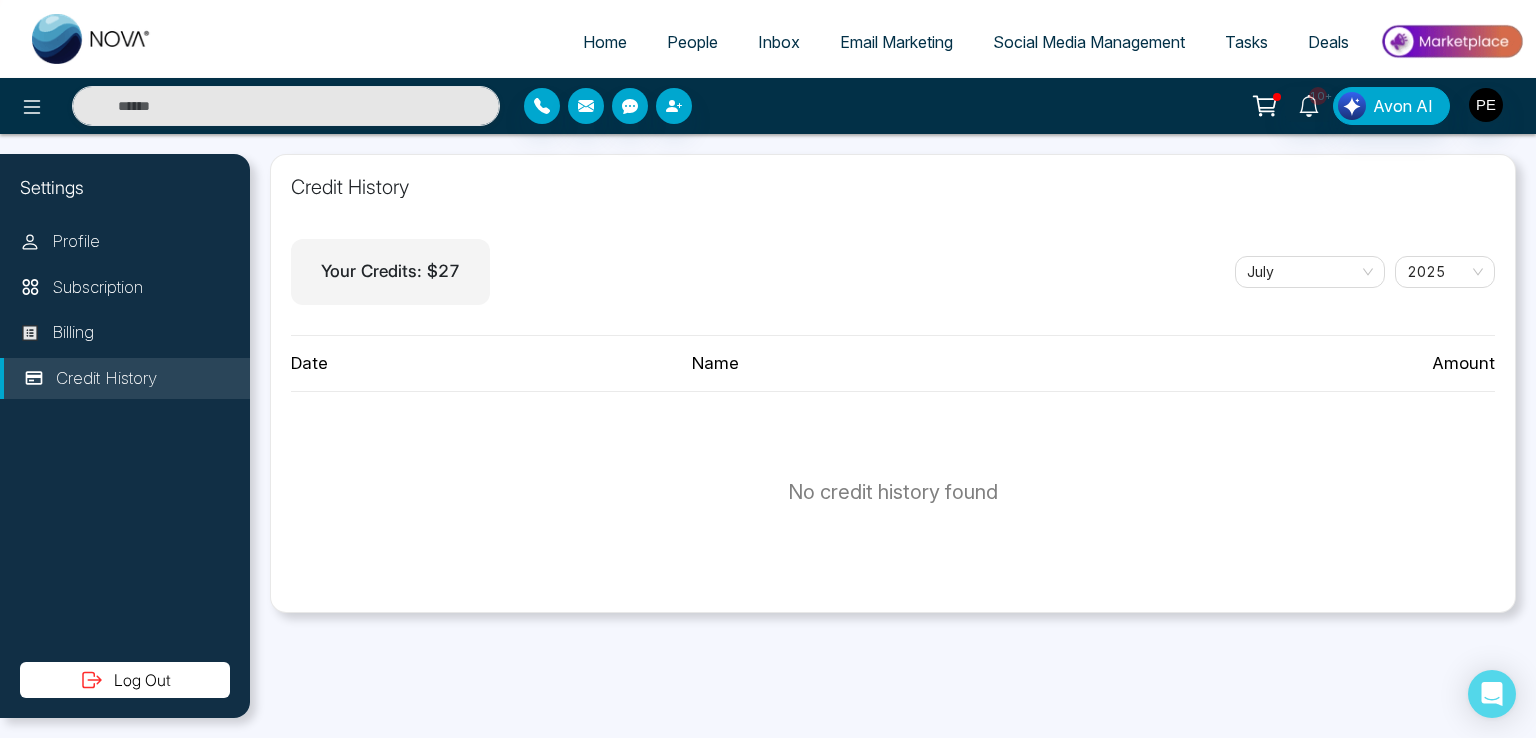 click on "No credit history found" at bounding box center (893, 492) 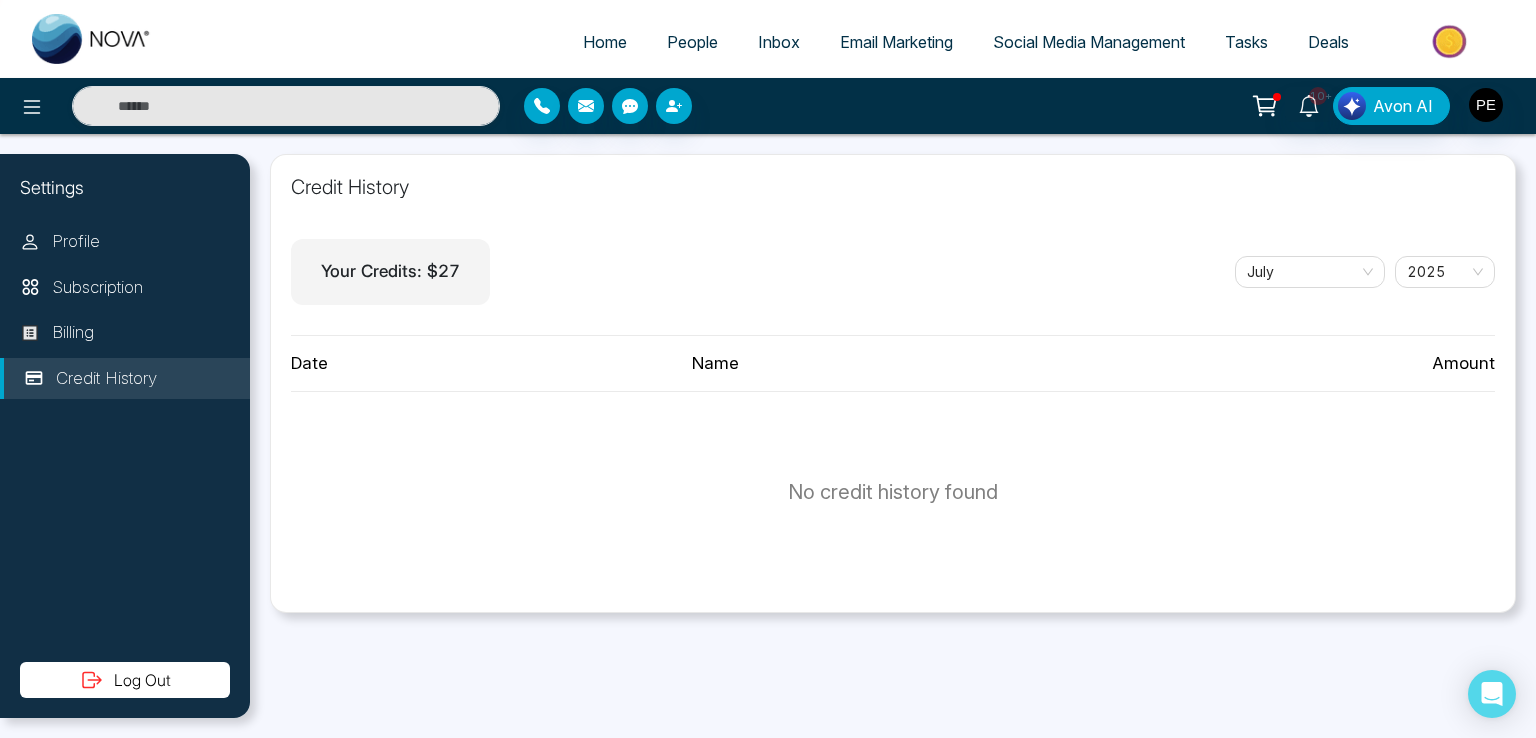 click on "No credit history found" at bounding box center (893, 492) 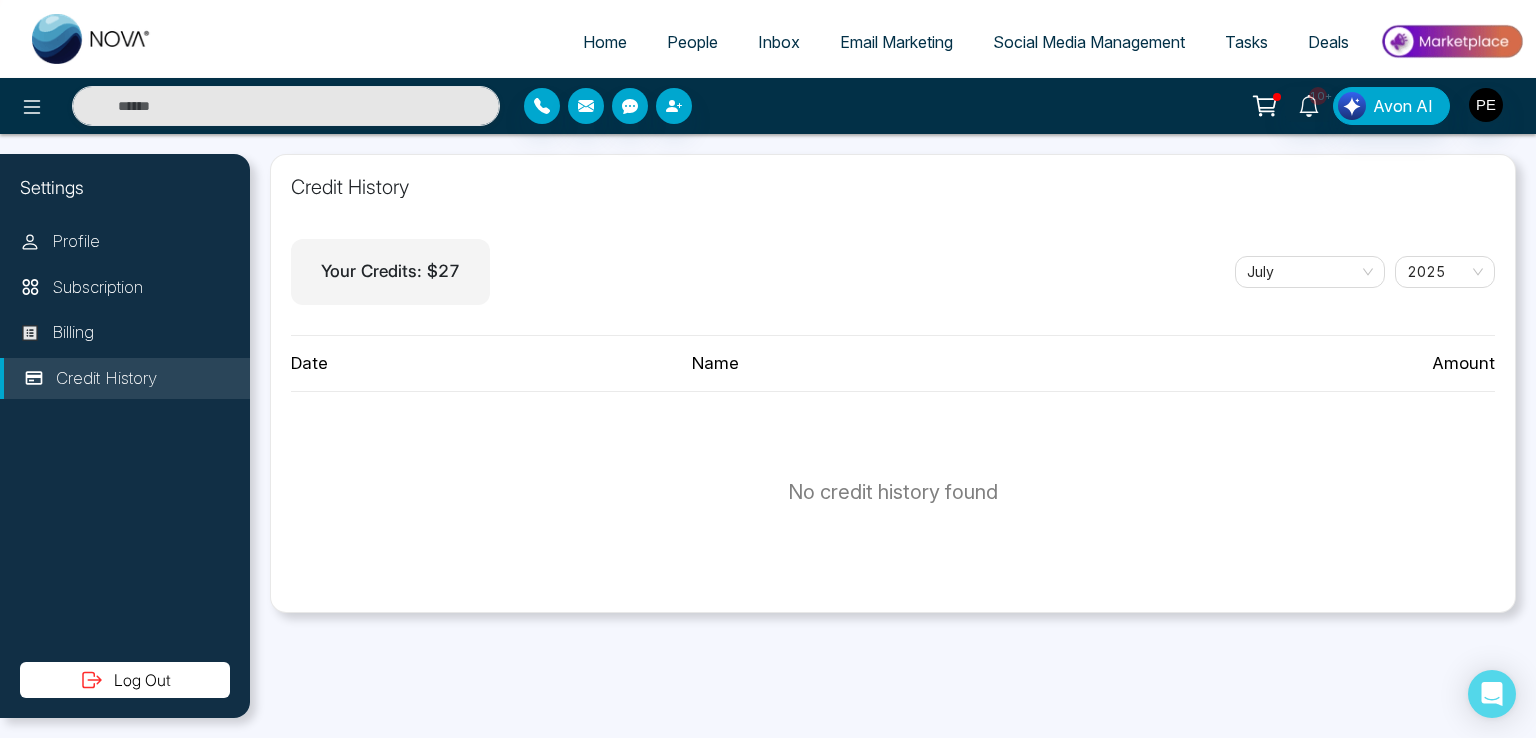 click on "Home" at bounding box center [605, 42] 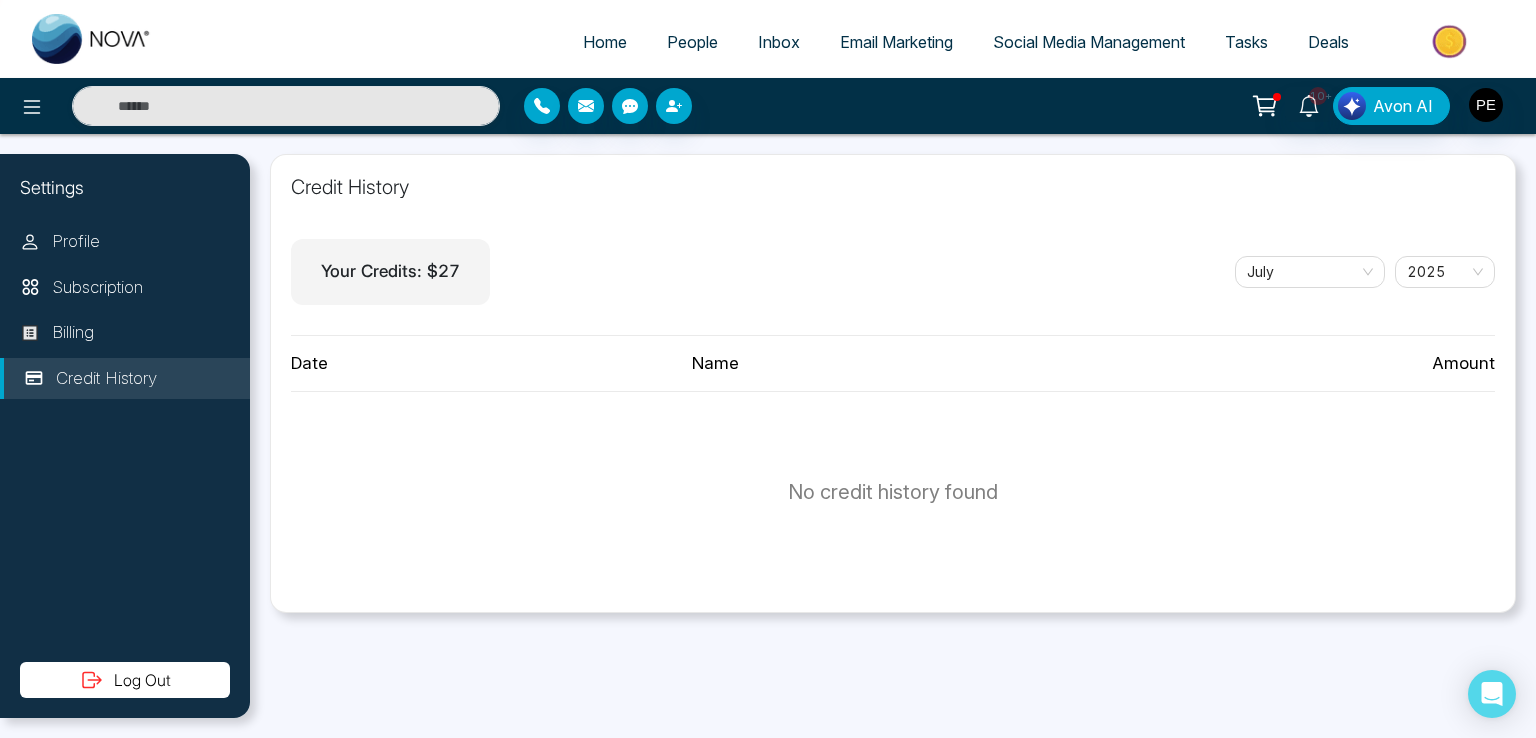 select on "*" 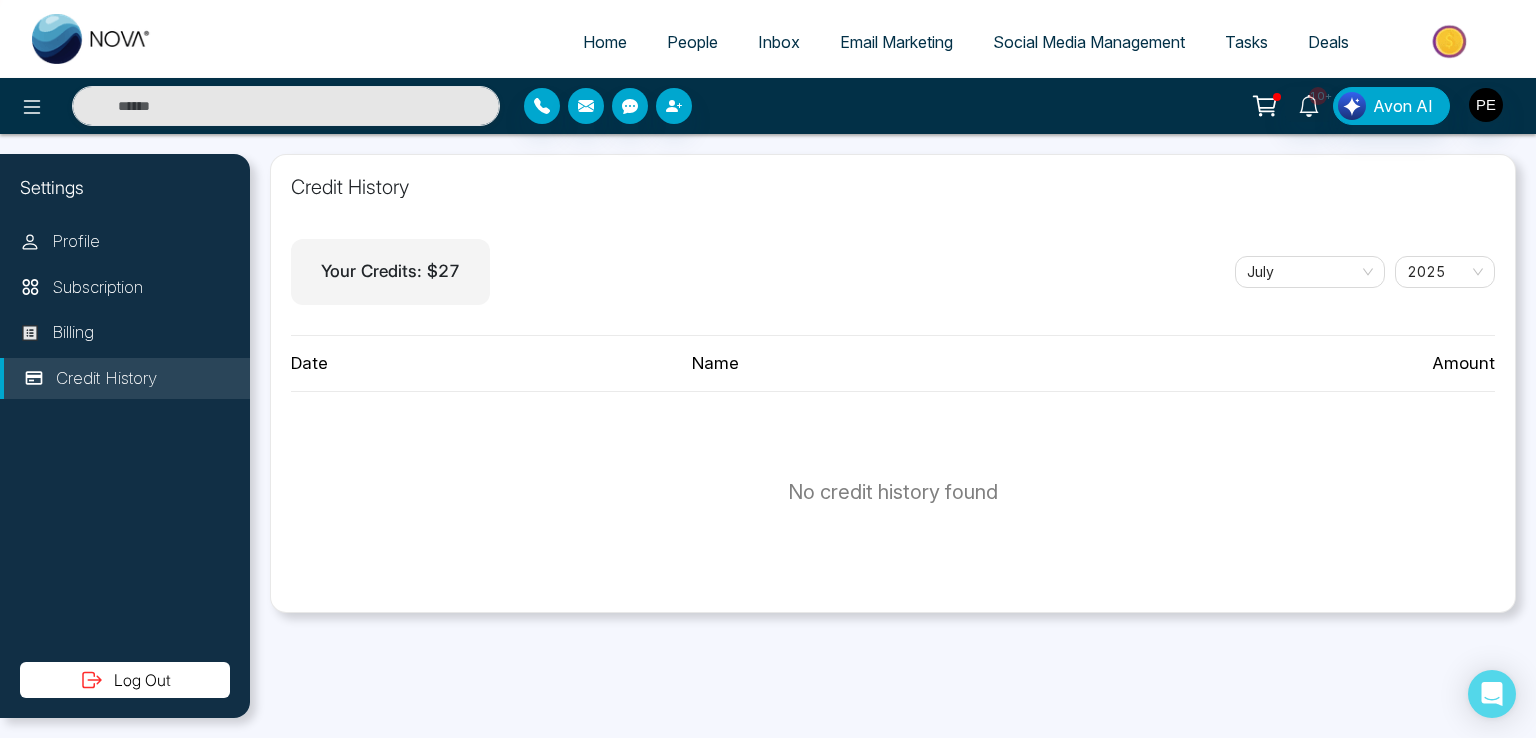 select on "*" 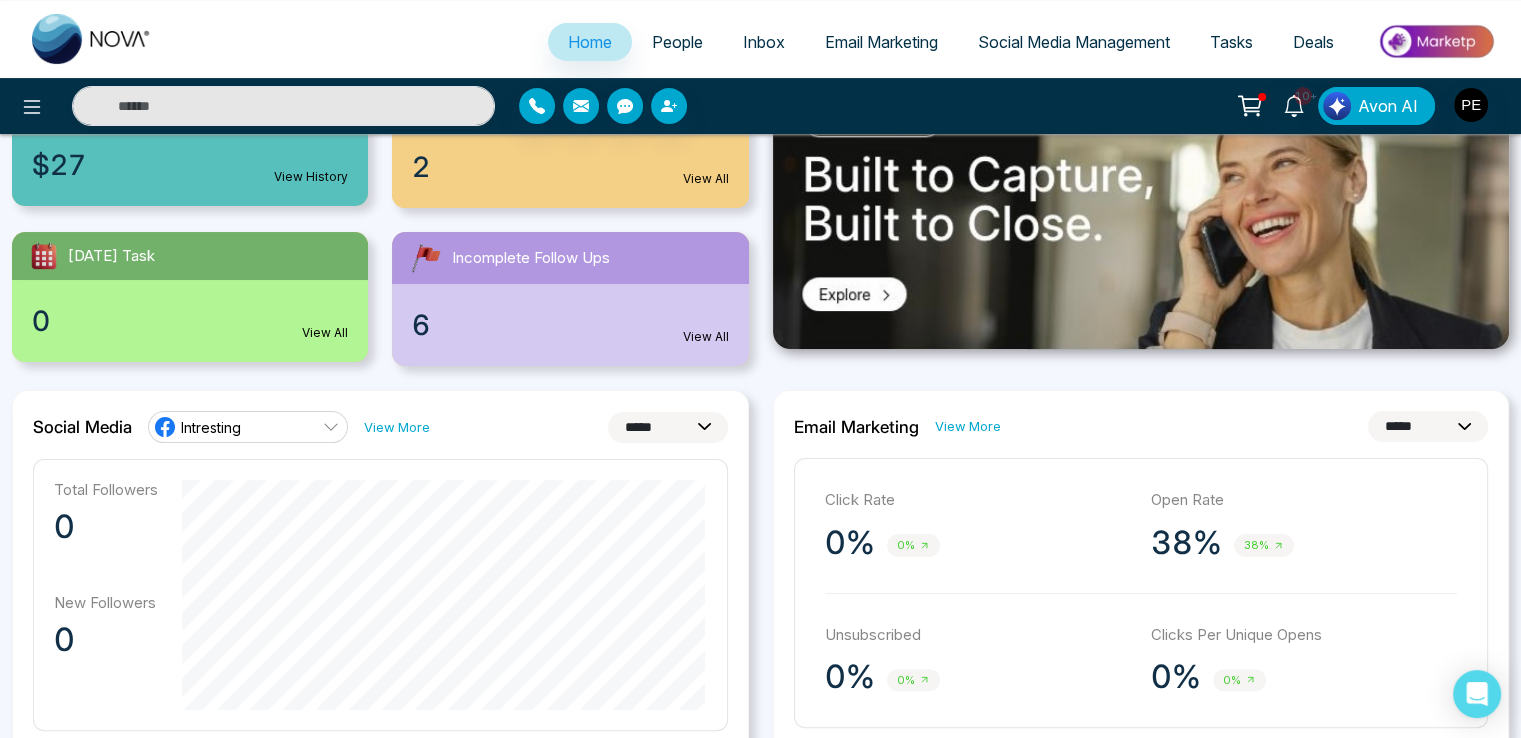 scroll, scrollTop: 300, scrollLeft: 0, axis: vertical 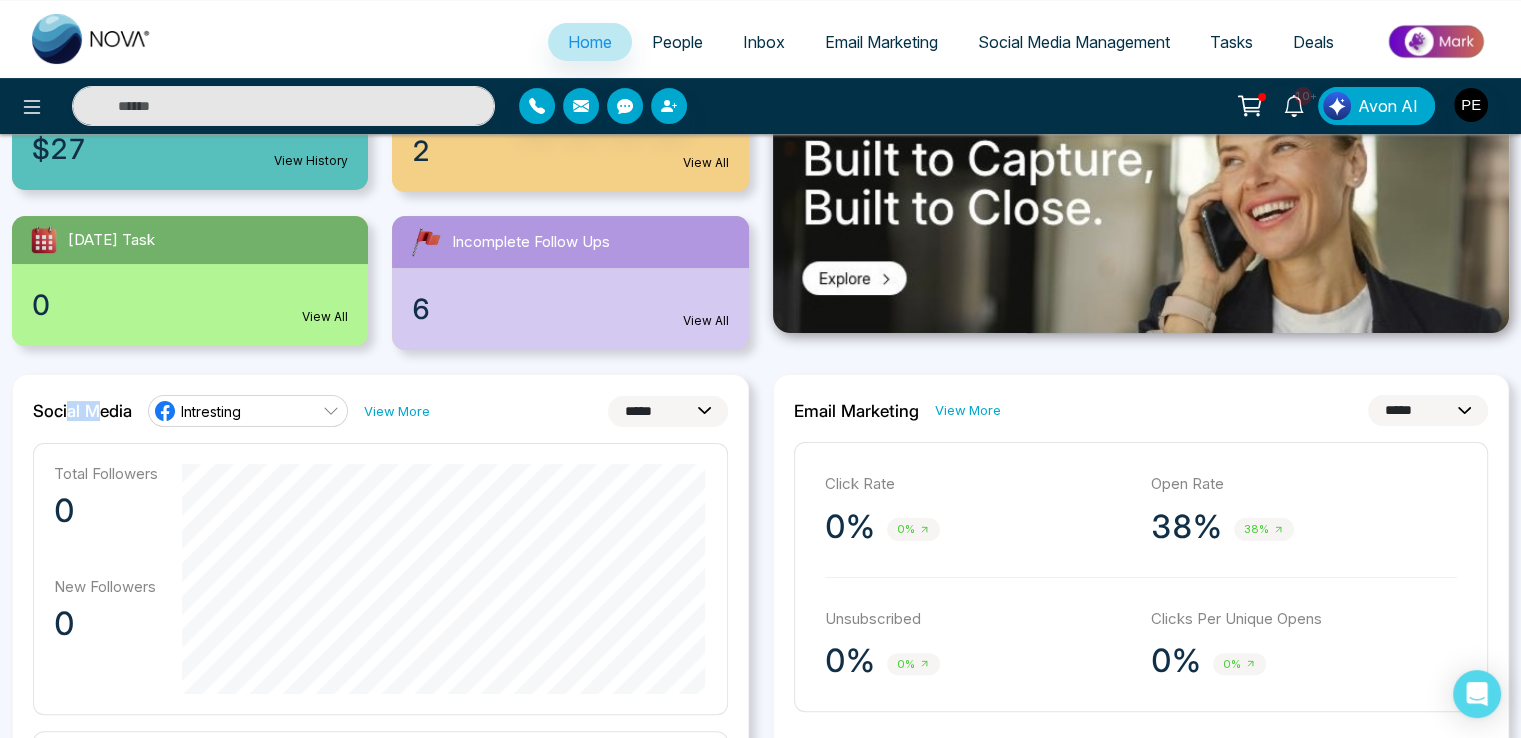 drag, startPoint x: 65, startPoint y: 412, endPoint x: 122, endPoint y: 405, distance: 57.428215 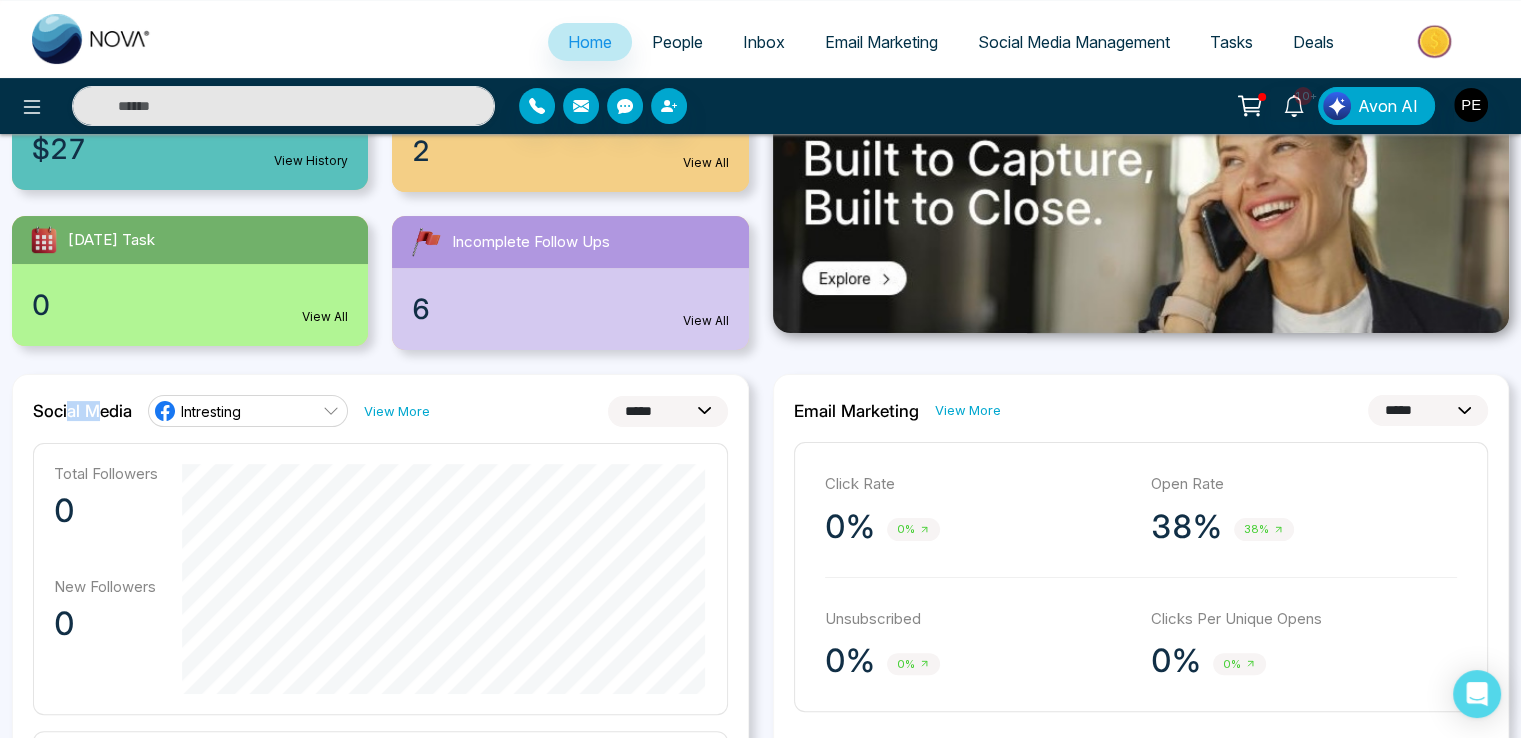 click on "Social Media" at bounding box center (82, 411) 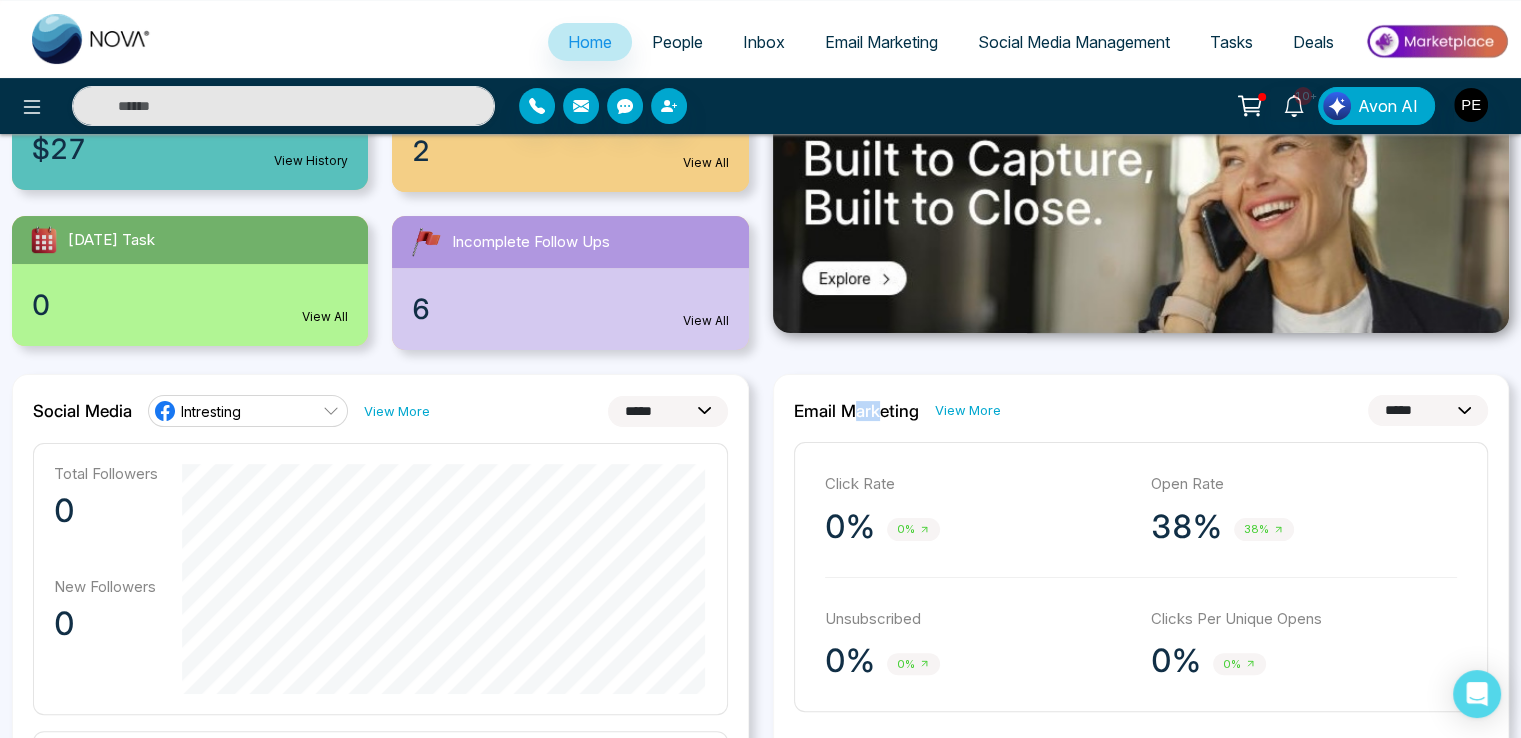 drag, startPoint x: 847, startPoint y: 408, endPoint x: 880, endPoint y: 409, distance: 33.01515 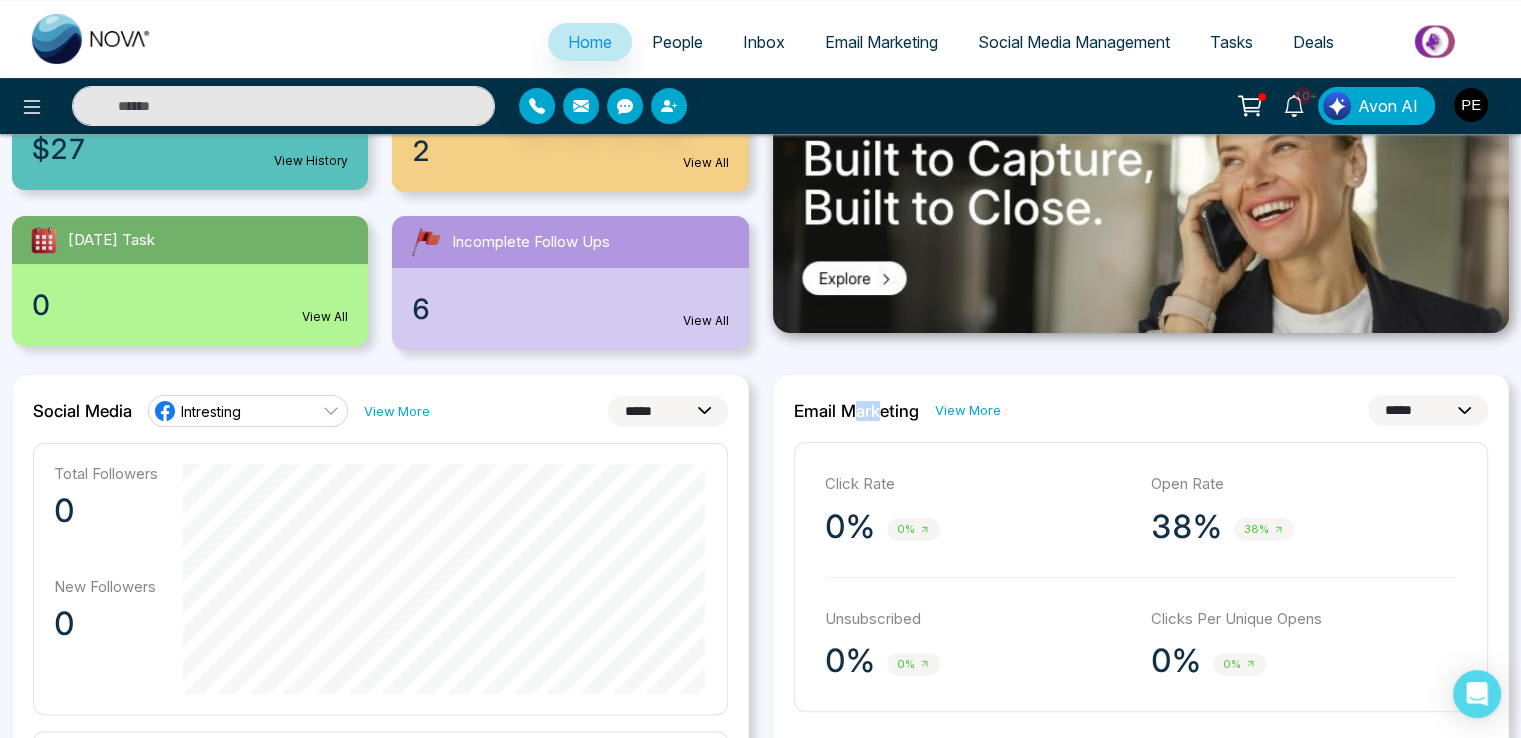 click on "Email Marketing" at bounding box center (856, 411) 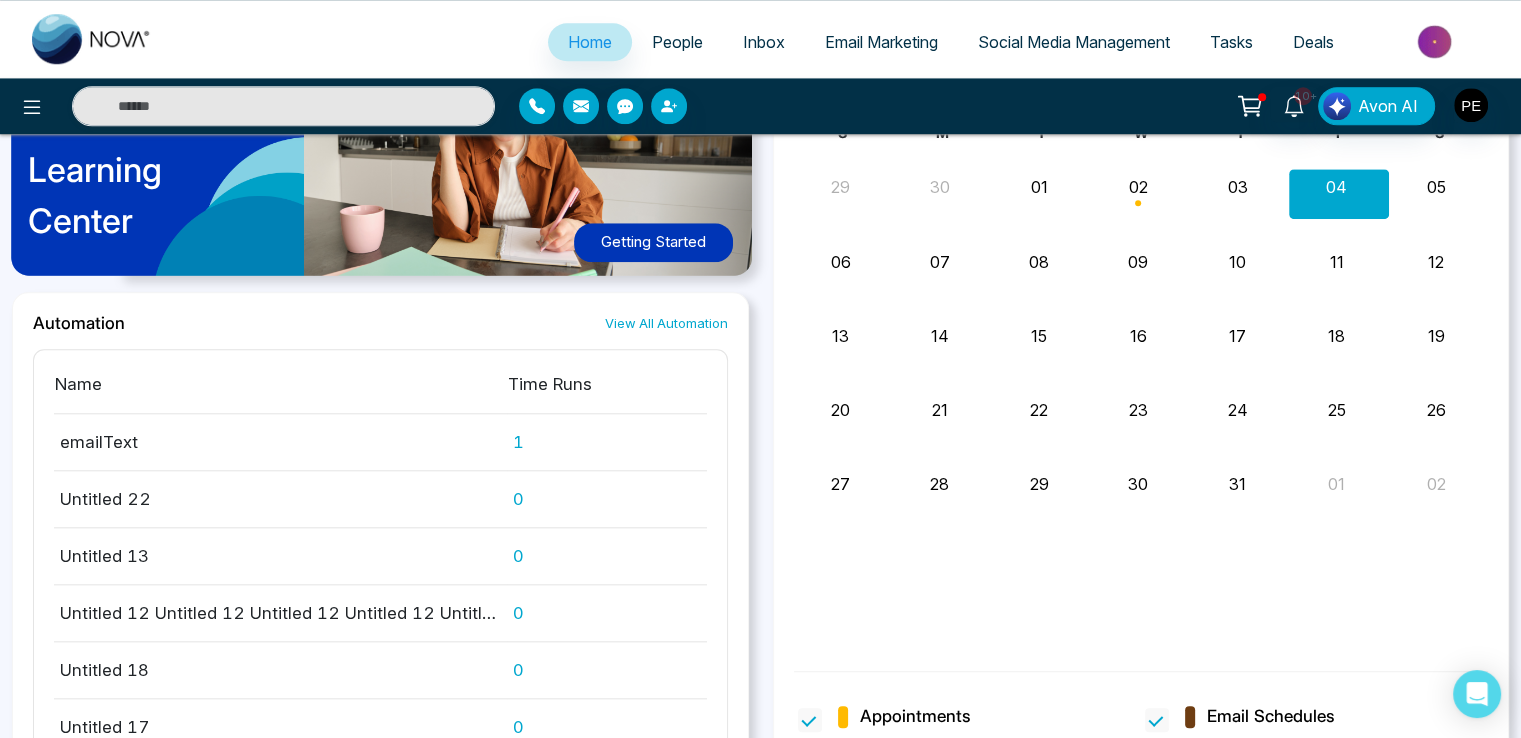 scroll, scrollTop: 1824, scrollLeft: 0, axis: vertical 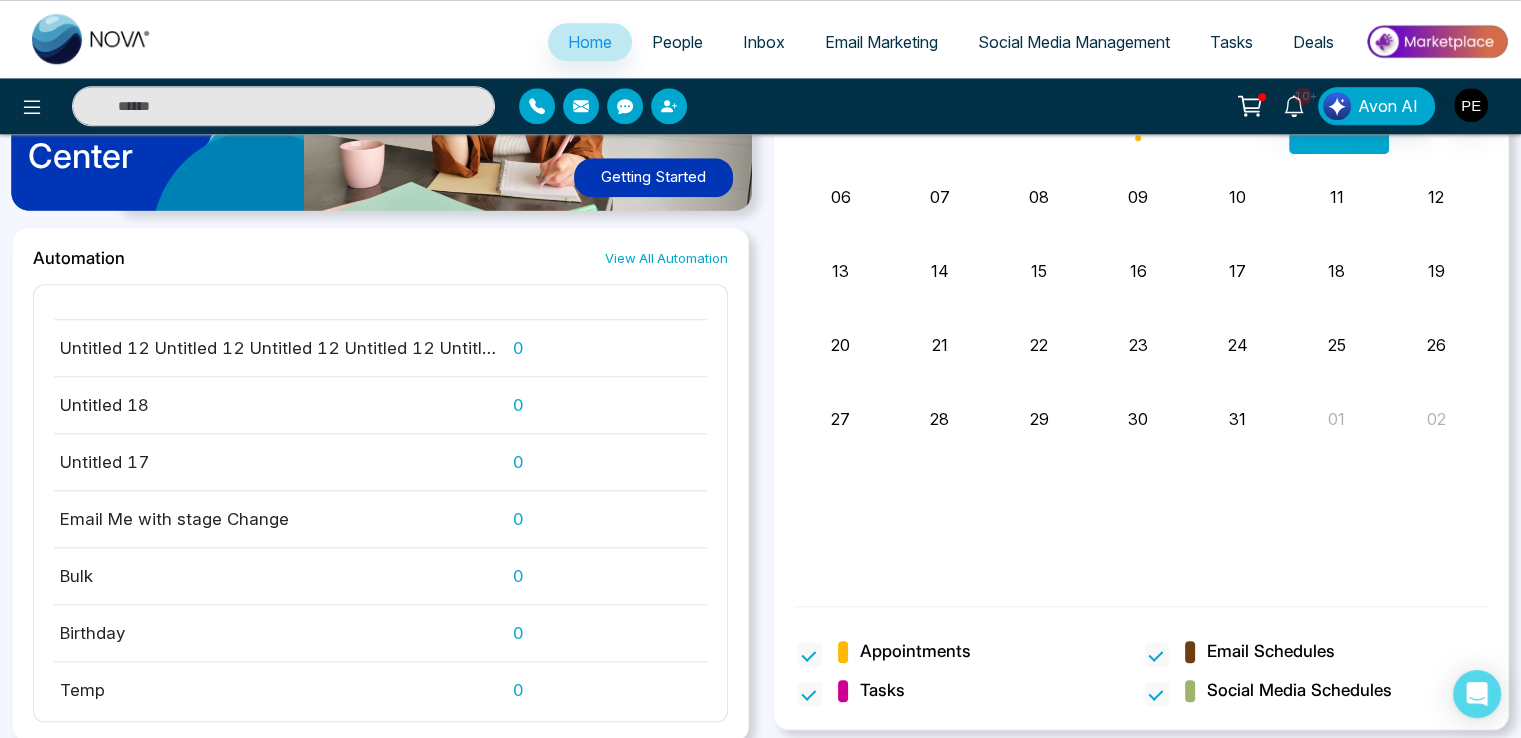 click on "Email Marketing" at bounding box center (881, 42) 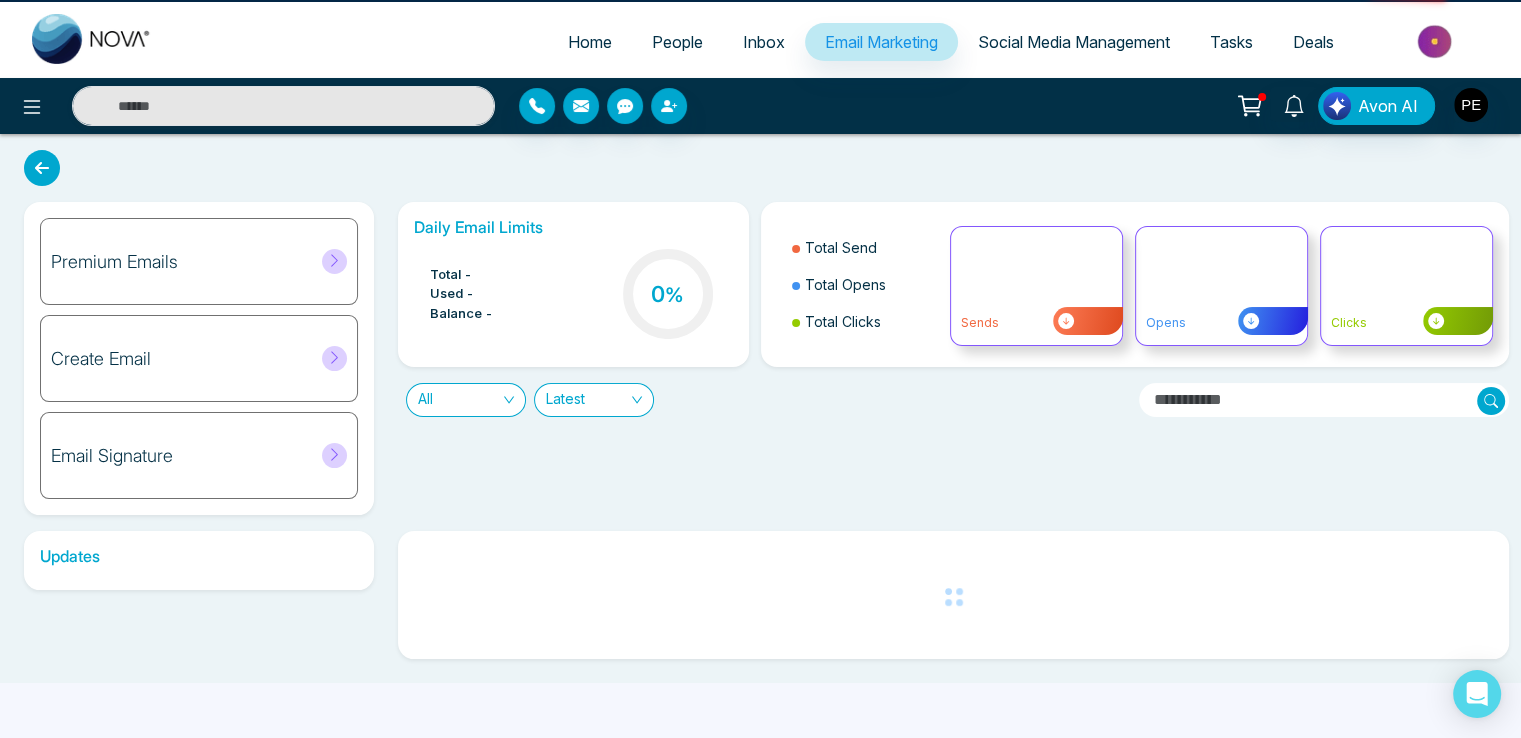 scroll, scrollTop: 0, scrollLeft: 0, axis: both 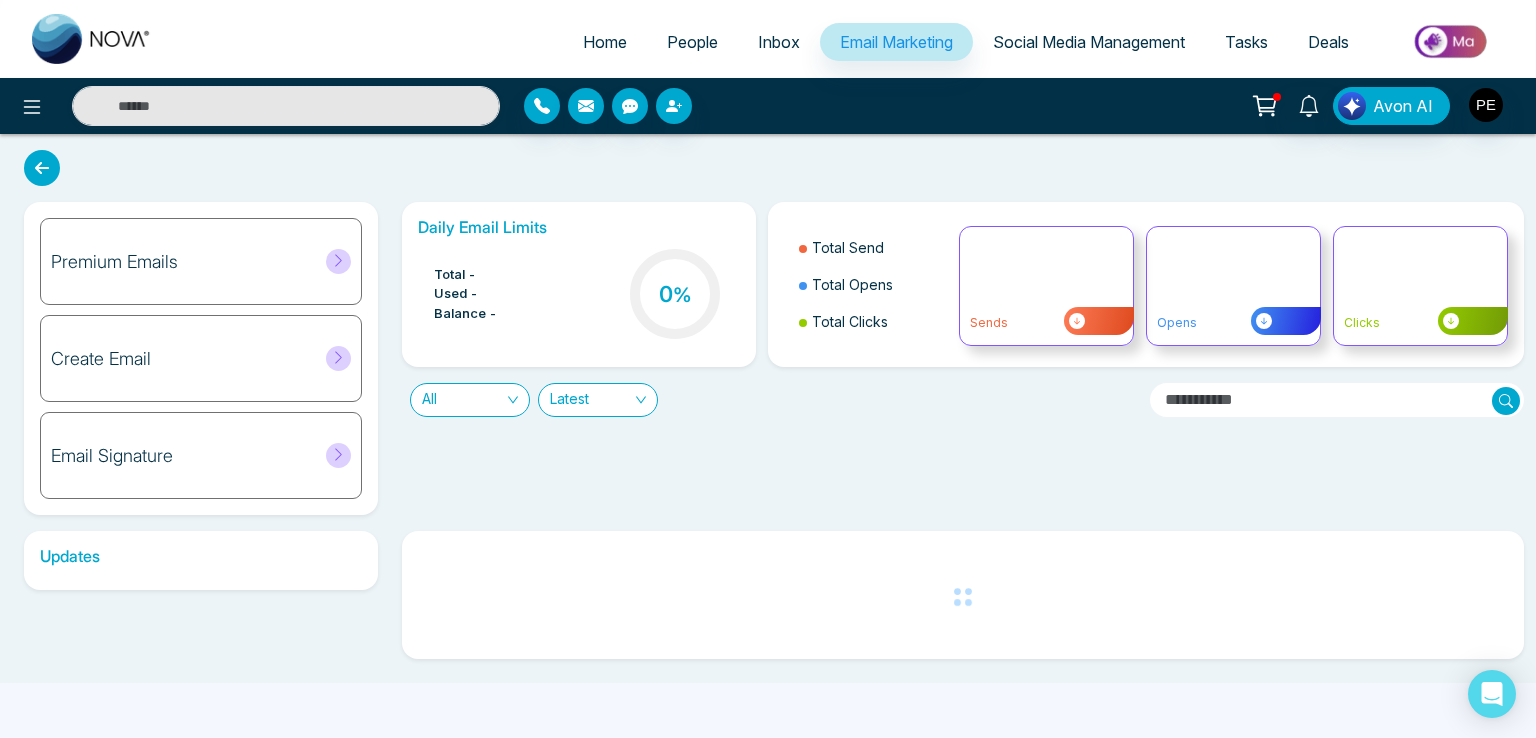 click on "Premium Emails" at bounding box center (201, 261) 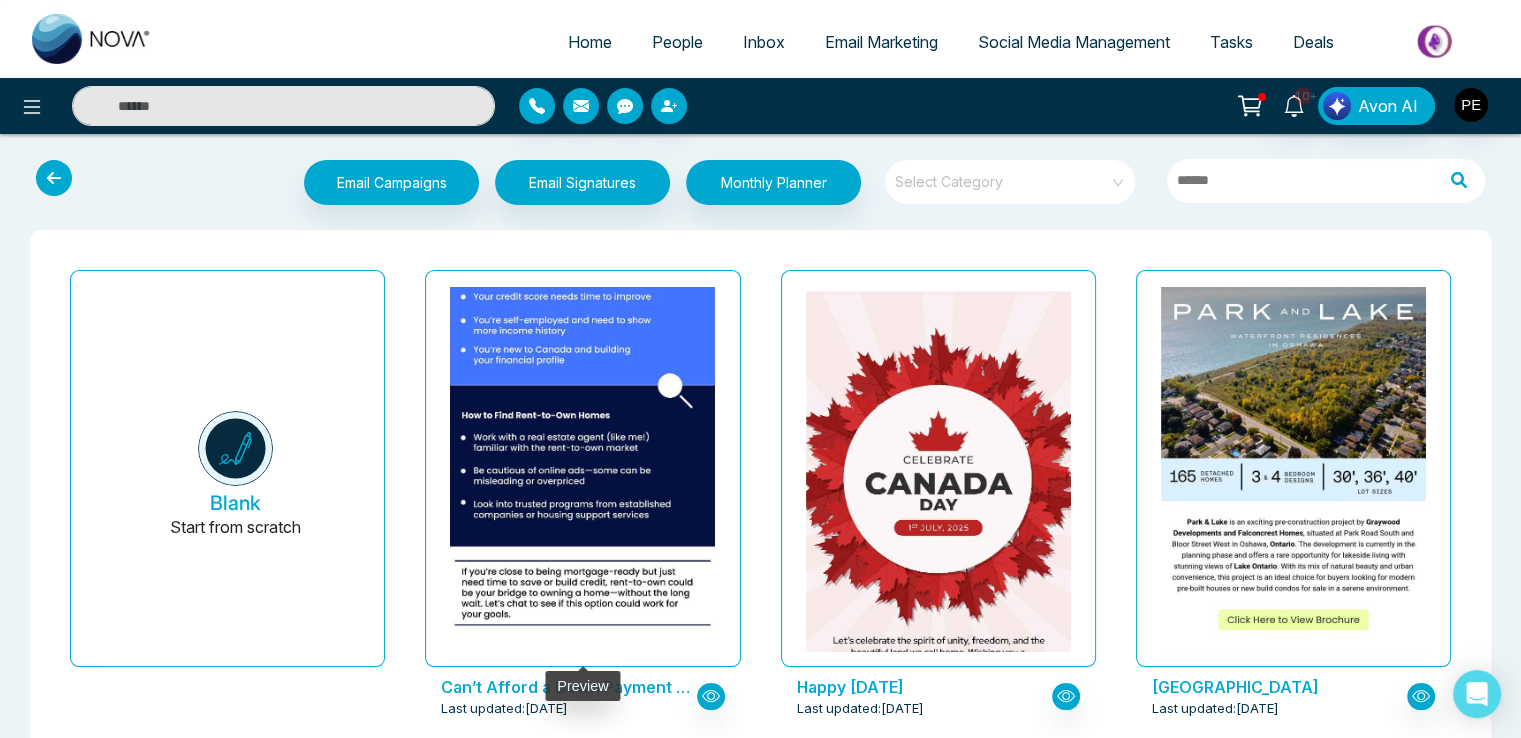 scroll, scrollTop: 0, scrollLeft: 0, axis: both 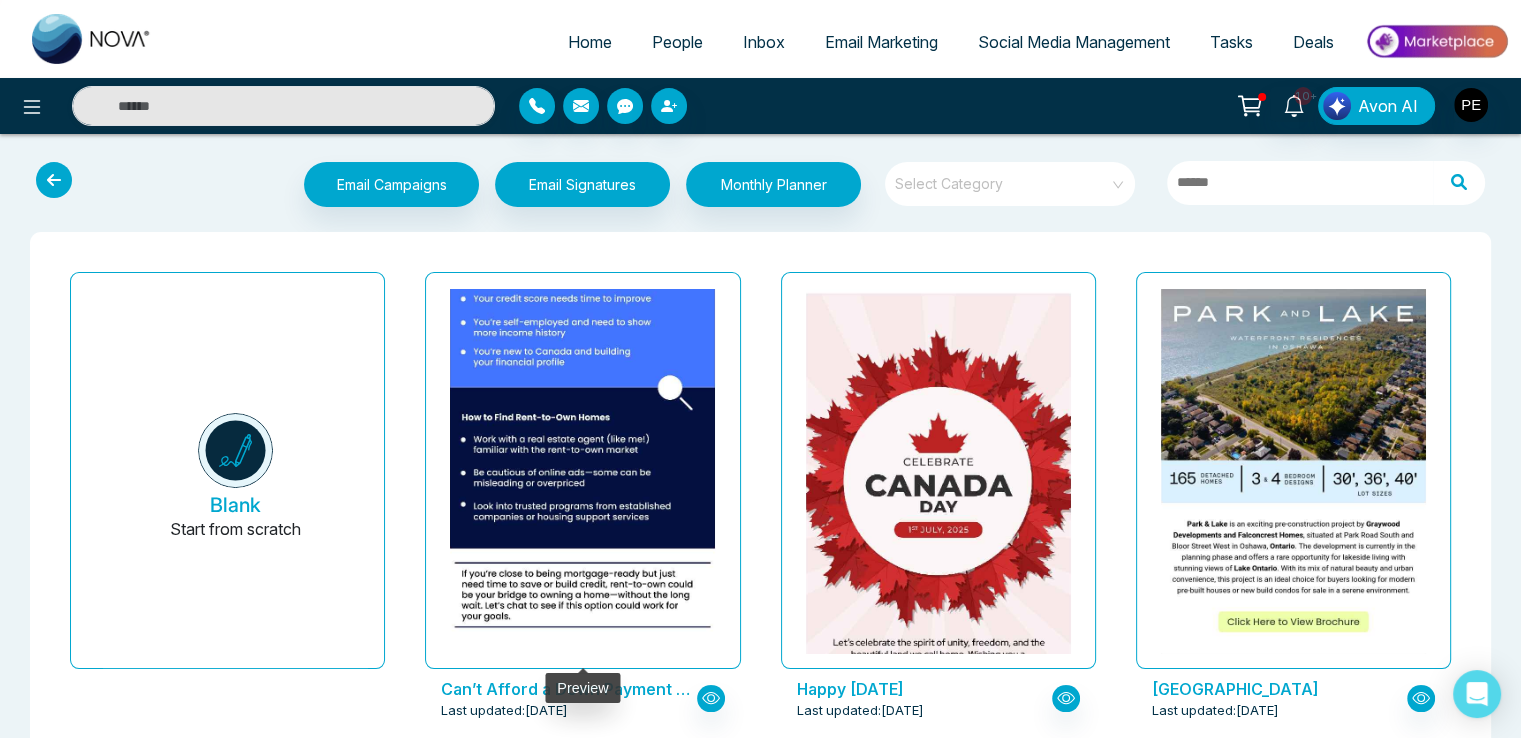click at bounding box center (583, 143) 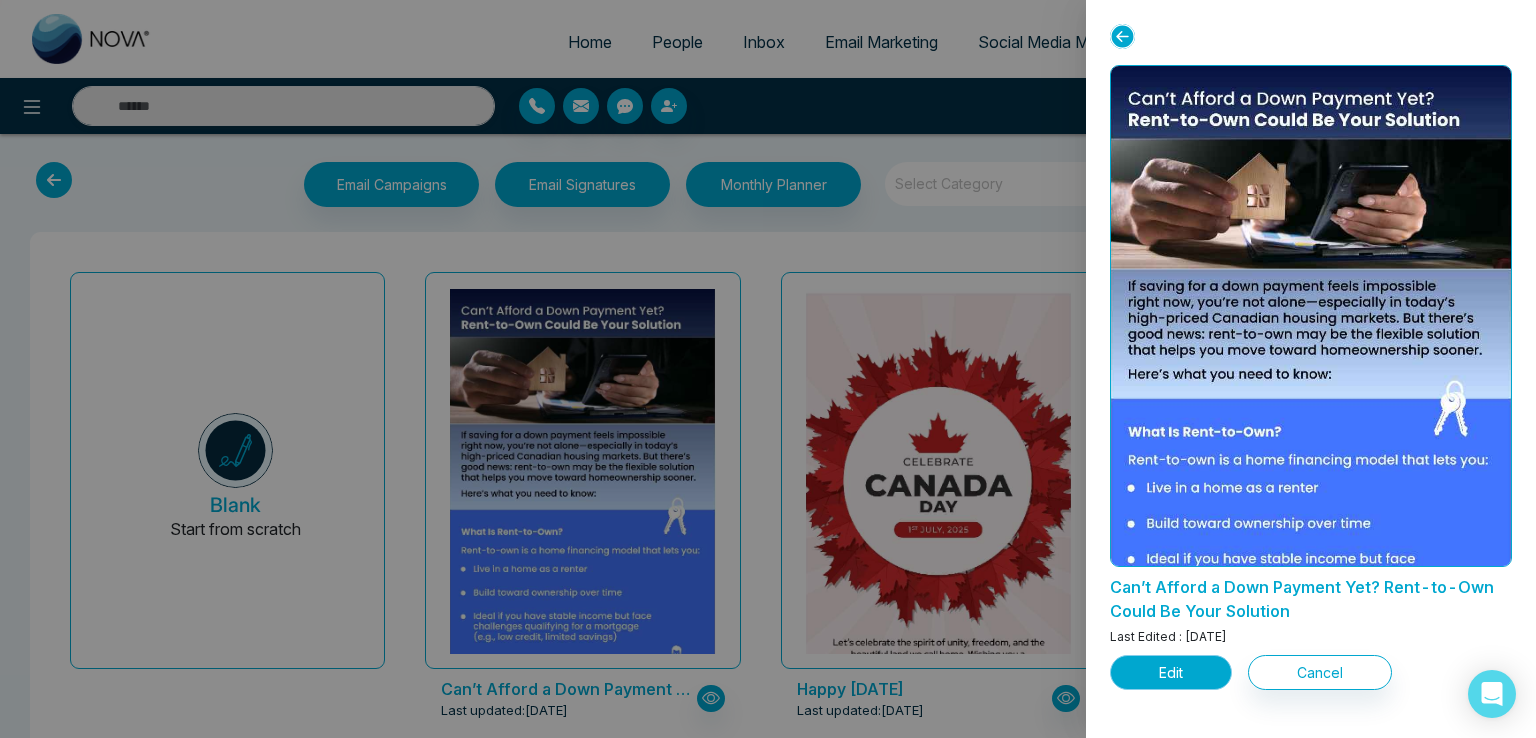 click on "Edit" at bounding box center [1171, 672] 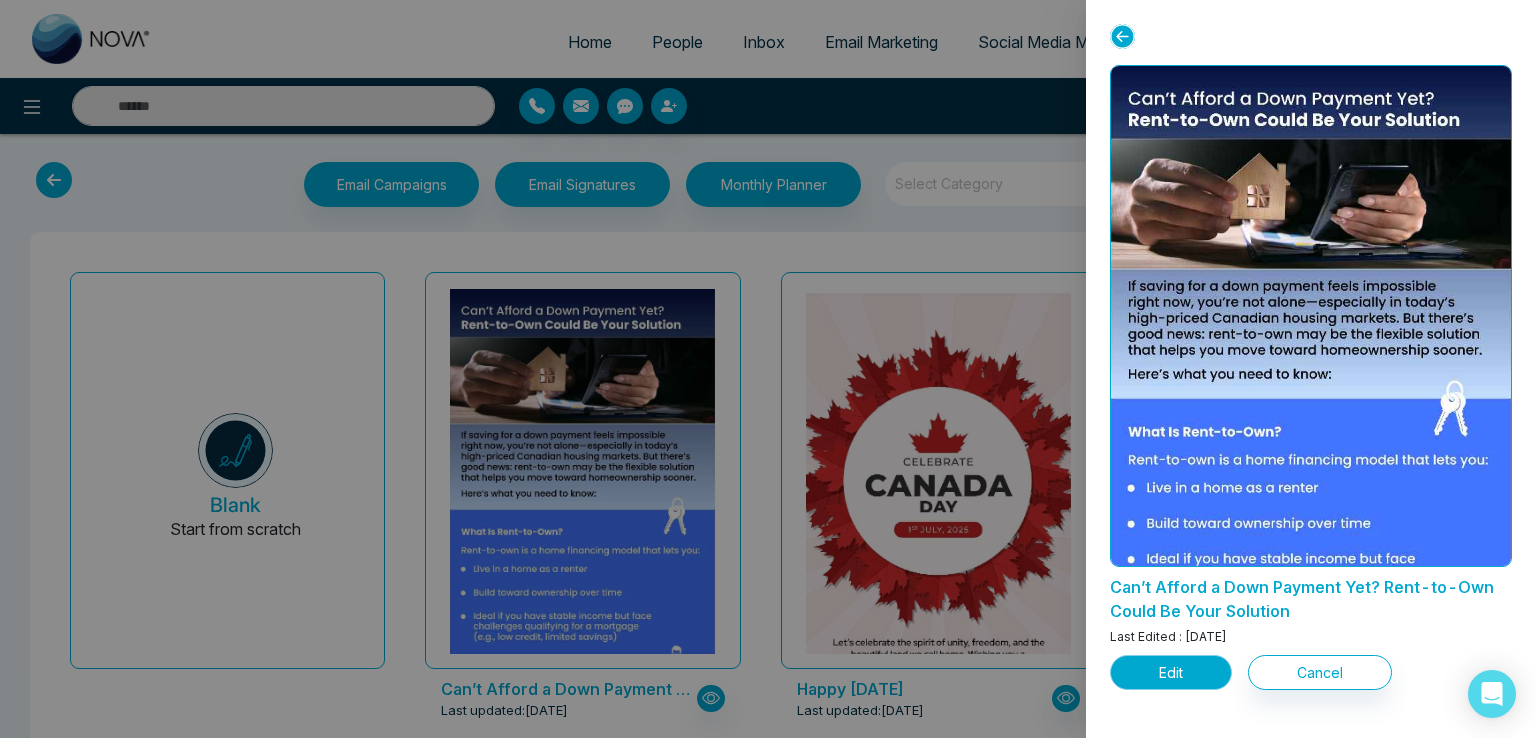 click on "Edit" at bounding box center (1171, 672) 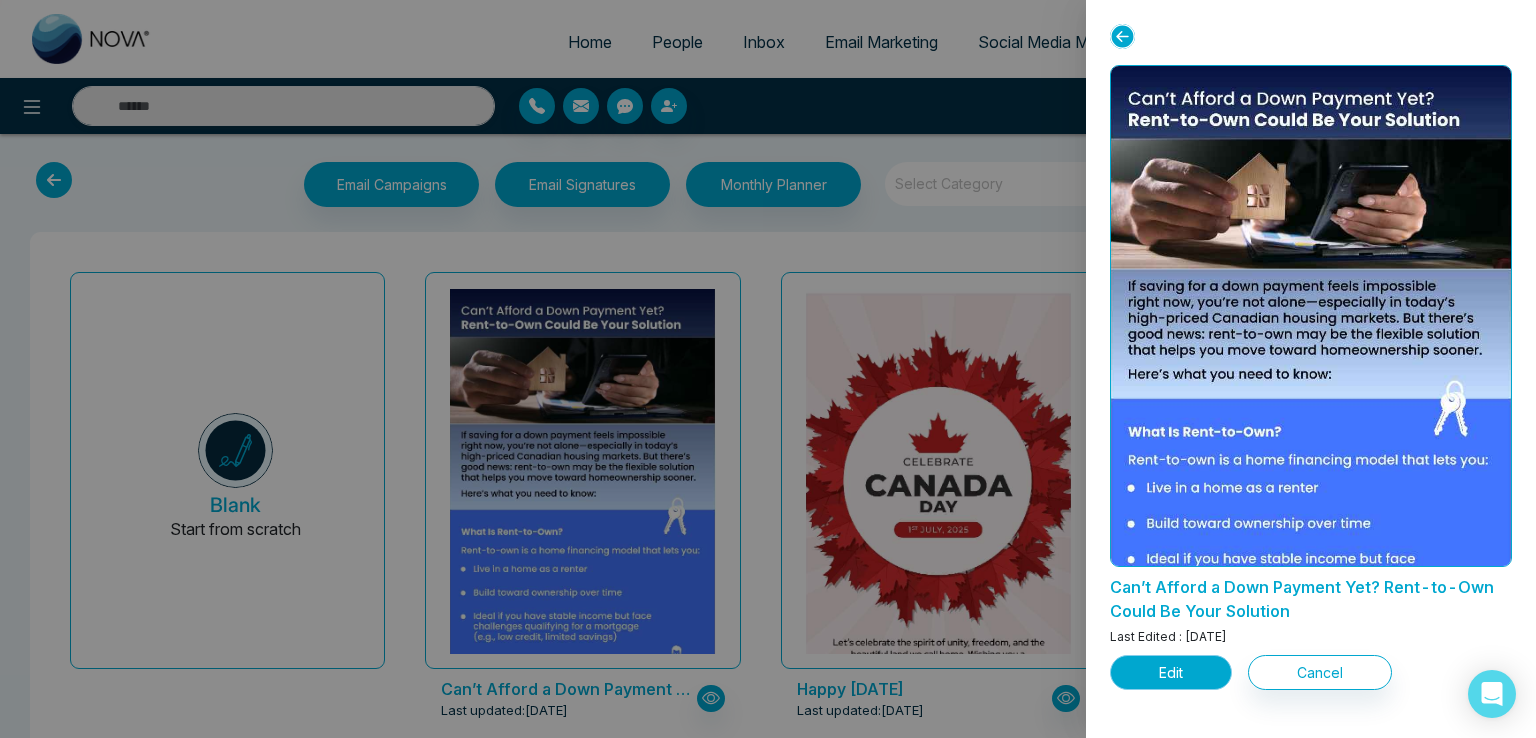 click on "Edit" at bounding box center (1171, 672) 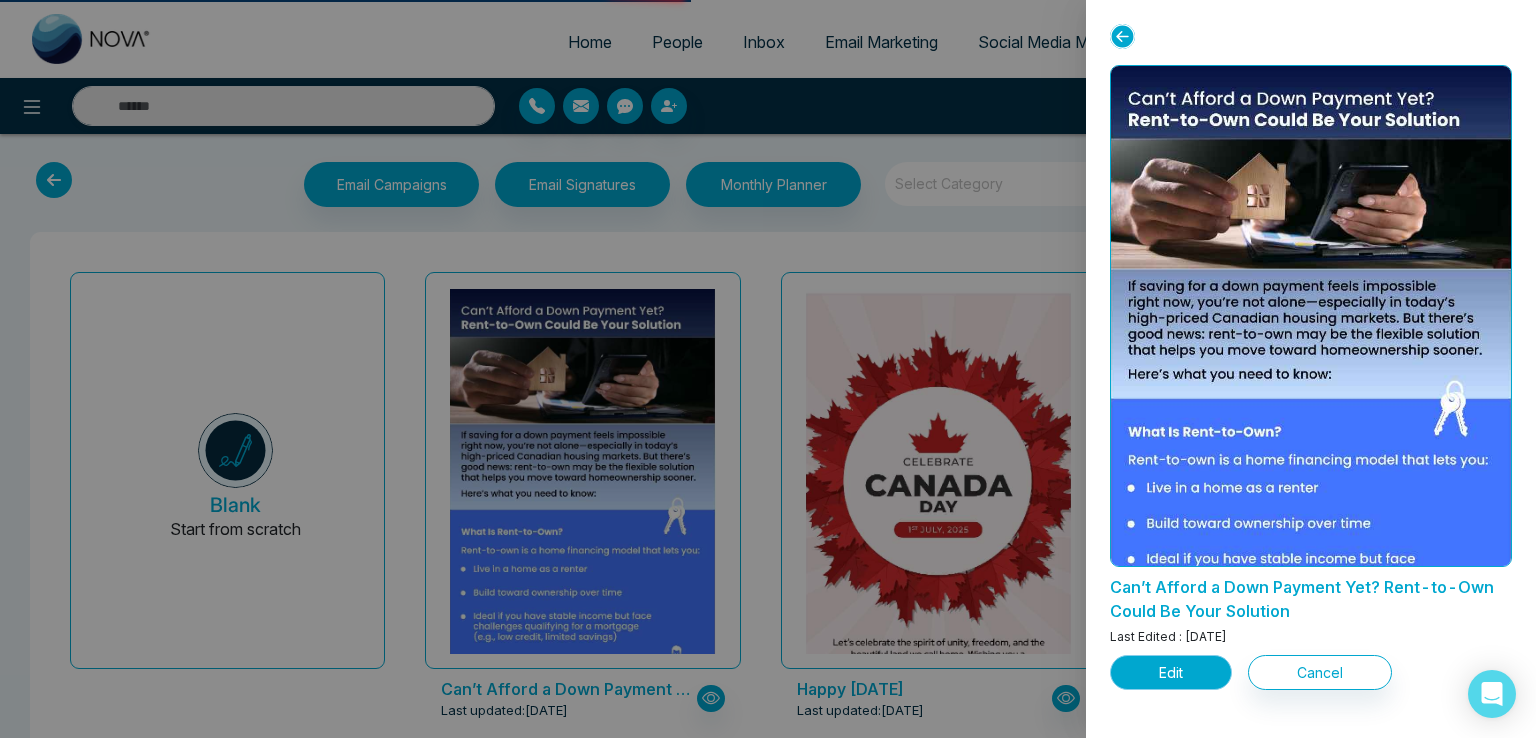click on "Edit" at bounding box center [1171, 672] 